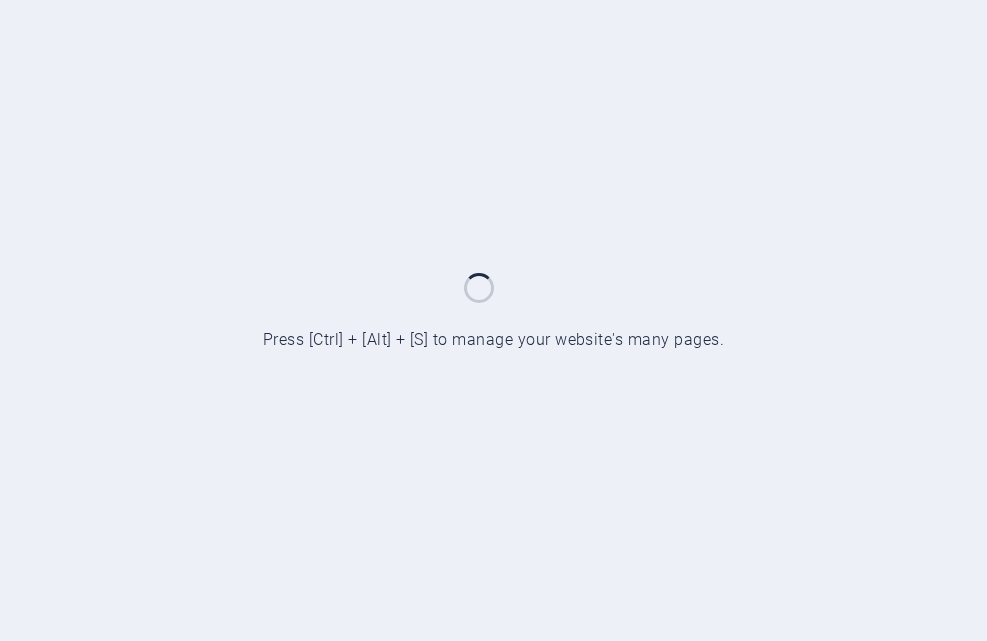 scroll, scrollTop: 0, scrollLeft: 0, axis: both 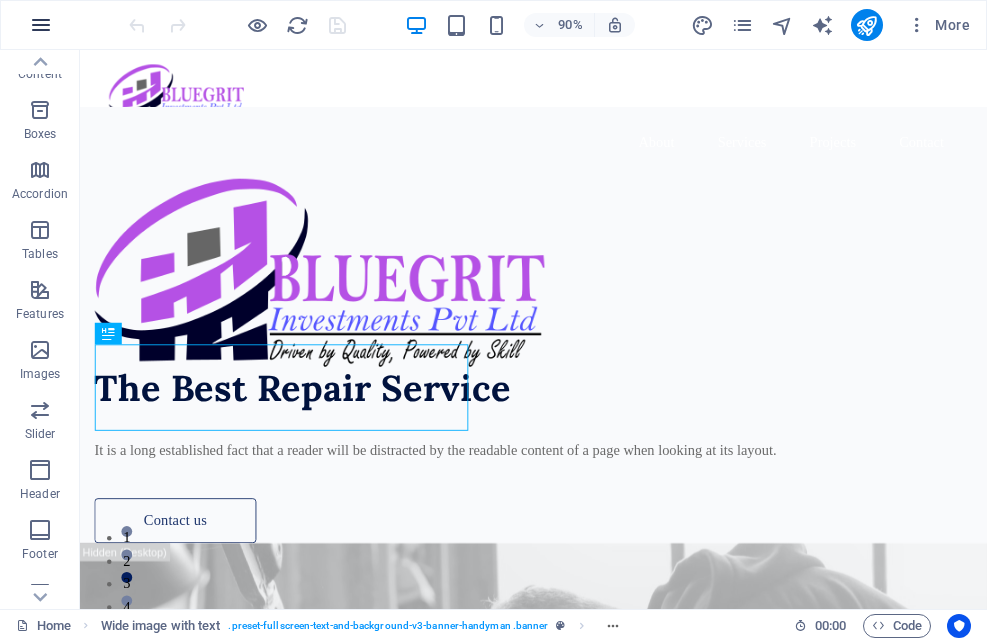 click at bounding box center (41, 25) 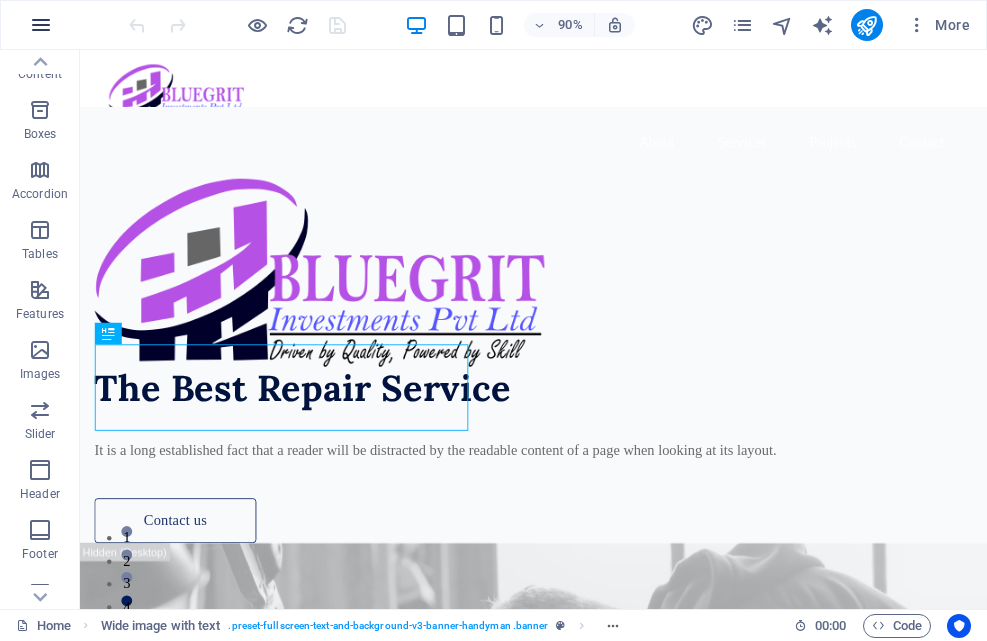 click at bounding box center [41, 25] 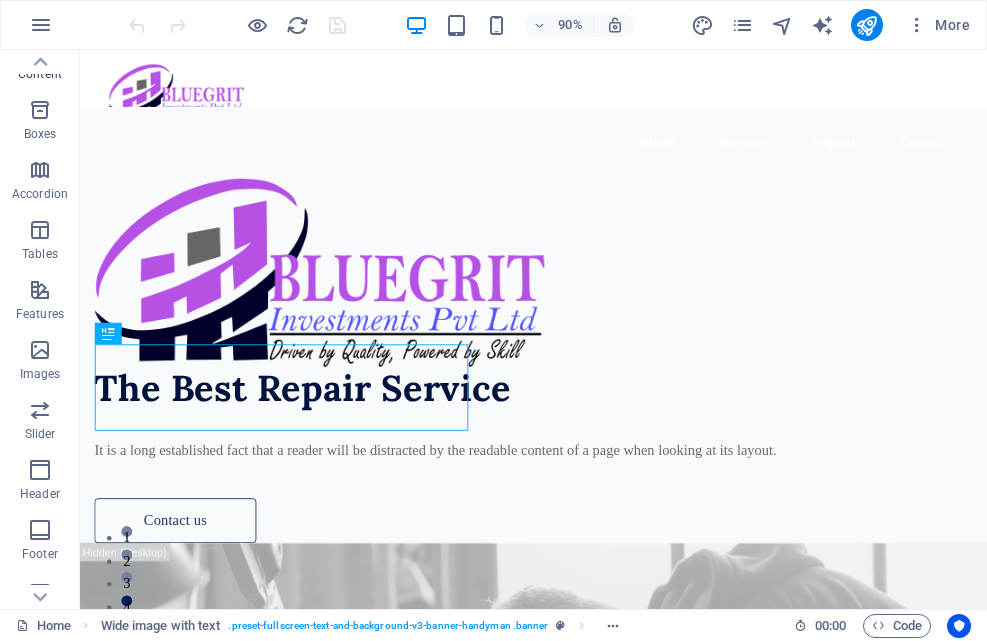 scroll, scrollTop: 0, scrollLeft: 0, axis: both 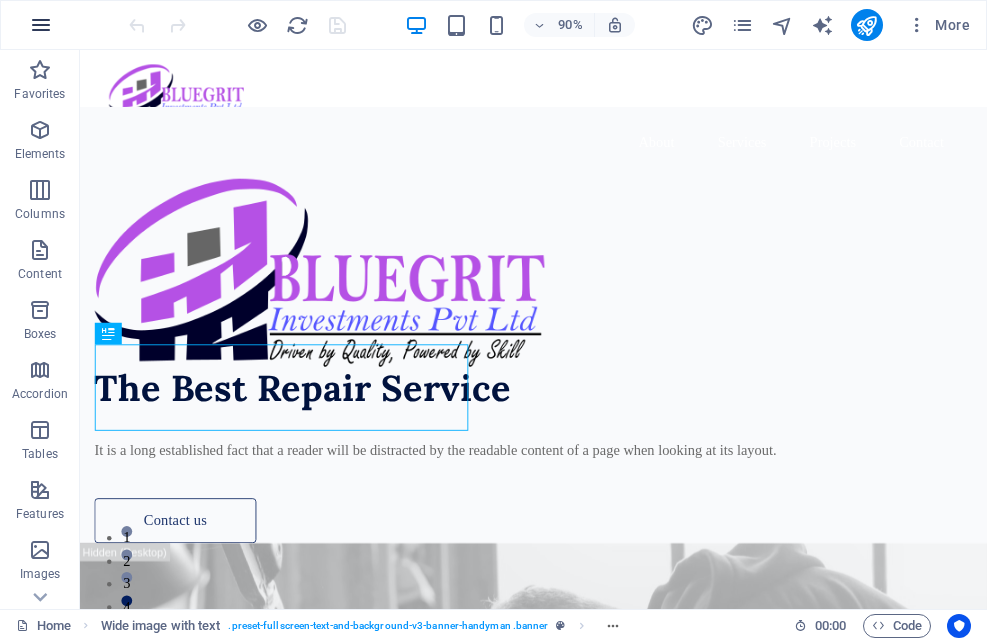 click at bounding box center [41, 25] 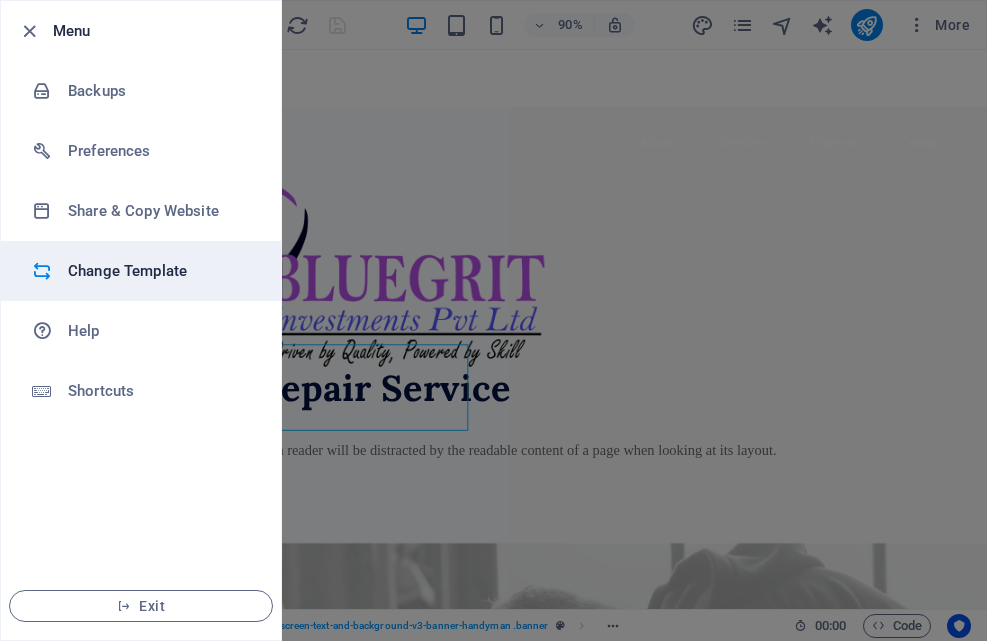 click on "Change Template" at bounding box center (160, 271) 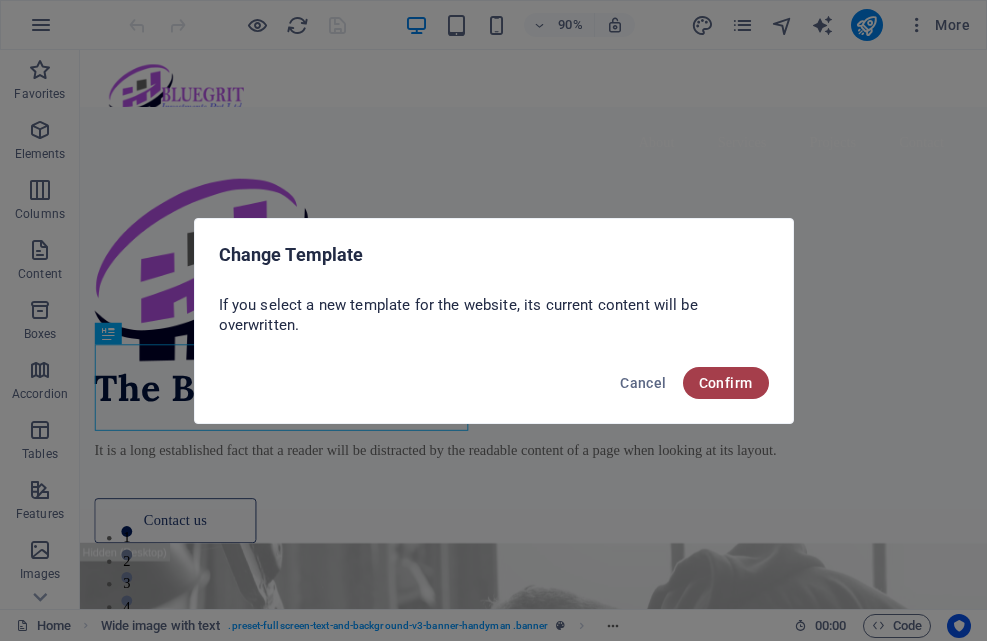 click on "Confirm" at bounding box center [726, 383] 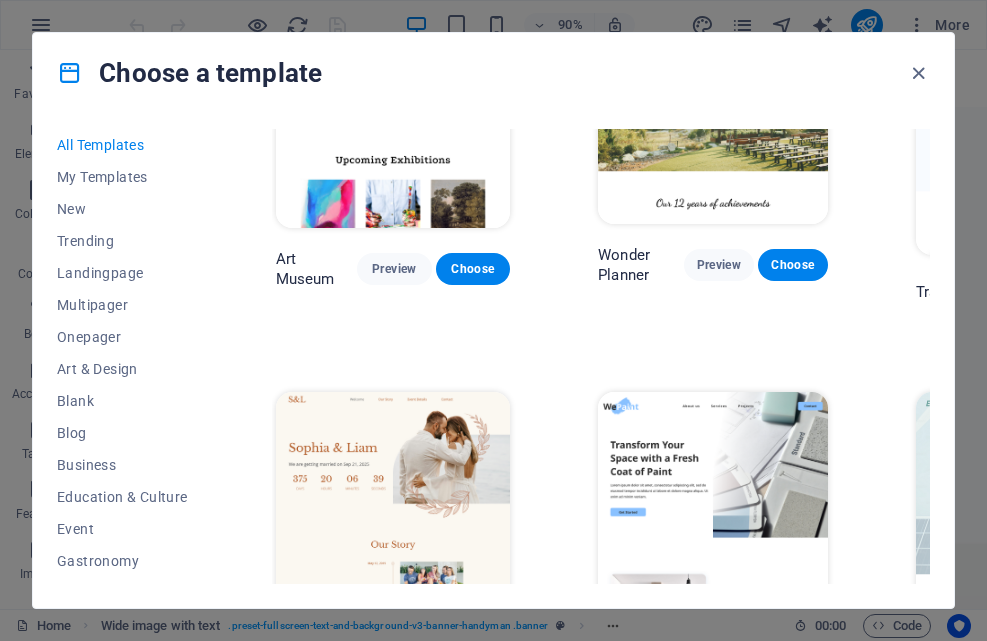 scroll, scrollTop: 600, scrollLeft: 0, axis: vertical 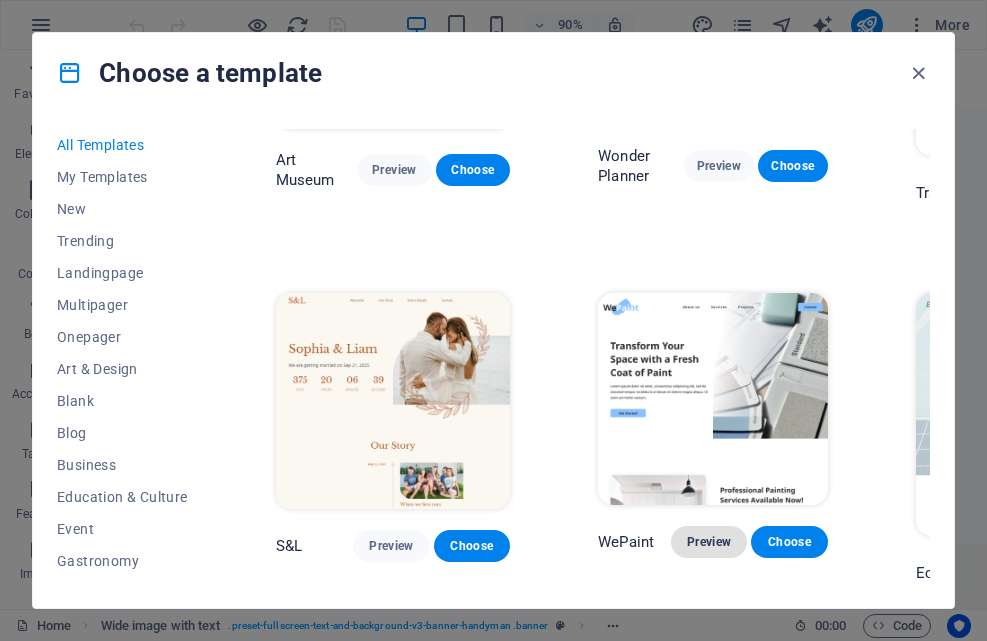 click on "Preview" at bounding box center [709, 542] 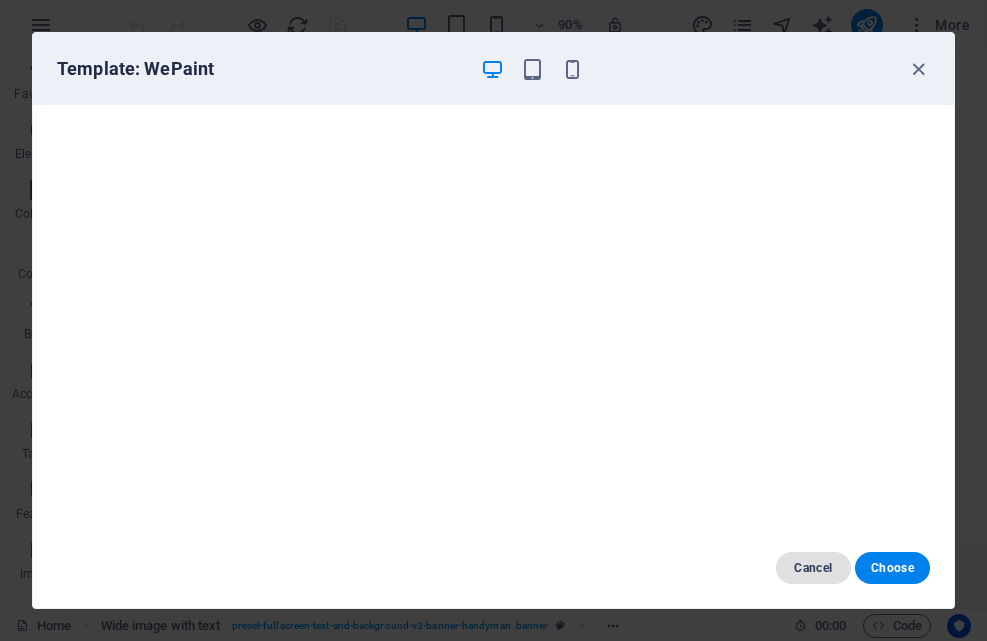 click on "Cancel" at bounding box center (813, 568) 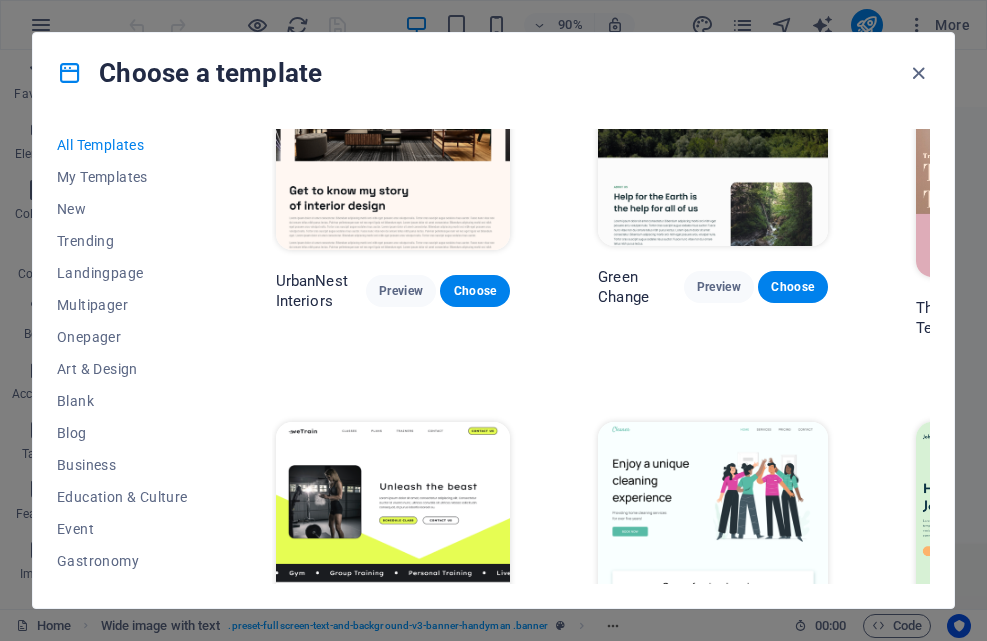 scroll, scrollTop: 2000, scrollLeft: 0, axis: vertical 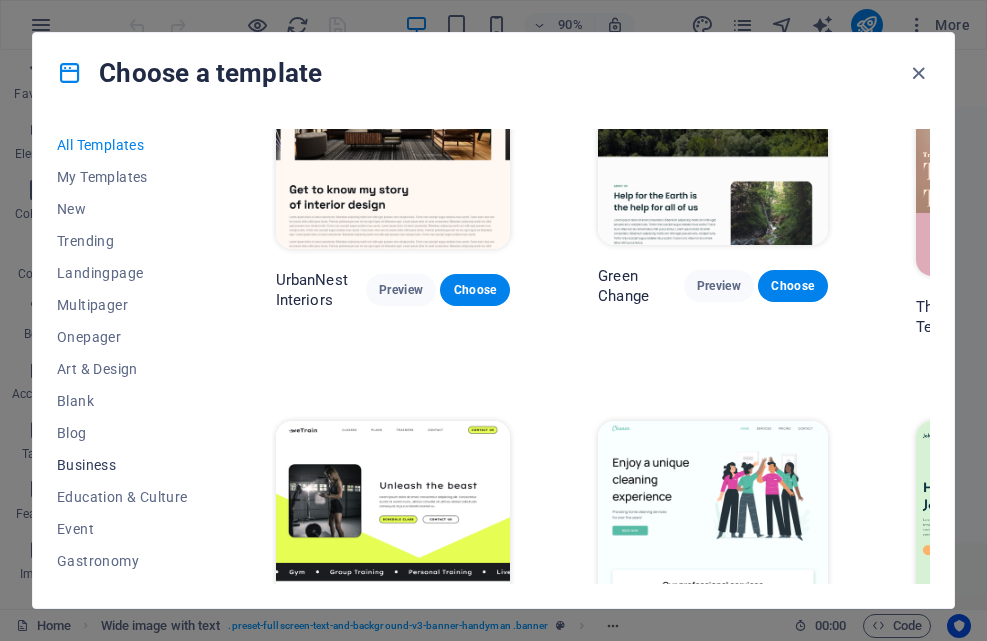 click on "Business" at bounding box center (122, 465) 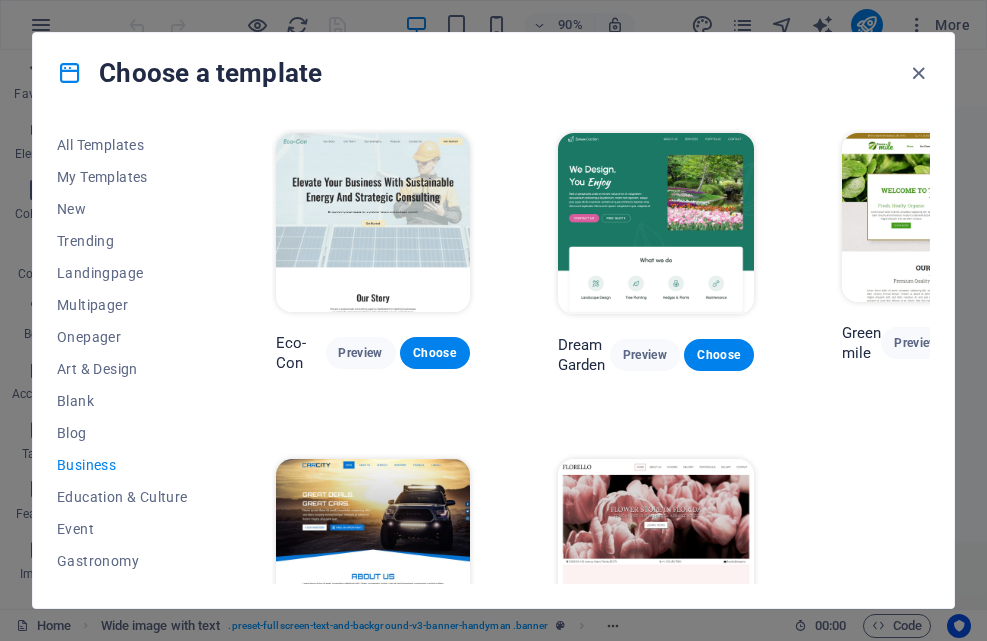 scroll, scrollTop: 120, scrollLeft: 0, axis: vertical 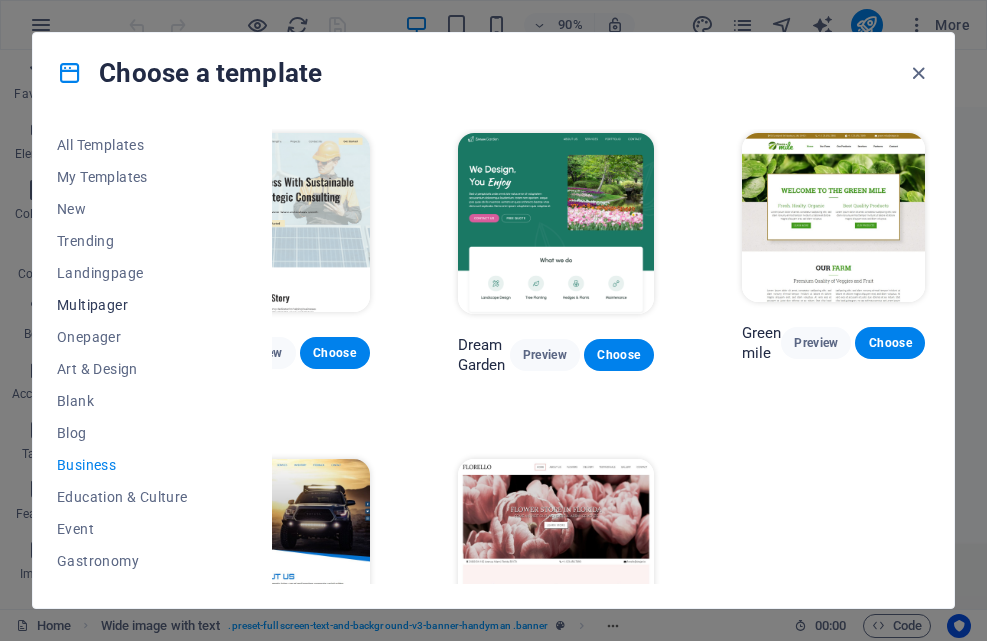click on "Multipager" at bounding box center (122, 305) 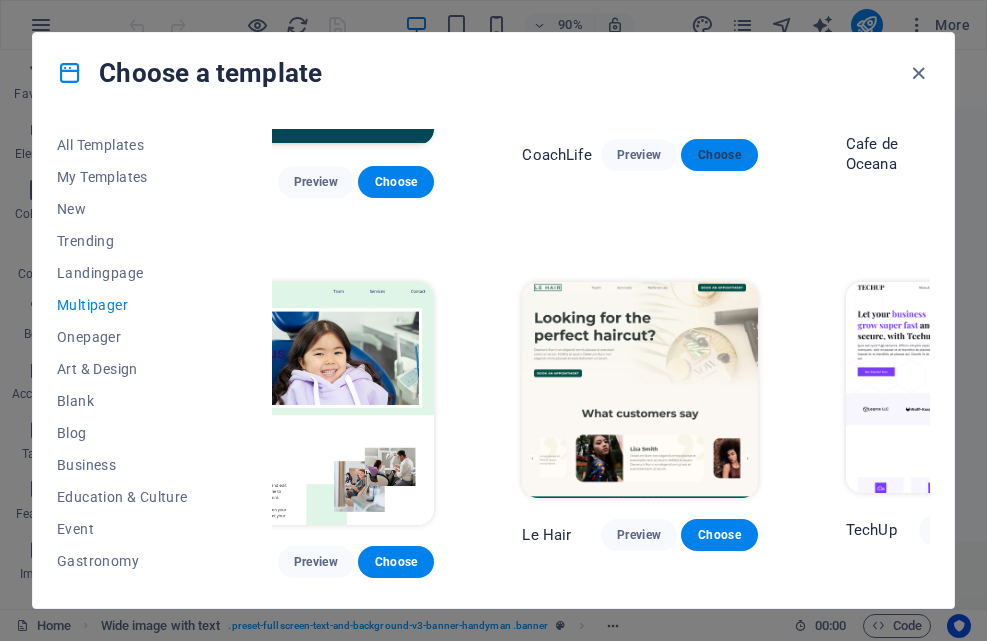 scroll, scrollTop: 2800, scrollLeft: 105, axis: both 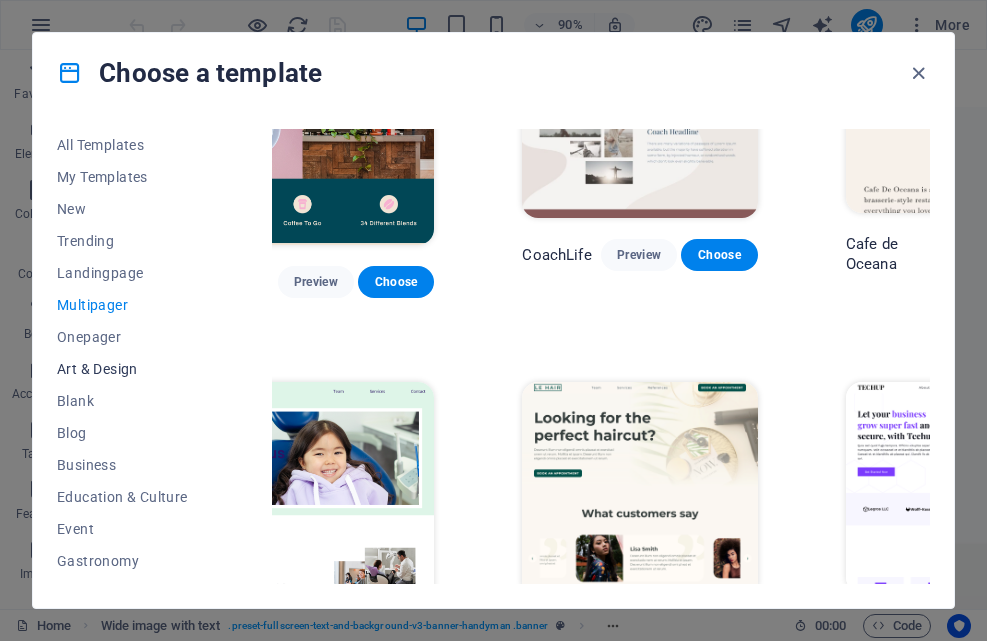 click on "Art & Design" at bounding box center (122, 369) 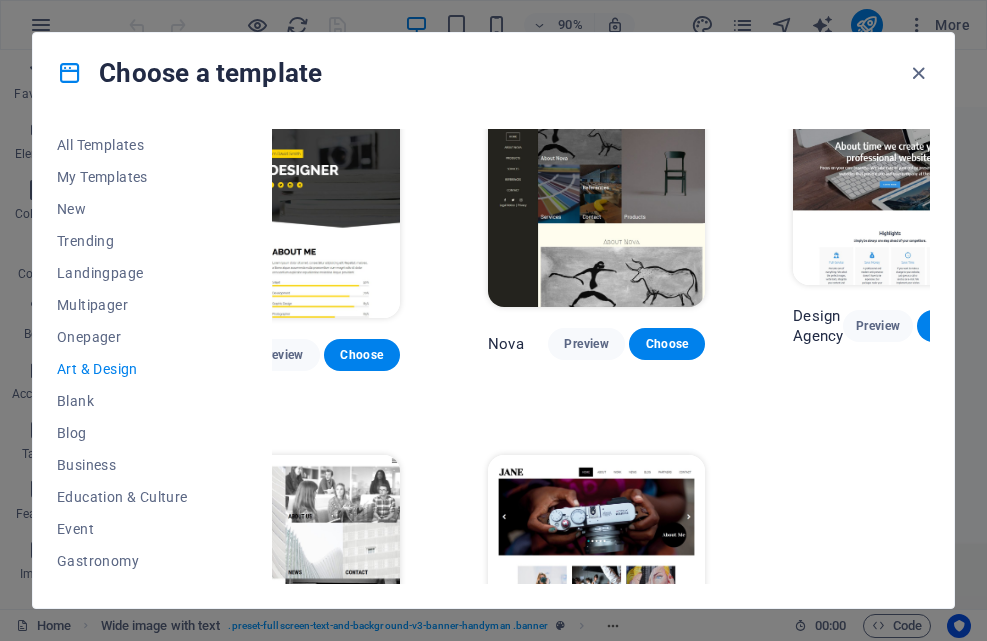 scroll, scrollTop: 950, scrollLeft: 105, axis: both 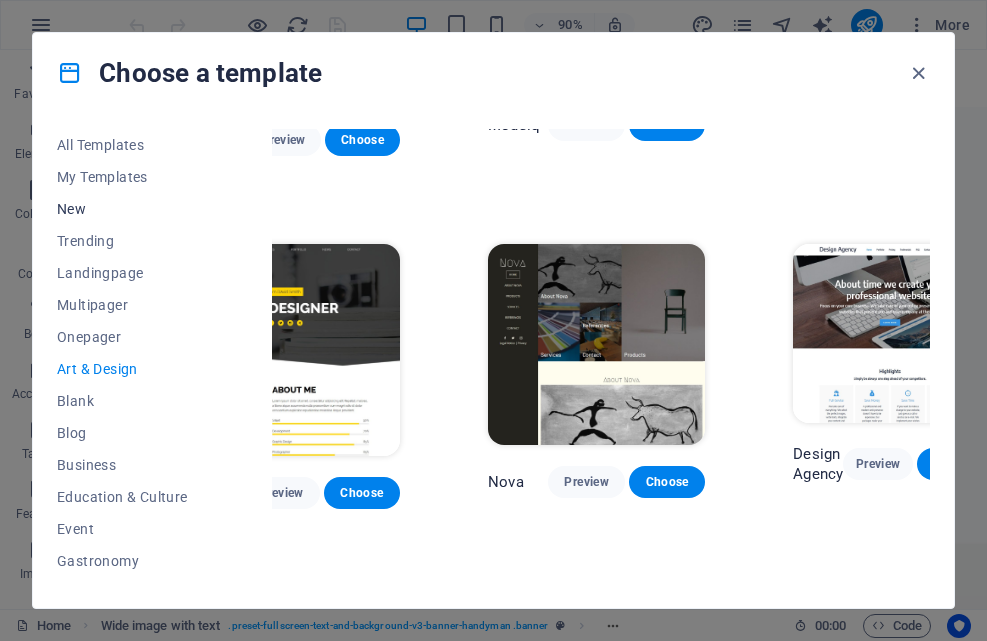 click on "New" at bounding box center (122, 209) 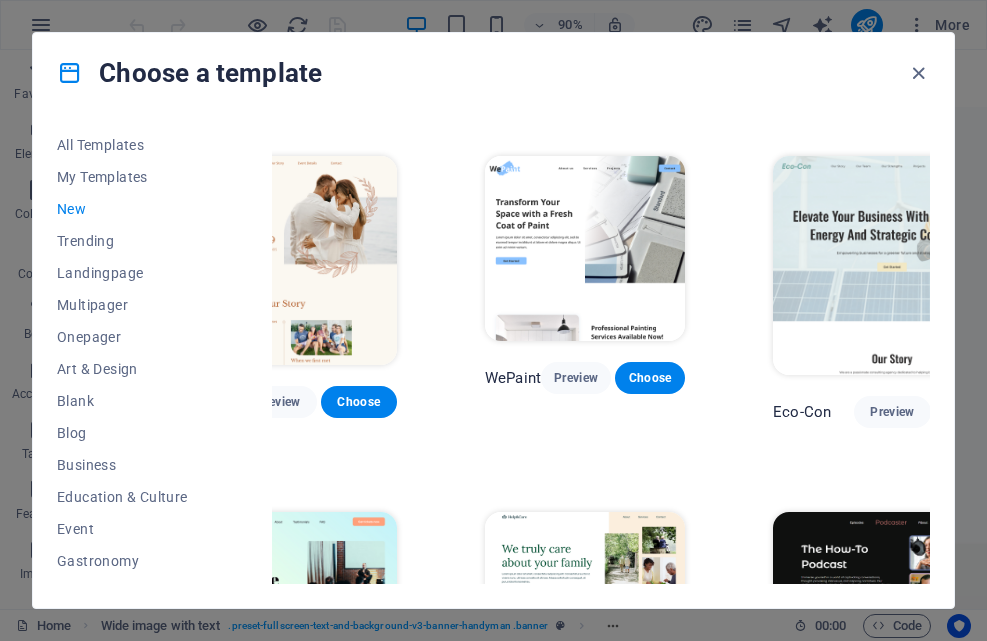 scroll, scrollTop: 554, scrollLeft: 105, axis: both 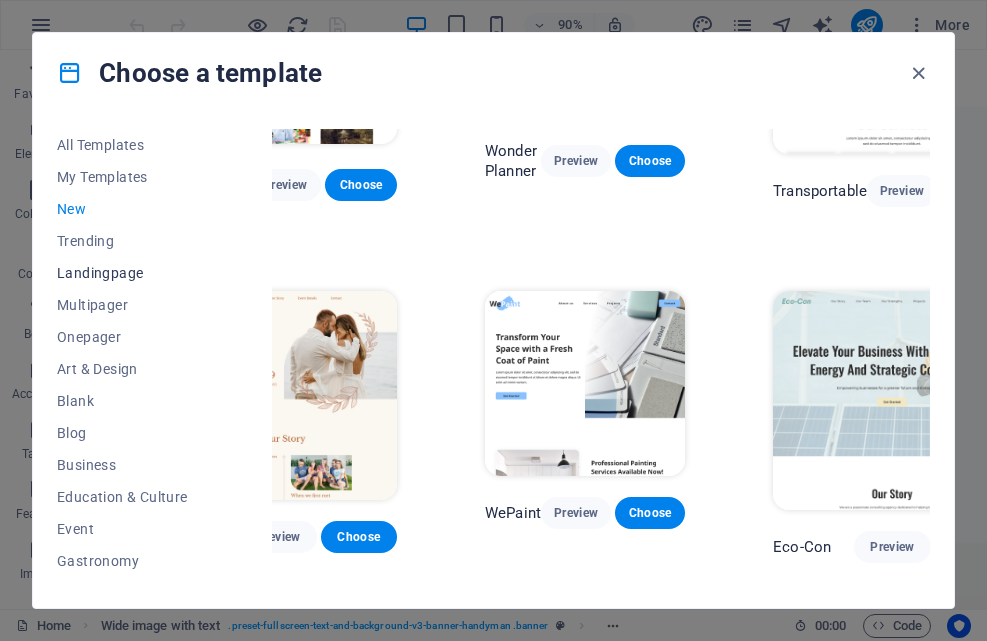 click on "Landingpage" at bounding box center [122, 273] 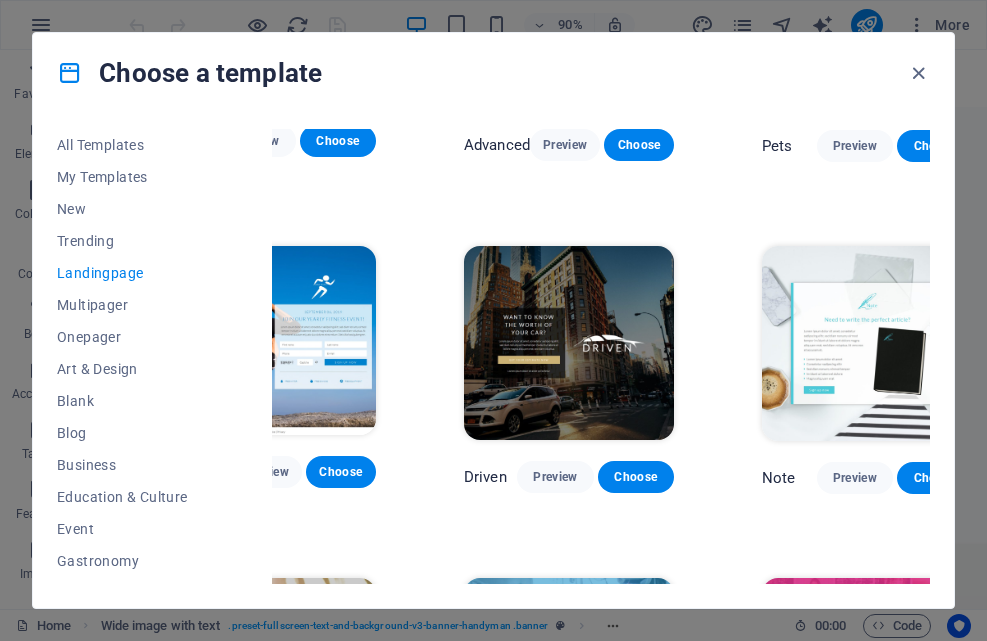 scroll, scrollTop: 954, scrollLeft: 105, axis: both 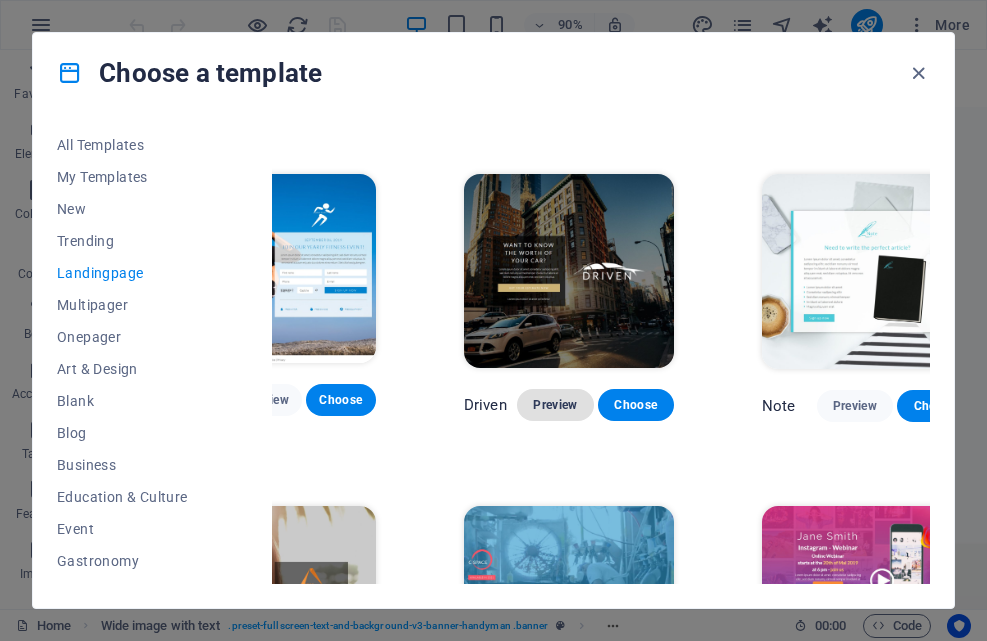click on "Preview" at bounding box center (555, 405) 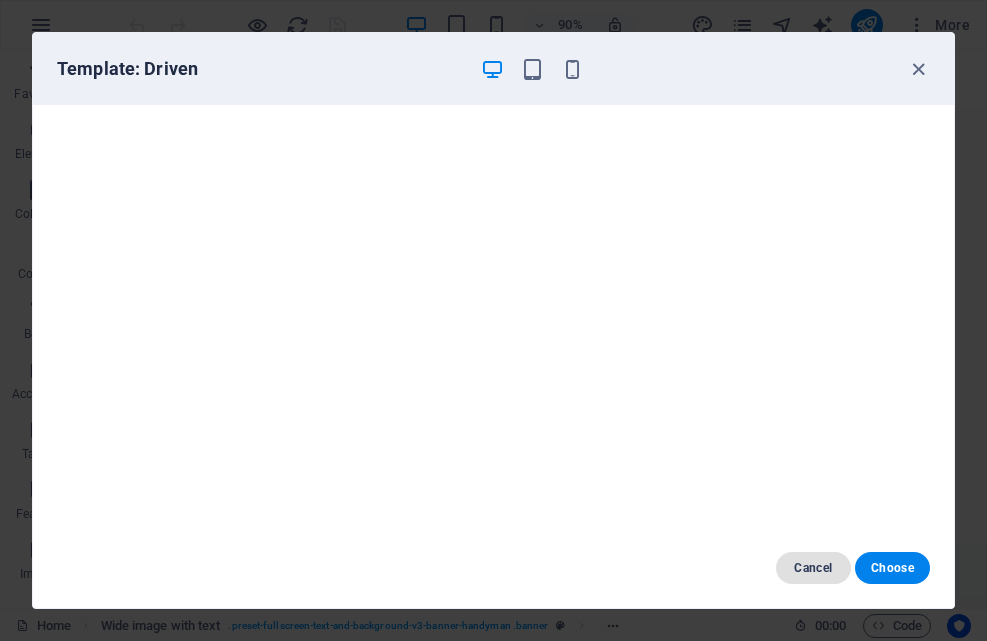 click on "Cancel" at bounding box center (813, 568) 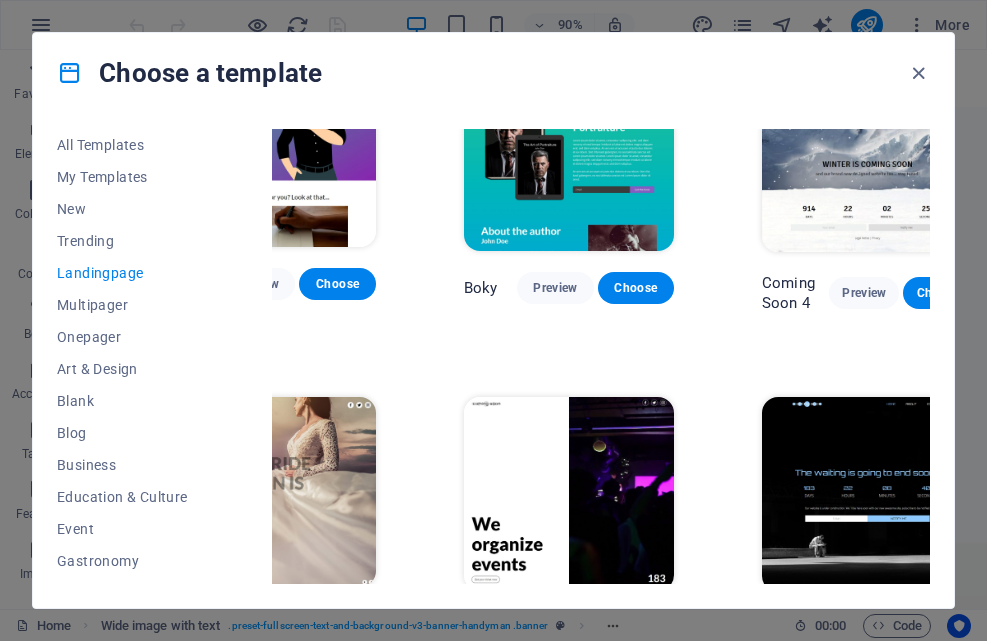 scroll, scrollTop: 2495, scrollLeft: 105, axis: both 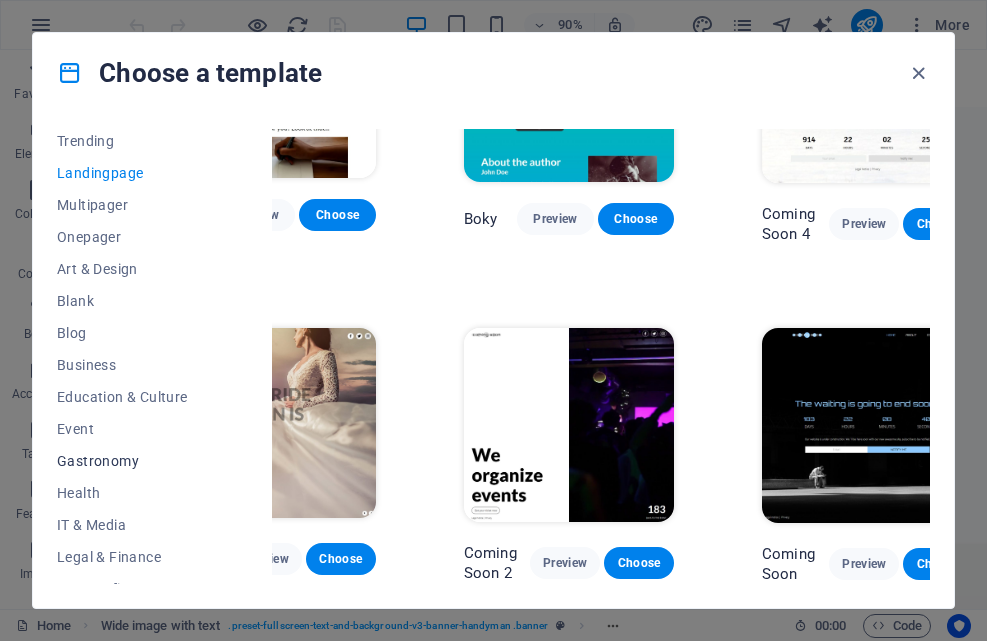 click on "Gastronomy" at bounding box center [122, 461] 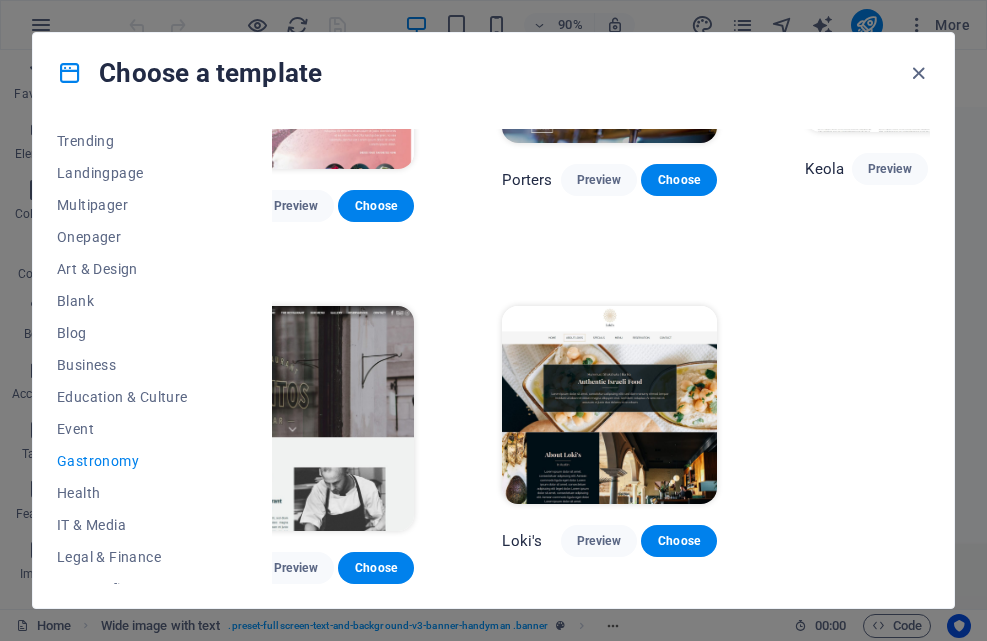 scroll, scrollTop: 1644, scrollLeft: 105, axis: both 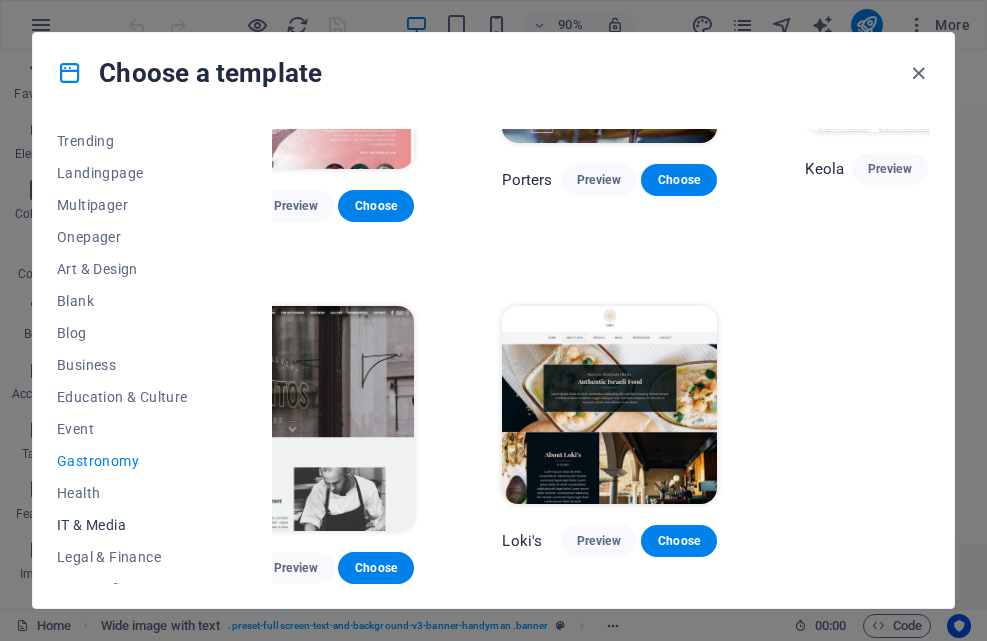 click on "IT & Media" at bounding box center [122, 525] 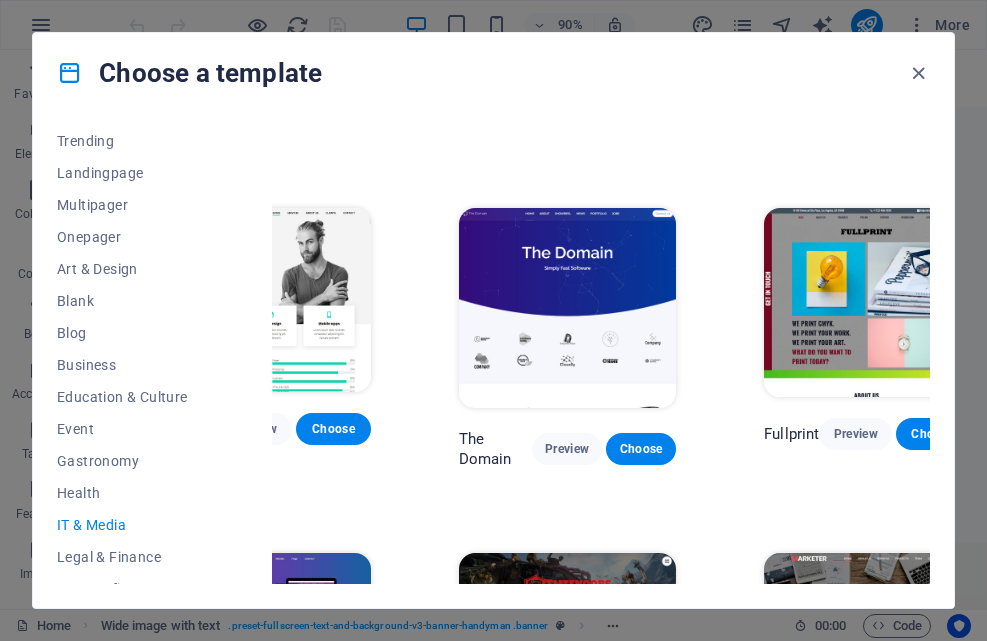 scroll, scrollTop: 831, scrollLeft: 105, axis: both 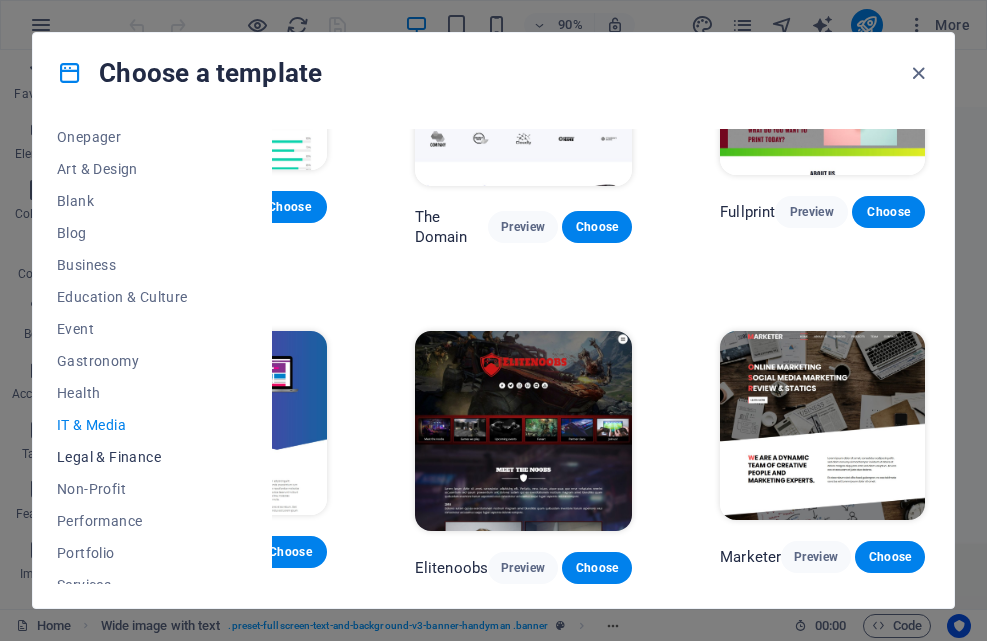 click on "Legal & Finance" at bounding box center (122, 457) 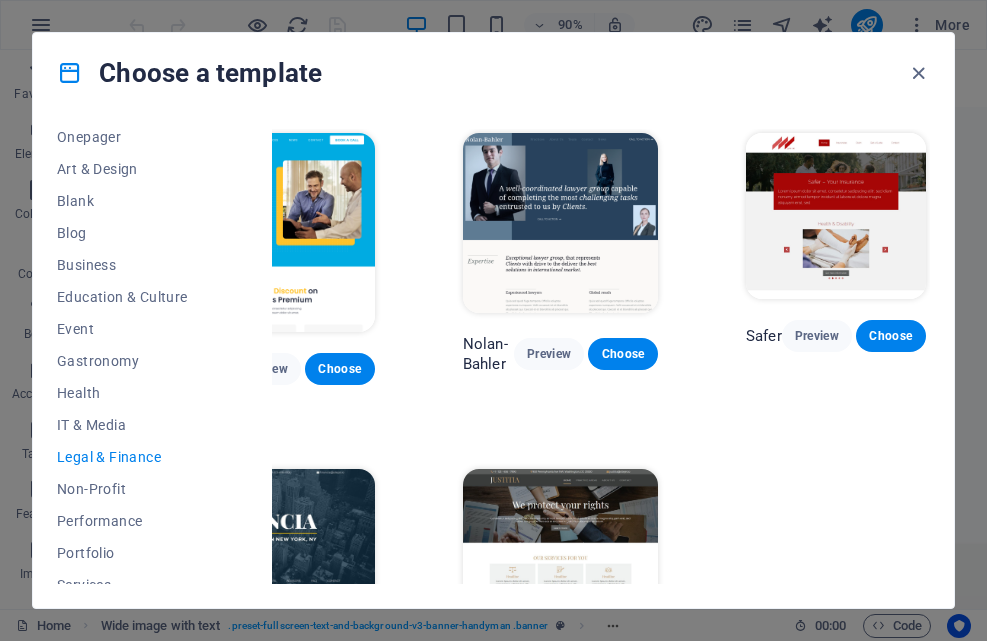 scroll, scrollTop: 153, scrollLeft: 124, axis: both 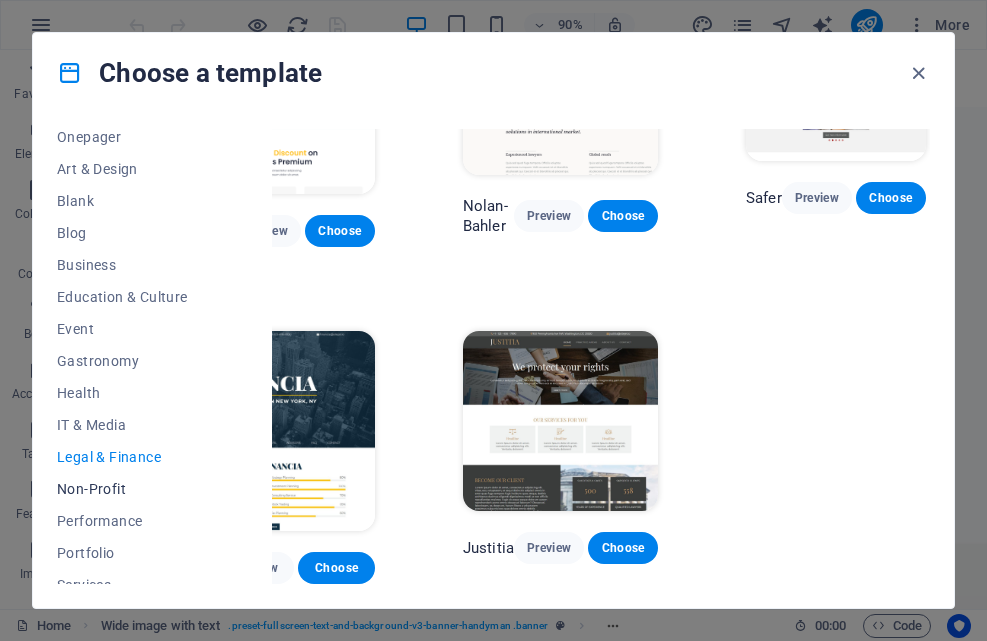 click on "Non-Profit" at bounding box center [122, 489] 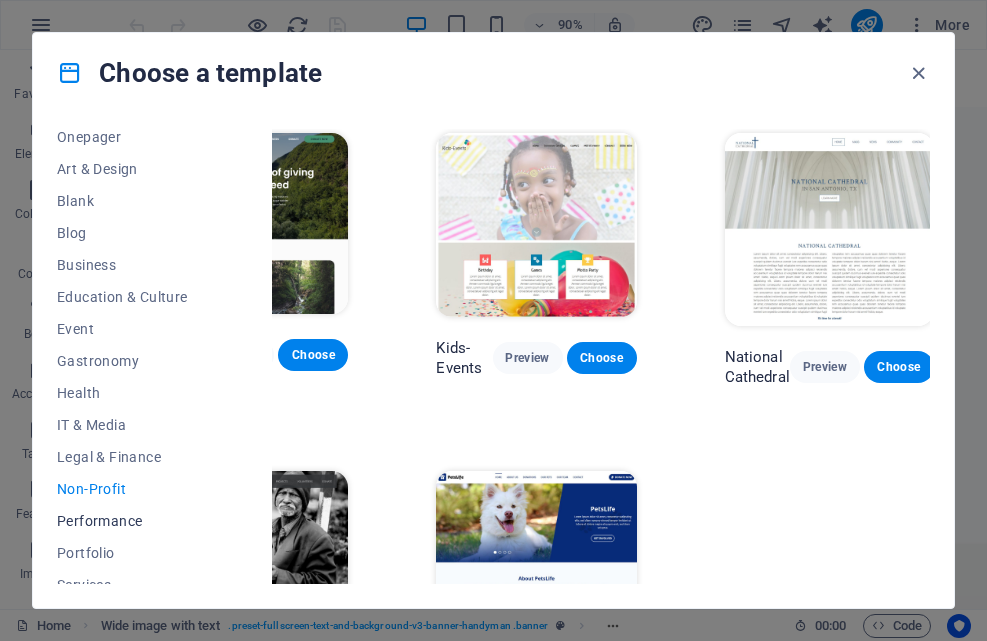 click on "Performance" at bounding box center [122, 521] 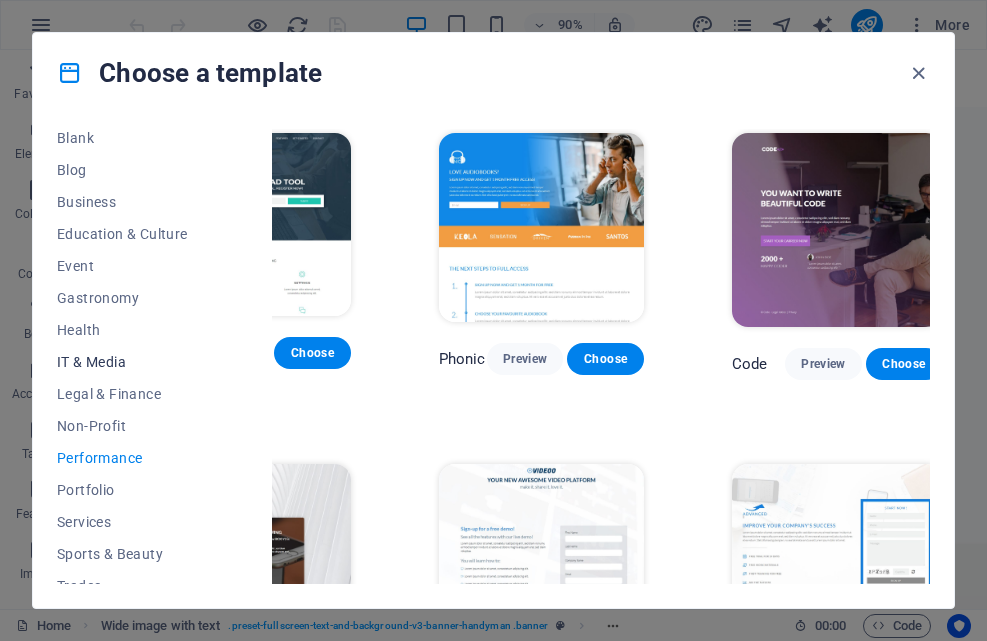 scroll, scrollTop: 300, scrollLeft: 0, axis: vertical 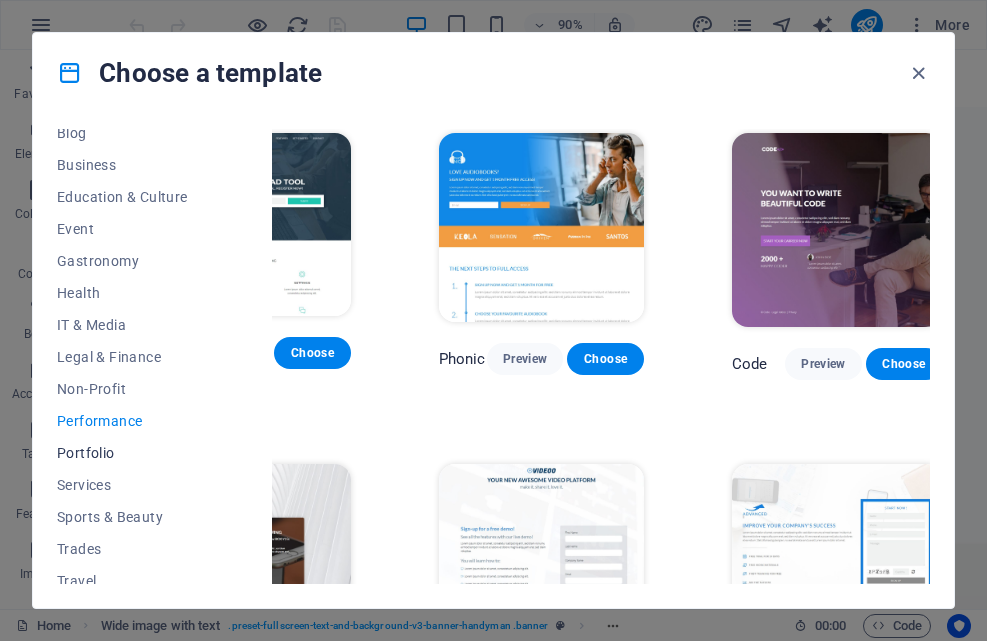 click on "Portfolio" at bounding box center [122, 453] 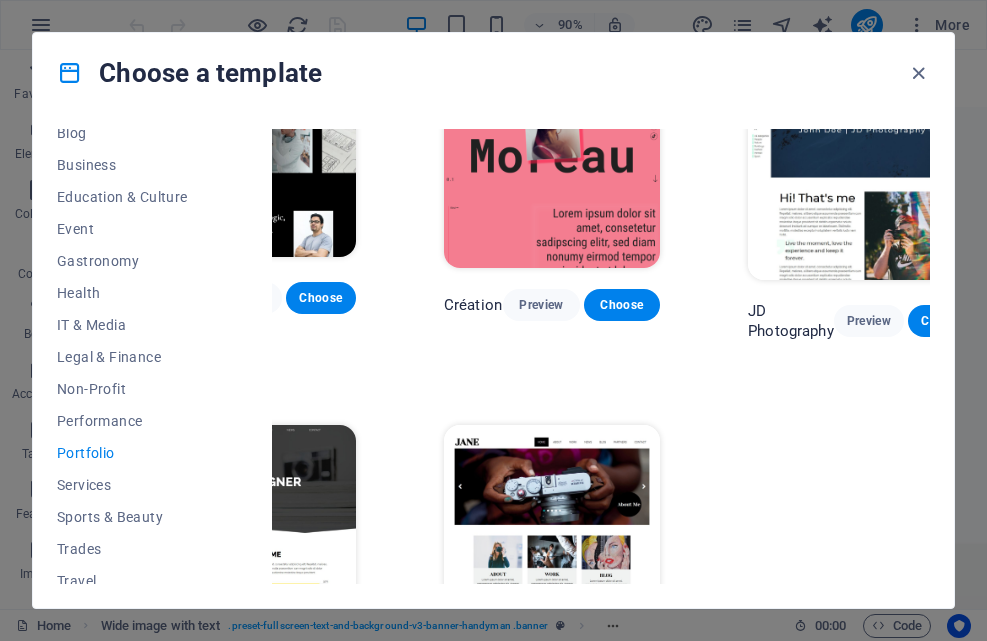 scroll, scrollTop: 531, scrollLeft: 124, axis: both 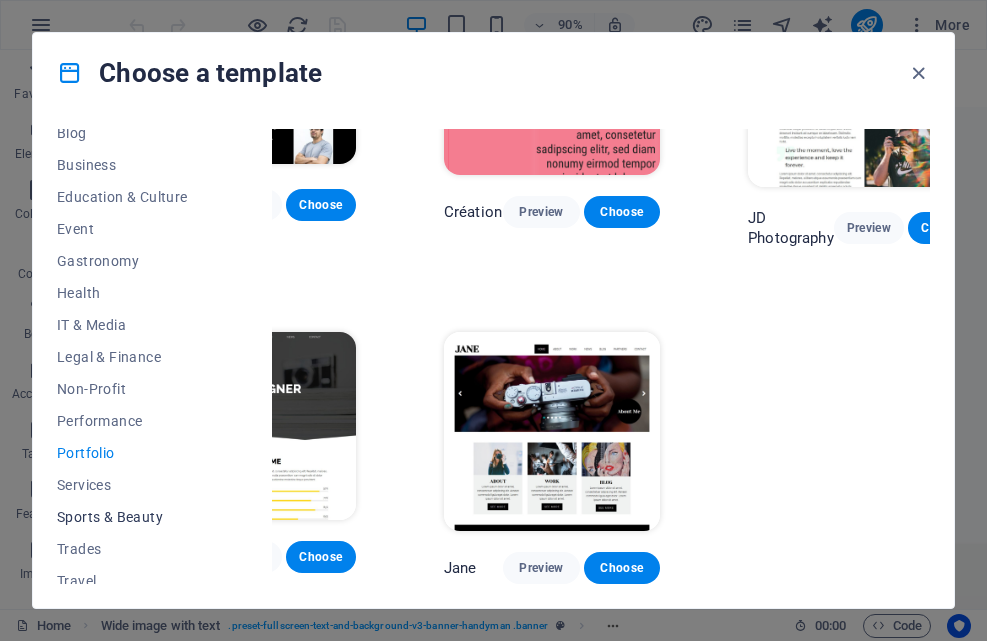 click on "Sports & Beauty" at bounding box center (122, 517) 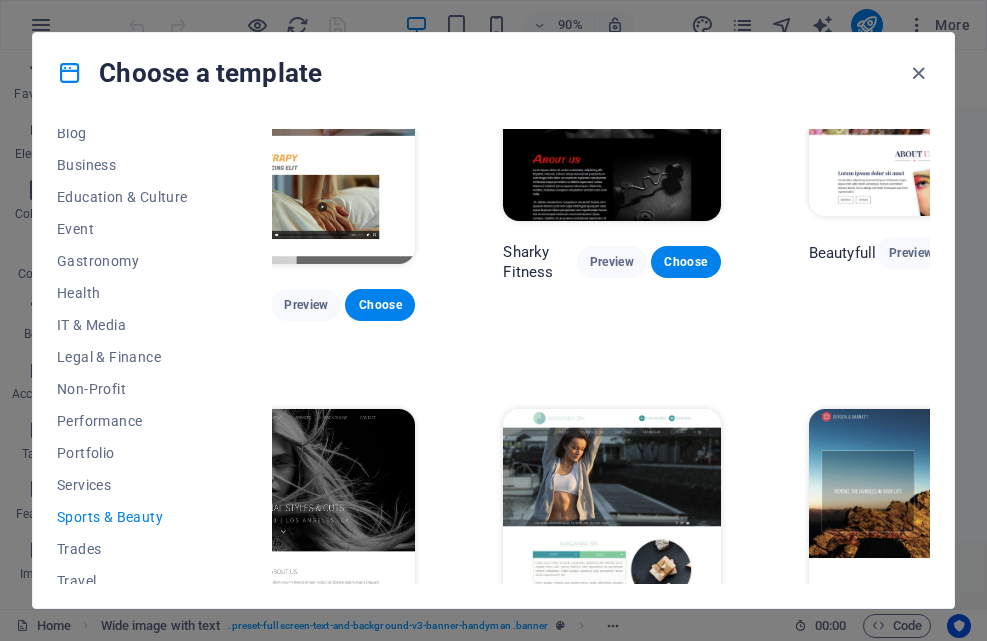 scroll, scrollTop: 1395, scrollLeft: 124, axis: both 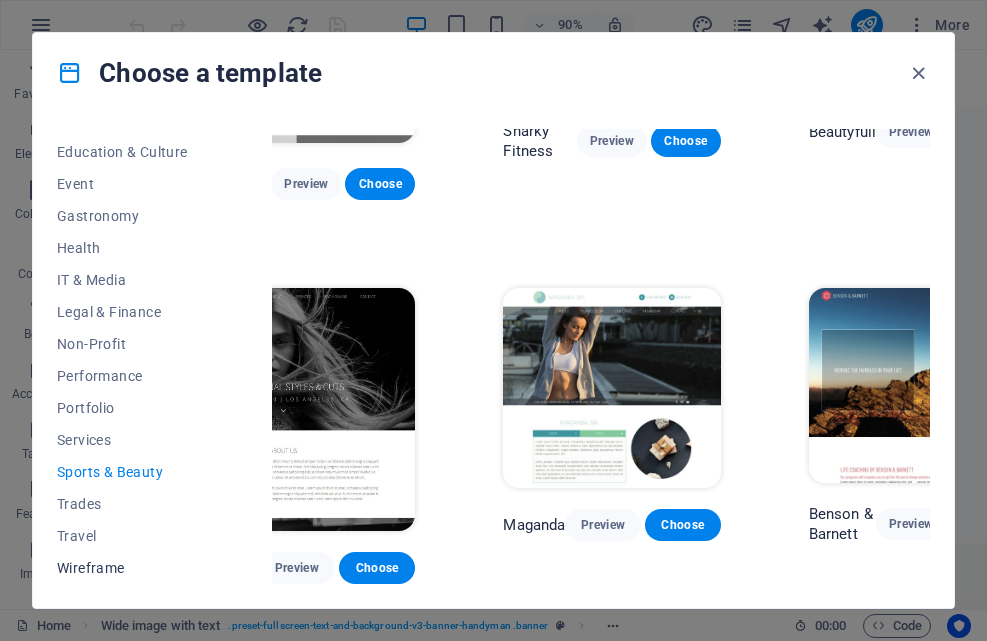 click on "Wireframe" at bounding box center [122, 568] 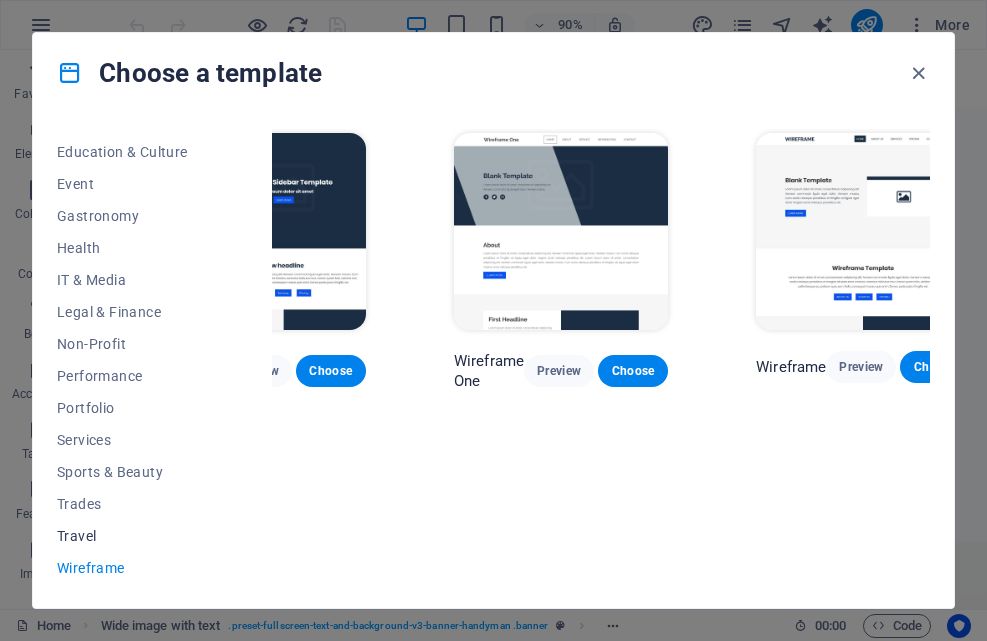 click on "Travel" at bounding box center (122, 536) 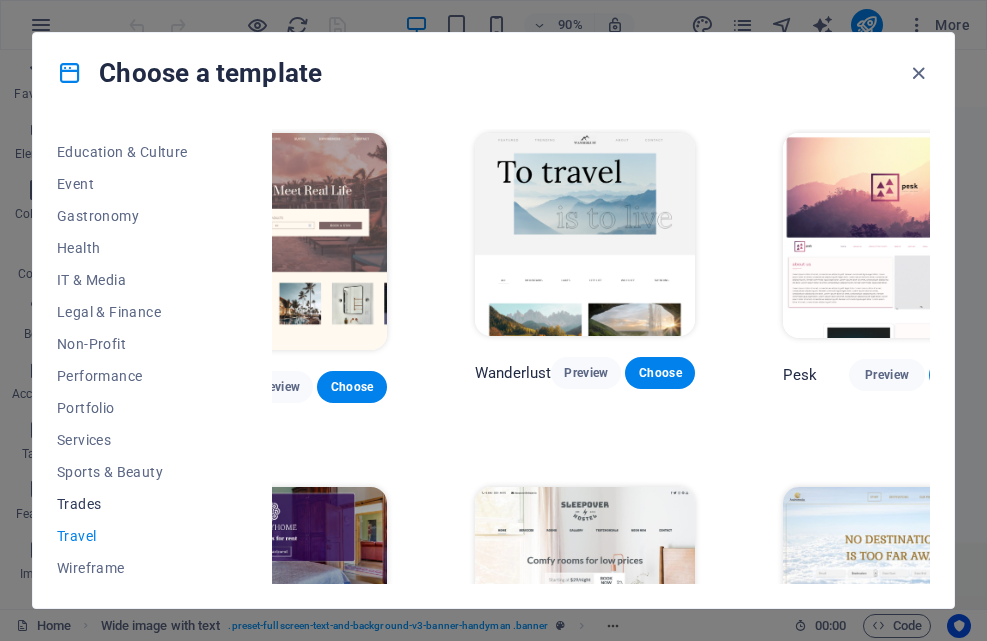 click on "Trades" at bounding box center (122, 504) 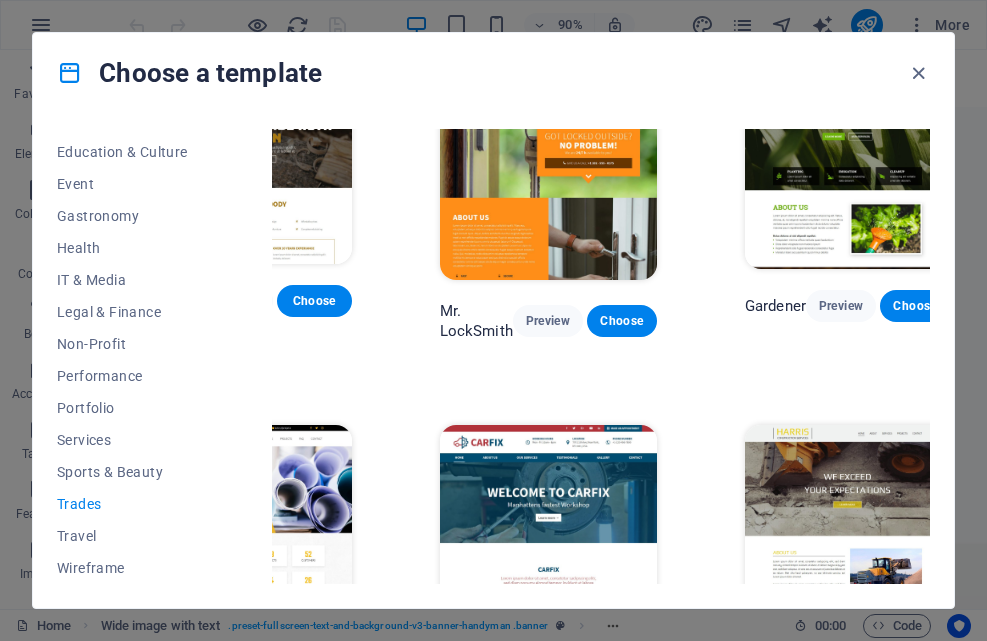 scroll, scrollTop: 500, scrollLeft: 124, axis: both 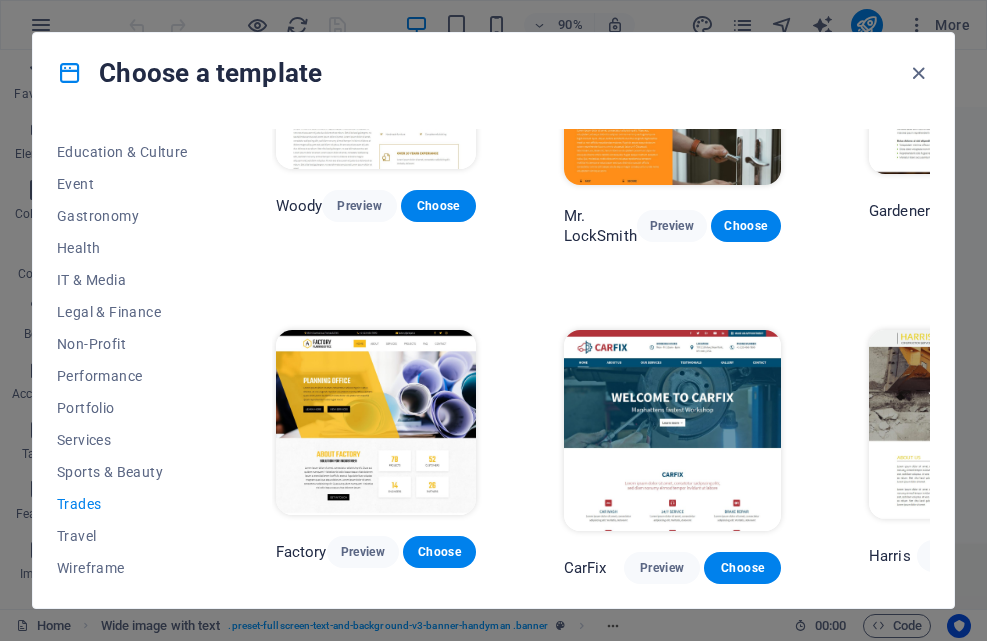 click on "Factory Preview Choose" at bounding box center [376, 454] 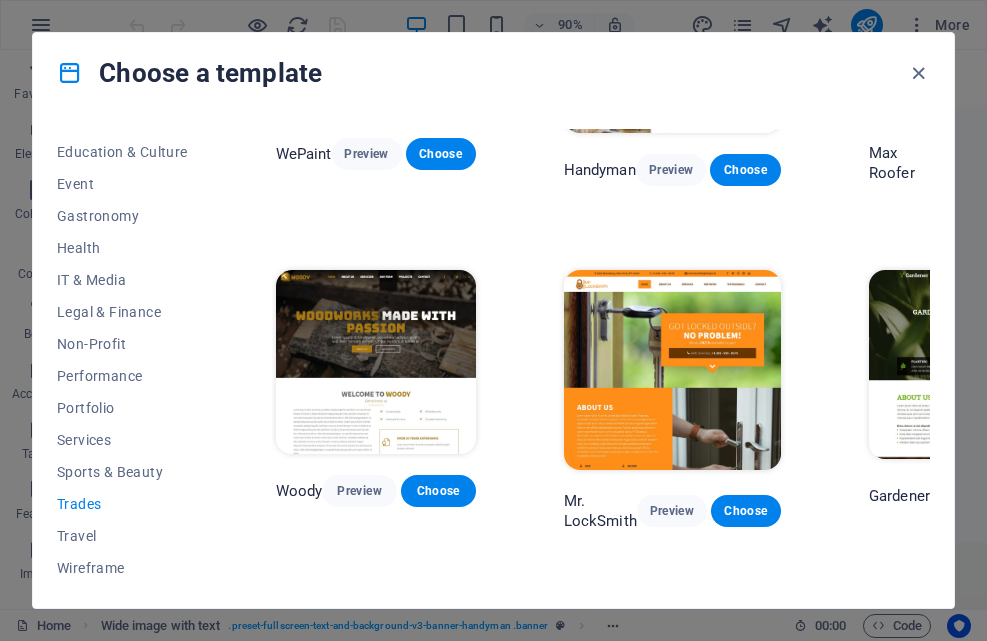 scroll, scrollTop: 0, scrollLeft: 0, axis: both 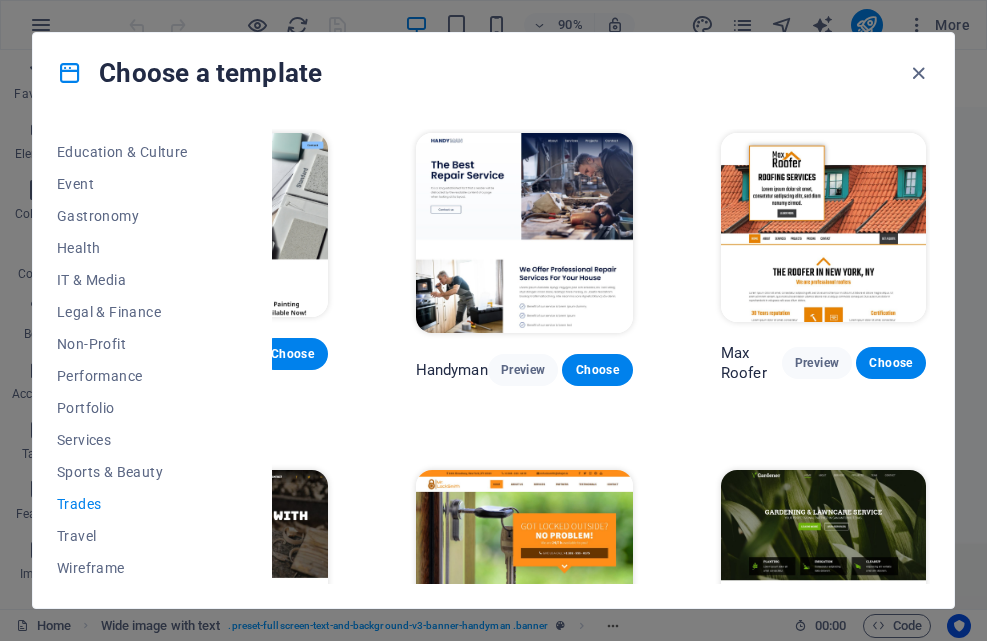click on "All Templates My Templates New Trending Landingpage Multipager Onepager Art & Design Blank Blog Business Education & Culture Event Gastronomy Health IT & Media Legal & Finance Non-Profit Performance Portfolio Services Sports & Beauty Trades Travel Wireframe WePaint Preview Choose Handyman Preview Choose Max Roofer Preview Choose Woody Preview Choose Mr. LockSmith Preview Choose Gardener Preview Choose Factory Preview Choose CarFix Preview Choose Harris Preview Choose" at bounding box center [493, 360] 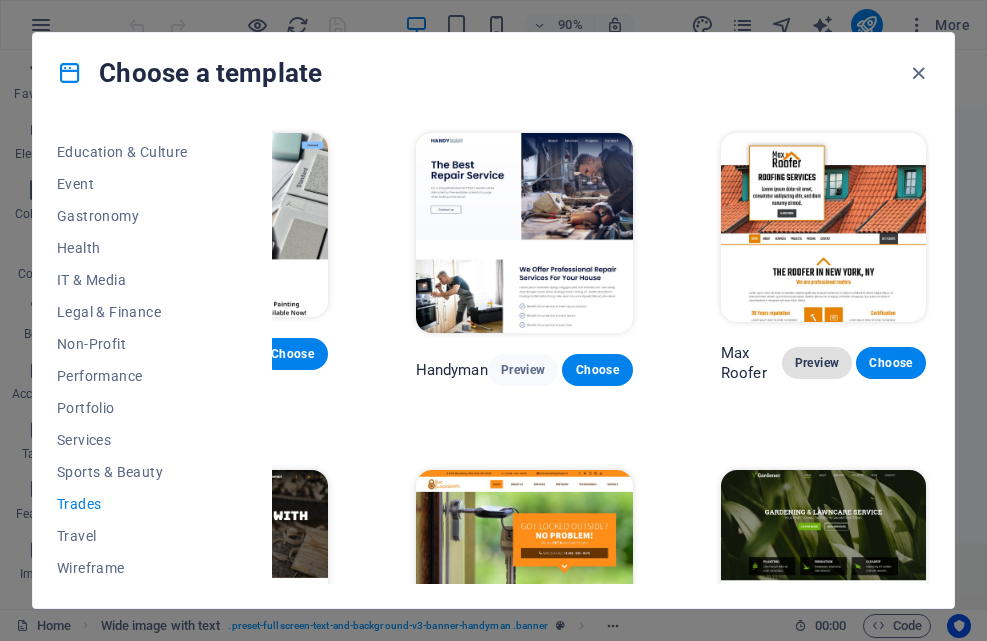 click on "Preview" at bounding box center (817, 363) 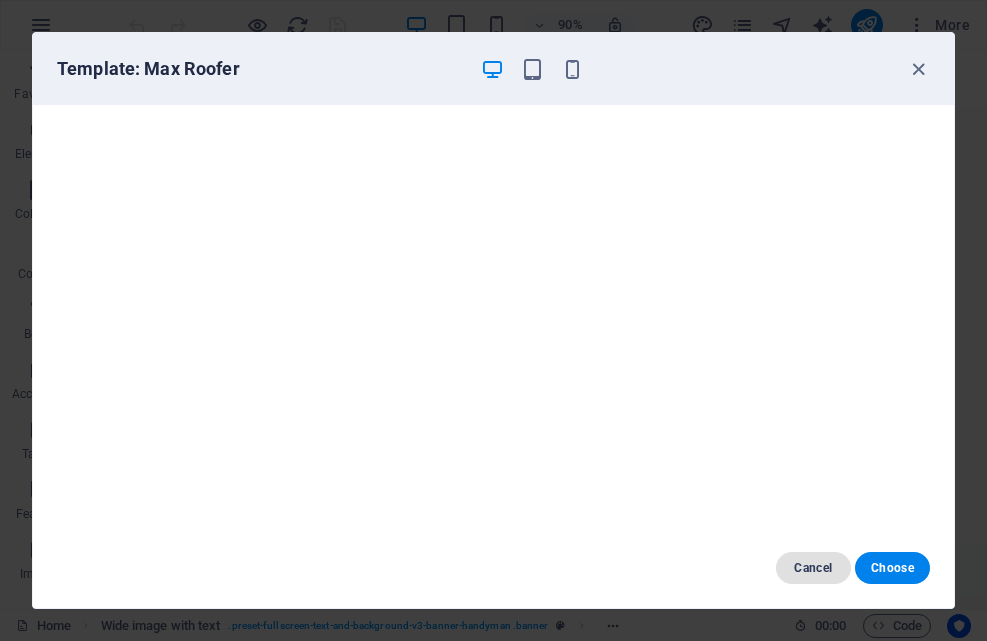 click on "Cancel" at bounding box center [813, 568] 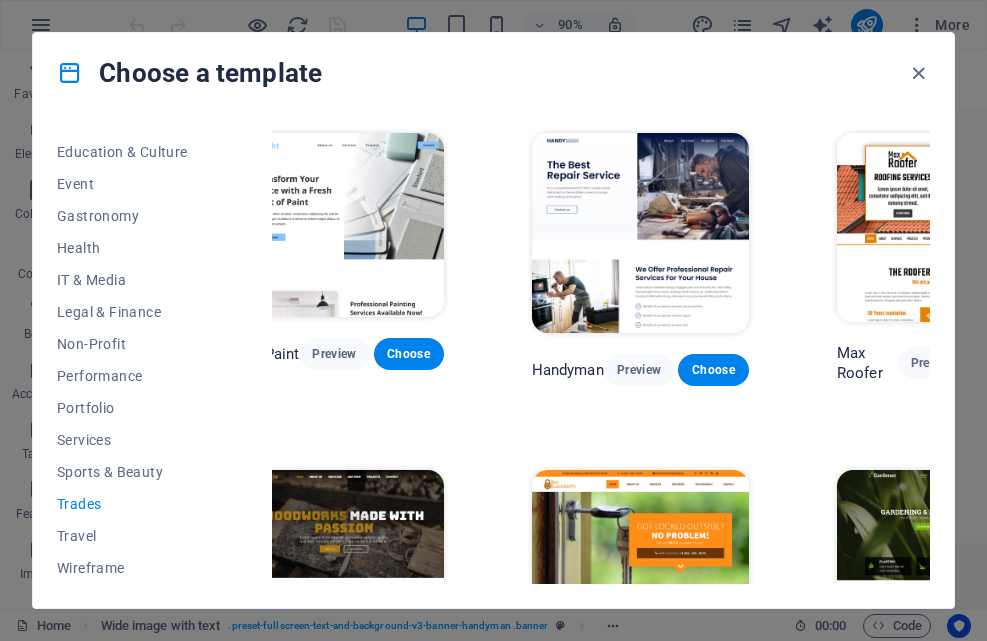 scroll, scrollTop: 0, scrollLeft: 8, axis: horizontal 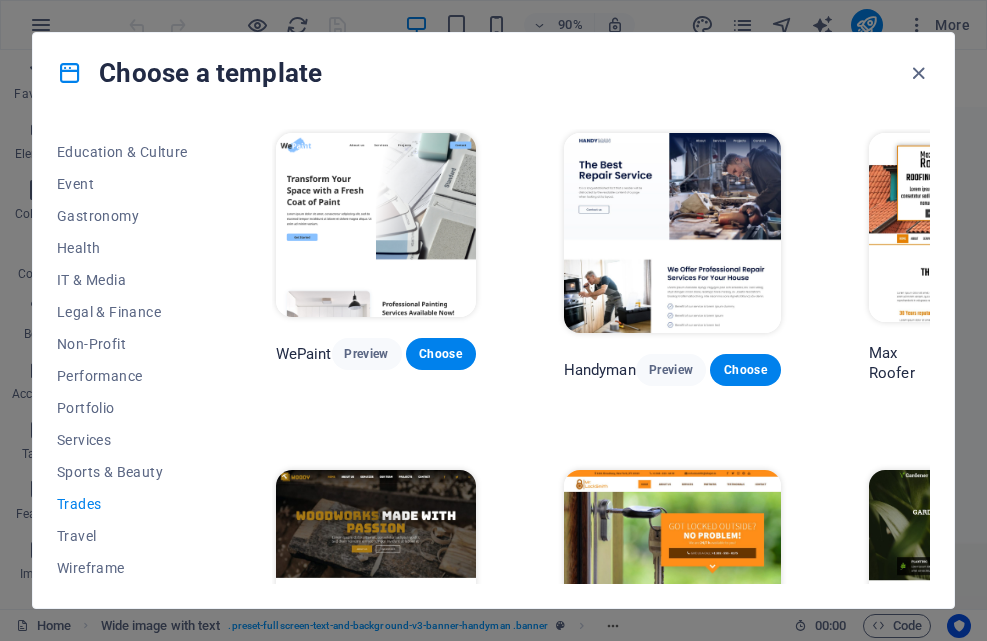 drag, startPoint x: 338, startPoint y: 585, endPoint x: 316, endPoint y: 585, distance: 22 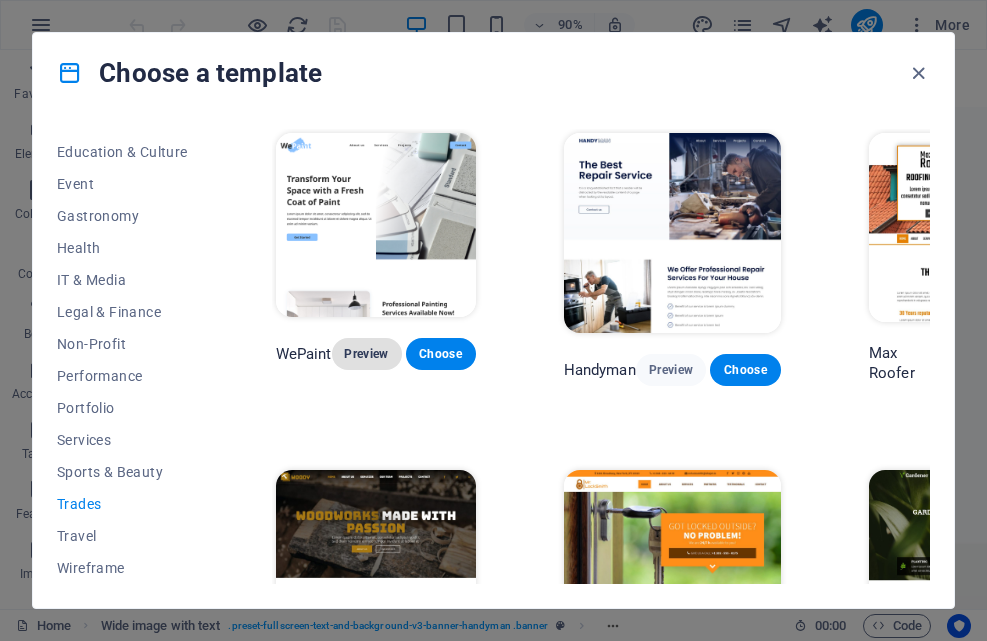 click on "Preview" at bounding box center [367, 354] 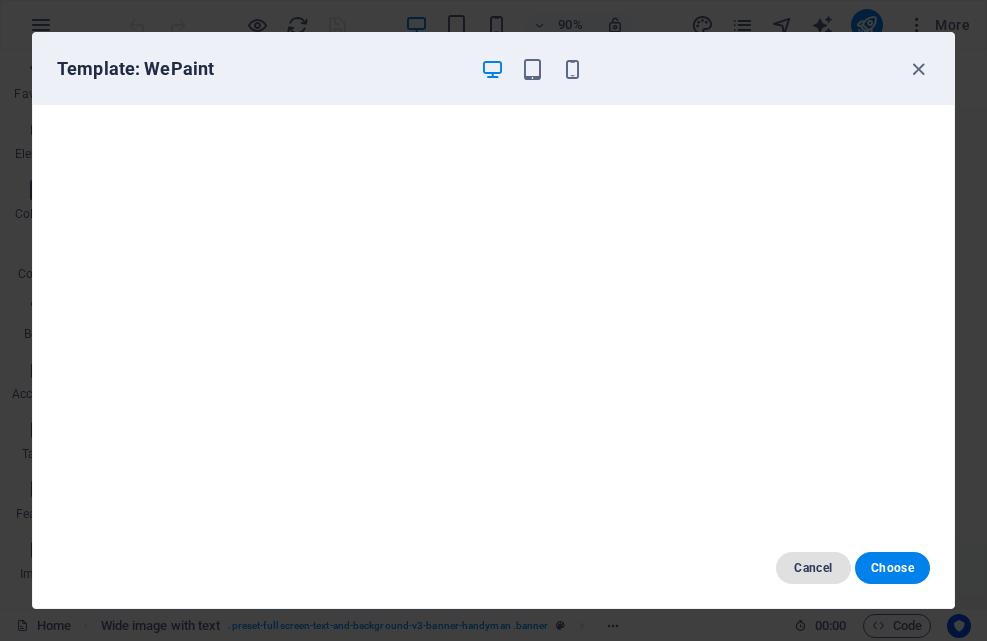 click on "Cancel" at bounding box center (813, 568) 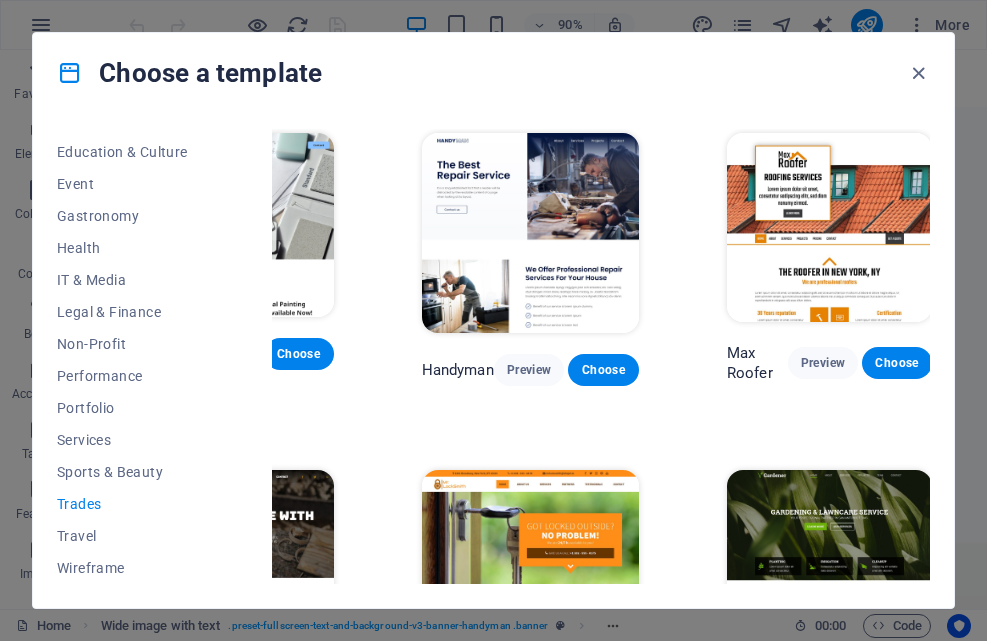 scroll, scrollTop: 0, scrollLeft: 157, axis: horizontal 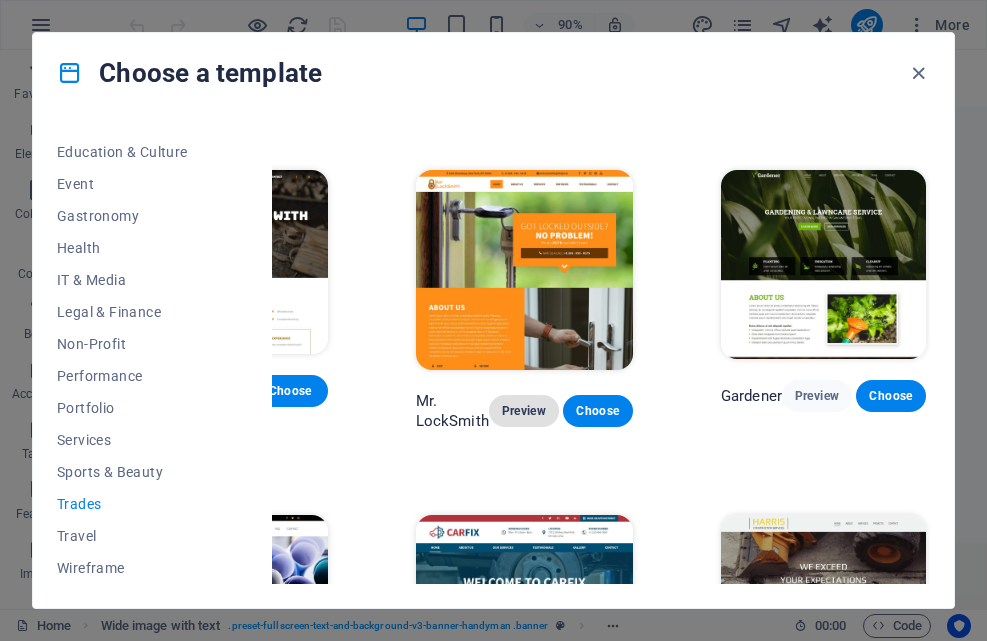 click on "Preview" at bounding box center [524, 411] 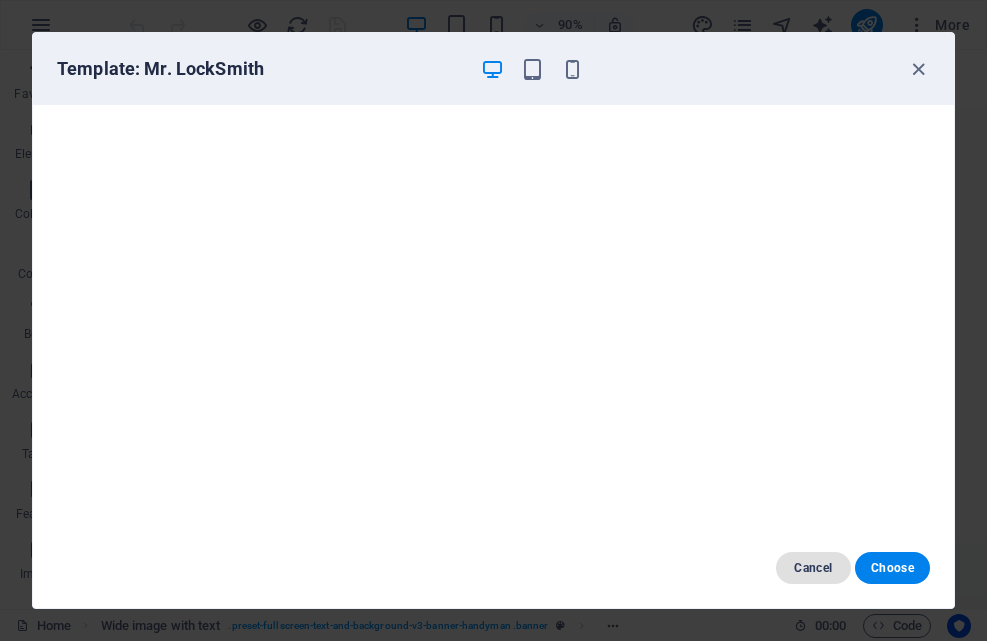 click on "Cancel" at bounding box center (813, 568) 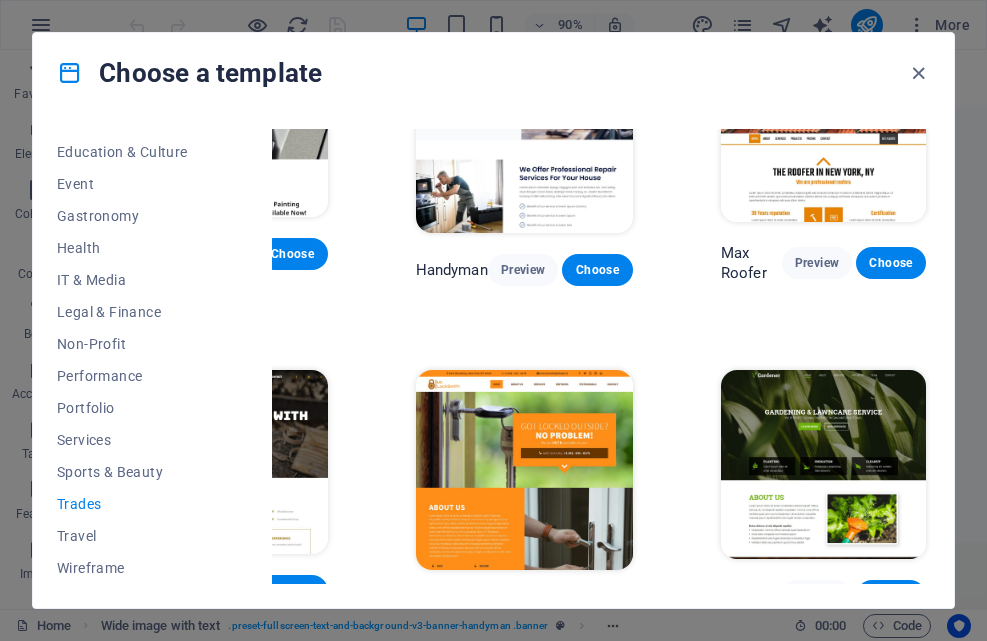 scroll, scrollTop: 0, scrollLeft: 157, axis: horizontal 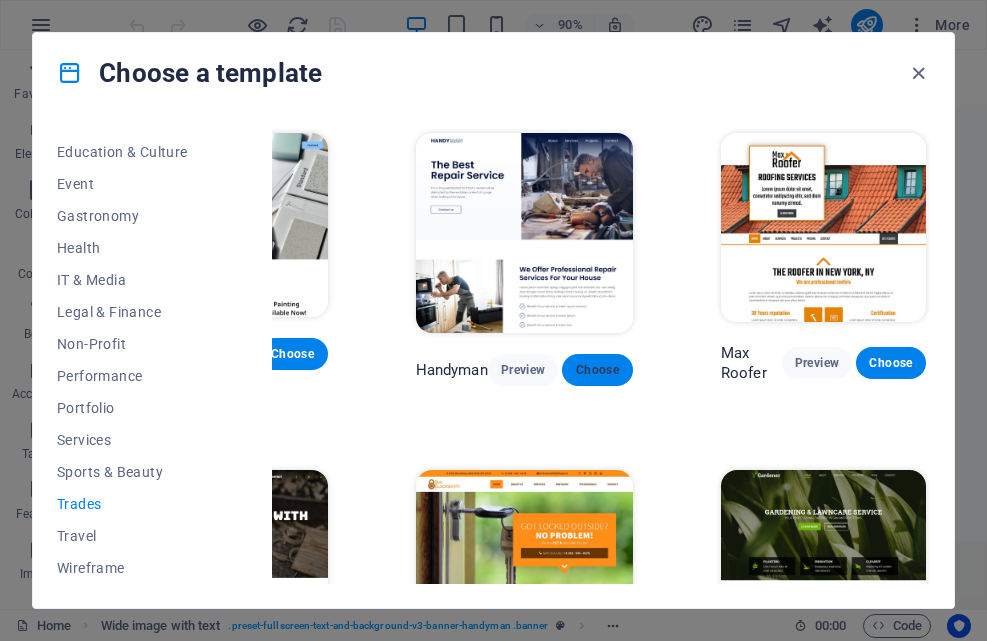click on "Choose" at bounding box center [597, 370] 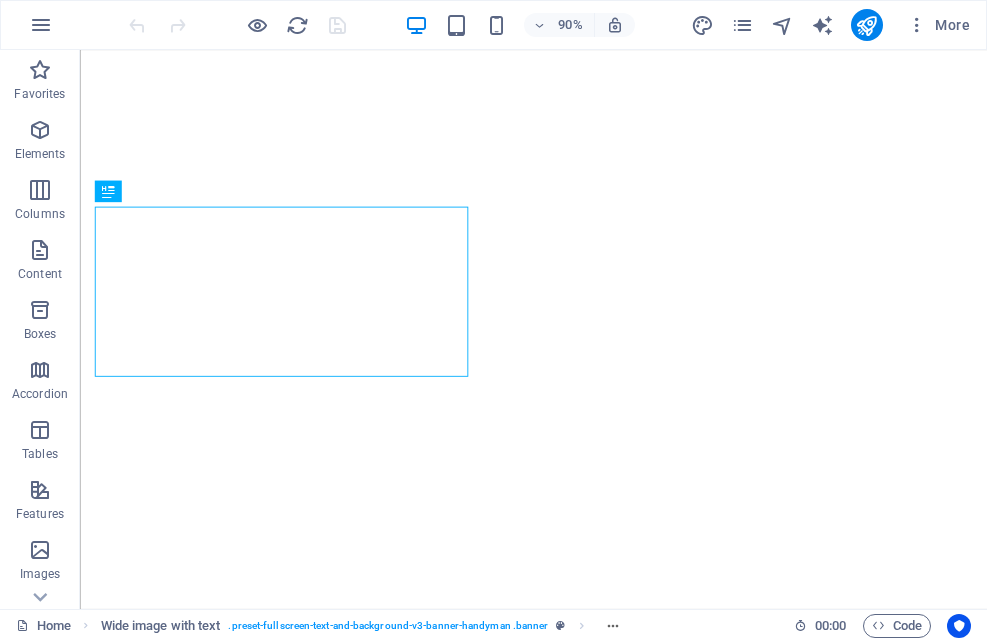 scroll, scrollTop: 0, scrollLeft: 0, axis: both 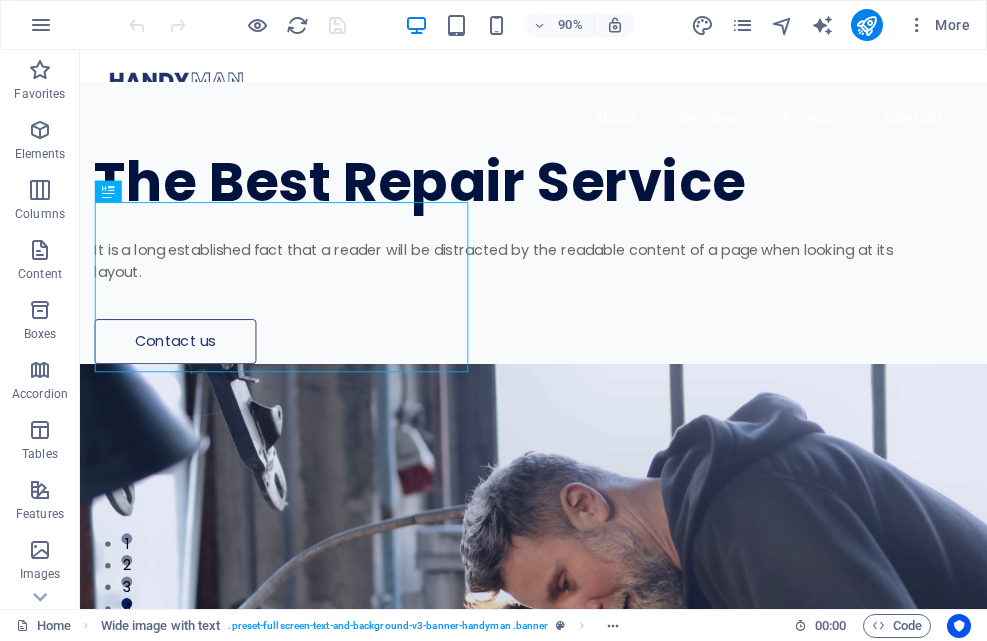 click at bounding box center [584, 769] 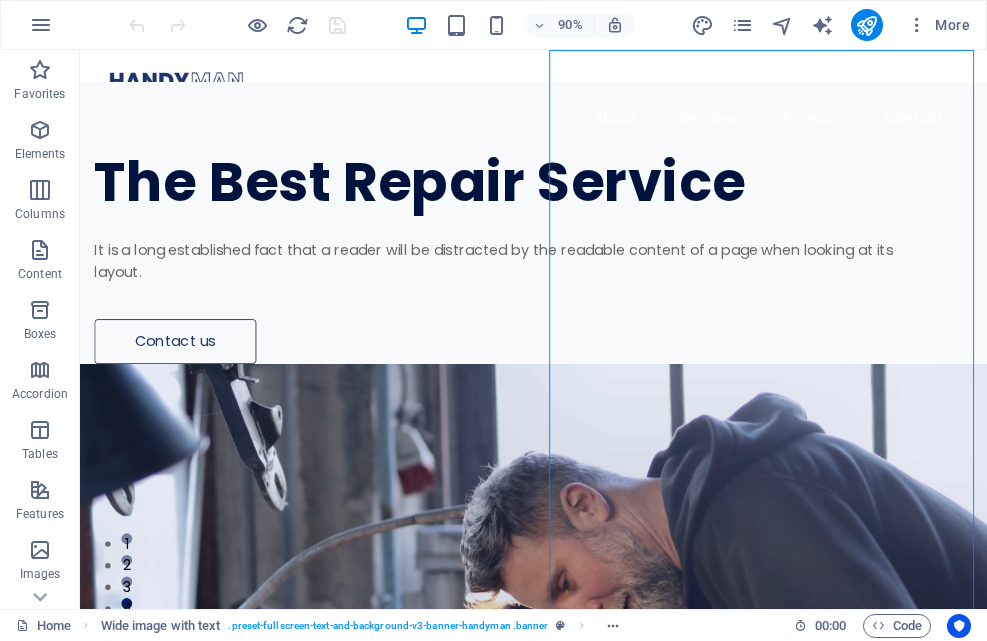scroll, scrollTop: 0, scrollLeft: 0, axis: both 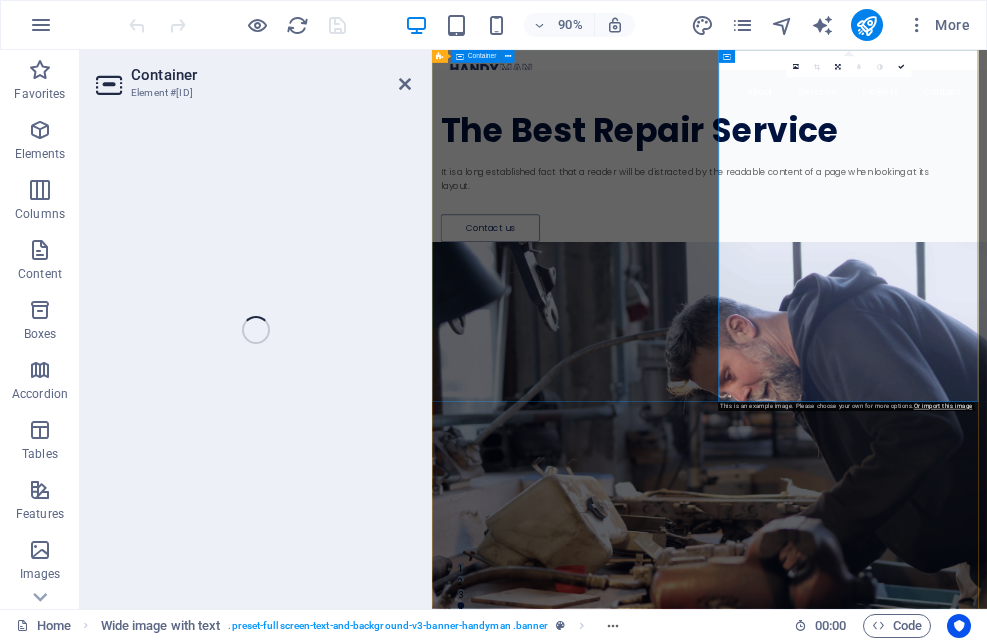 select on "px" 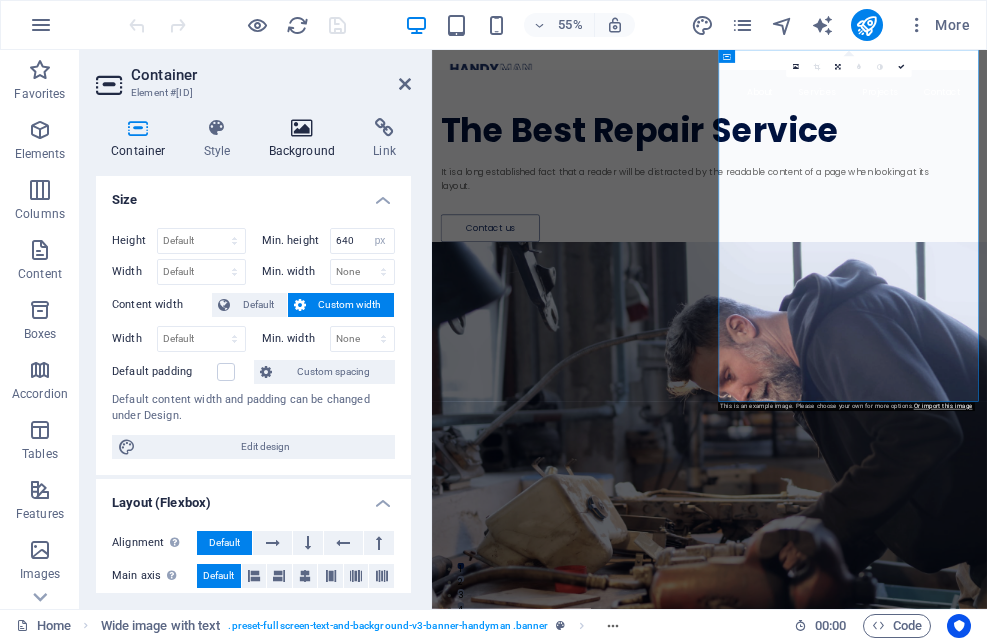 click at bounding box center [302, 128] 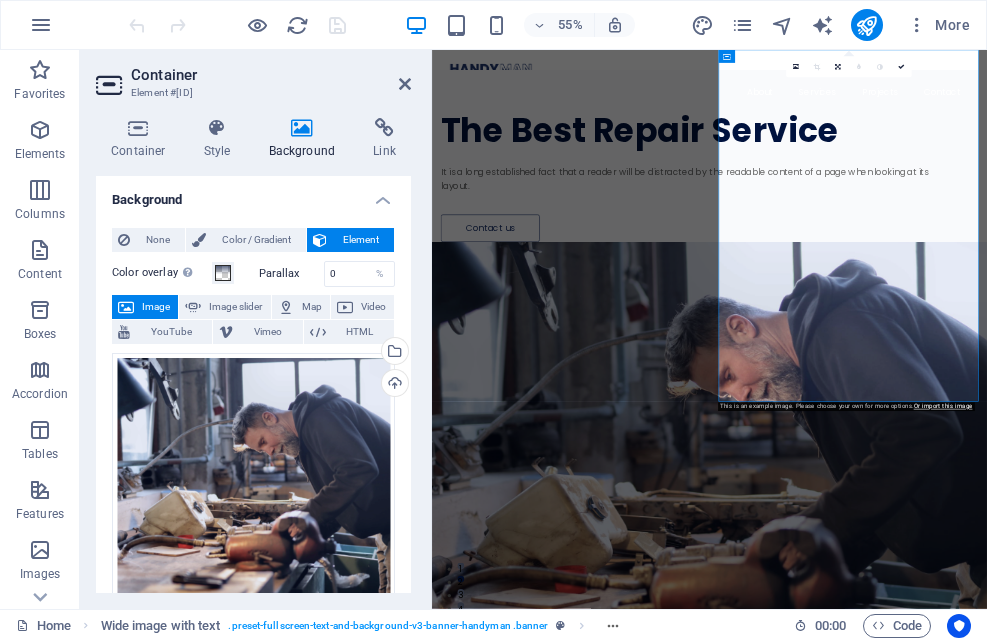 click on "Image" at bounding box center (156, 307) 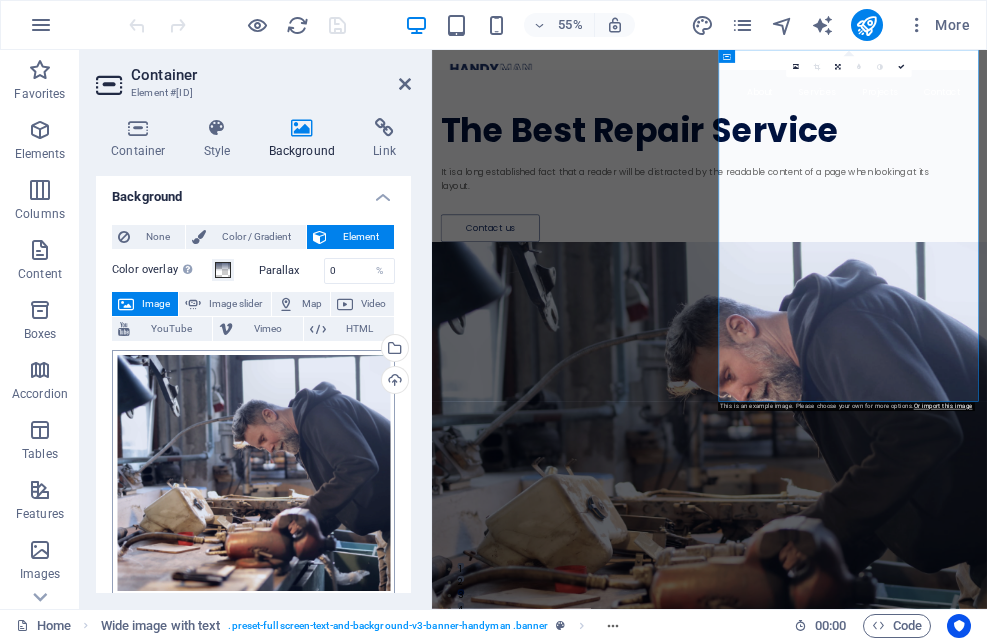 scroll, scrollTop: 203, scrollLeft: 0, axis: vertical 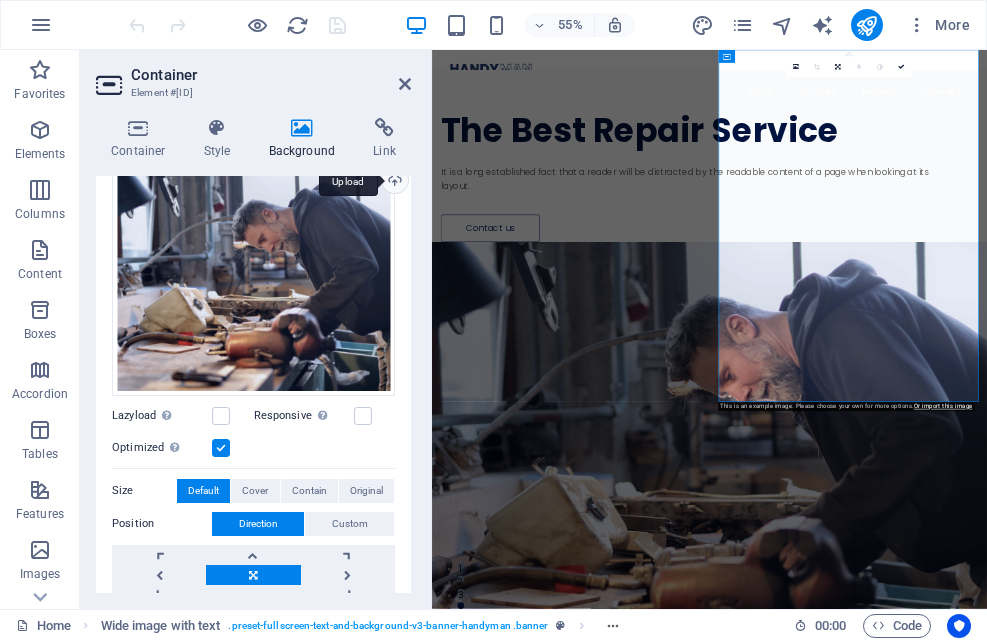 click on "Upload" at bounding box center [393, 182] 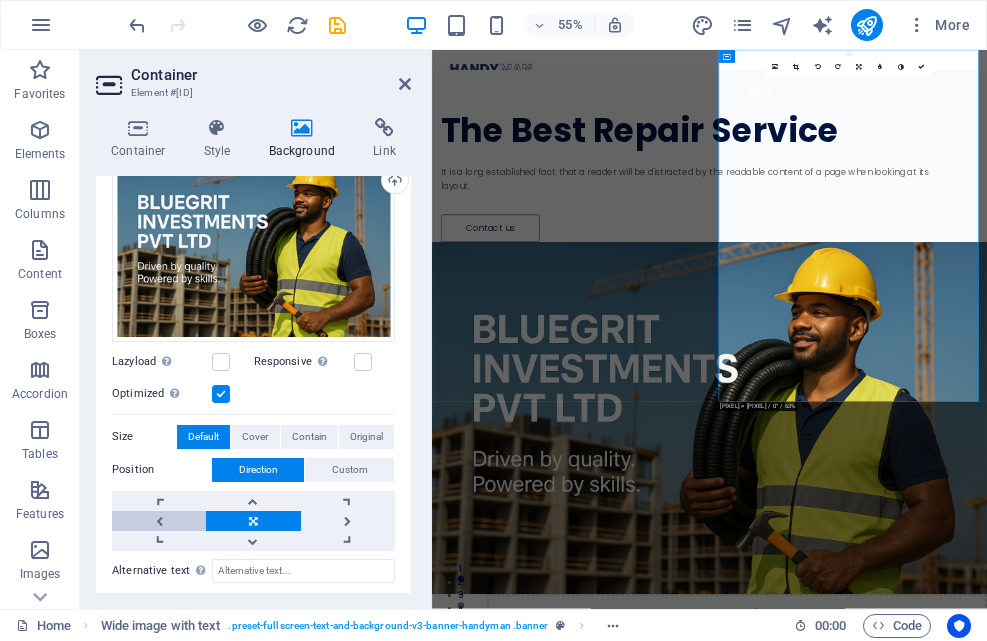 click at bounding box center (159, 521) 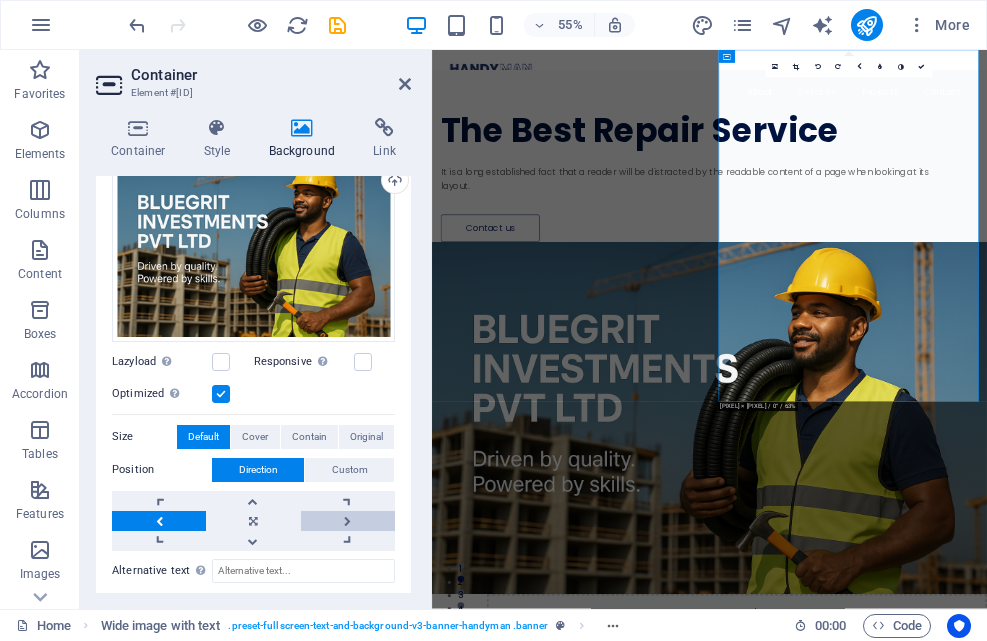 click at bounding box center [348, 521] 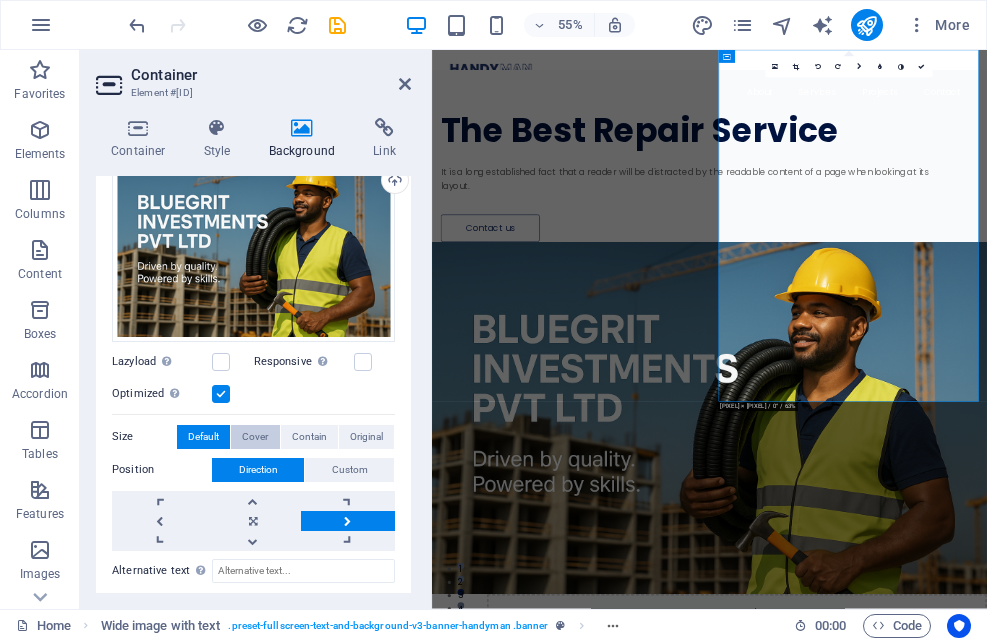 click on "Cover" at bounding box center [255, 437] 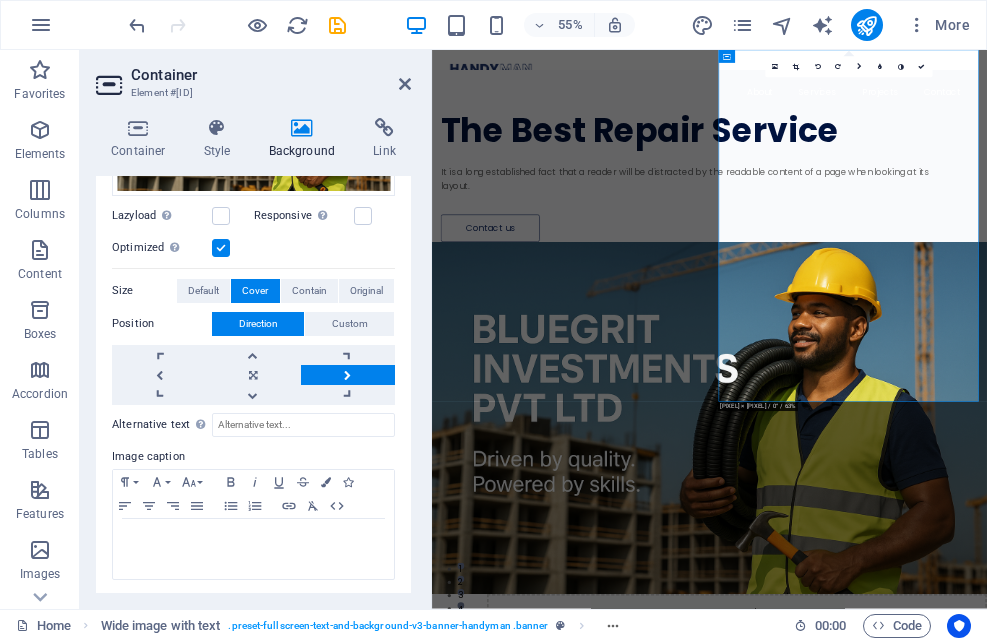 scroll, scrollTop: 350, scrollLeft: 0, axis: vertical 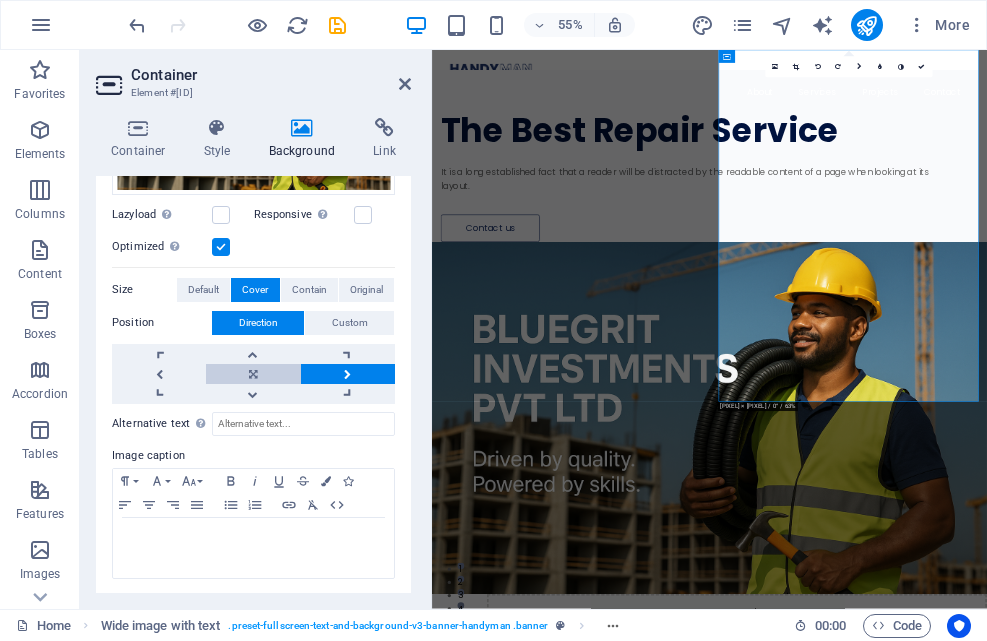 click at bounding box center (253, 374) 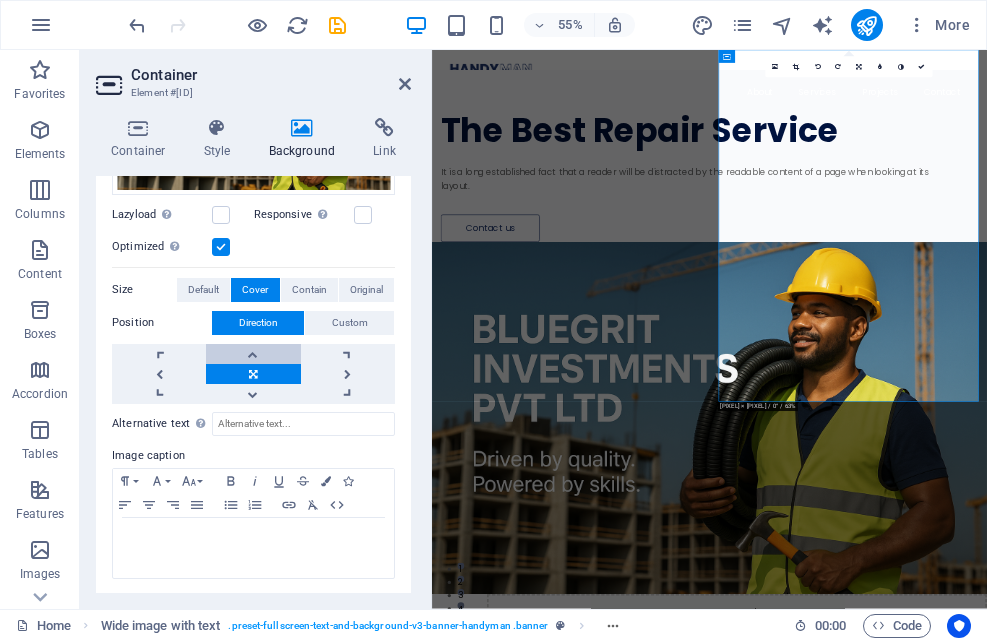 click at bounding box center [253, 354] 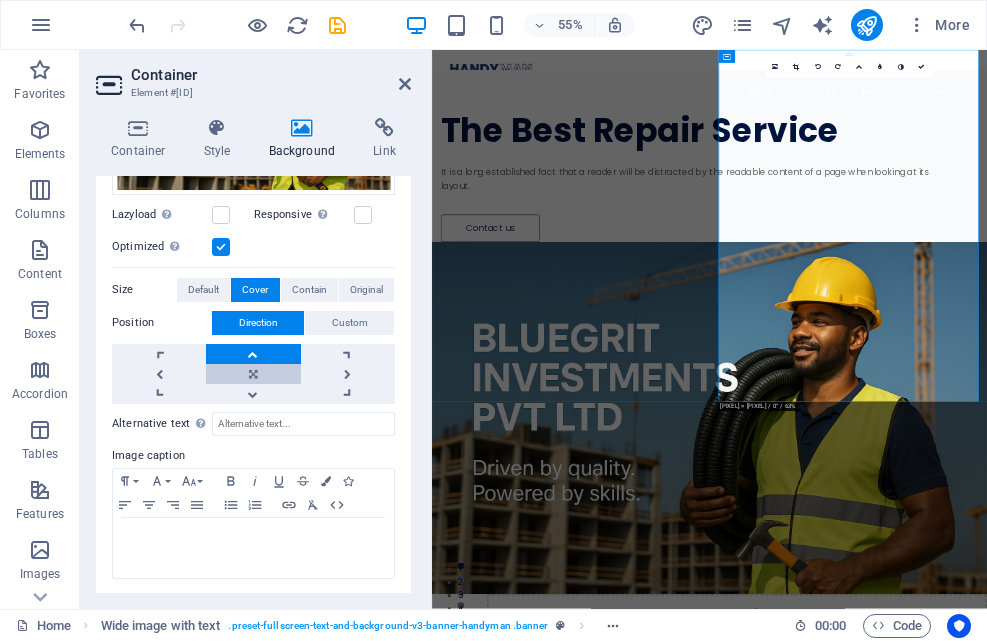 click at bounding box center (253, 374) 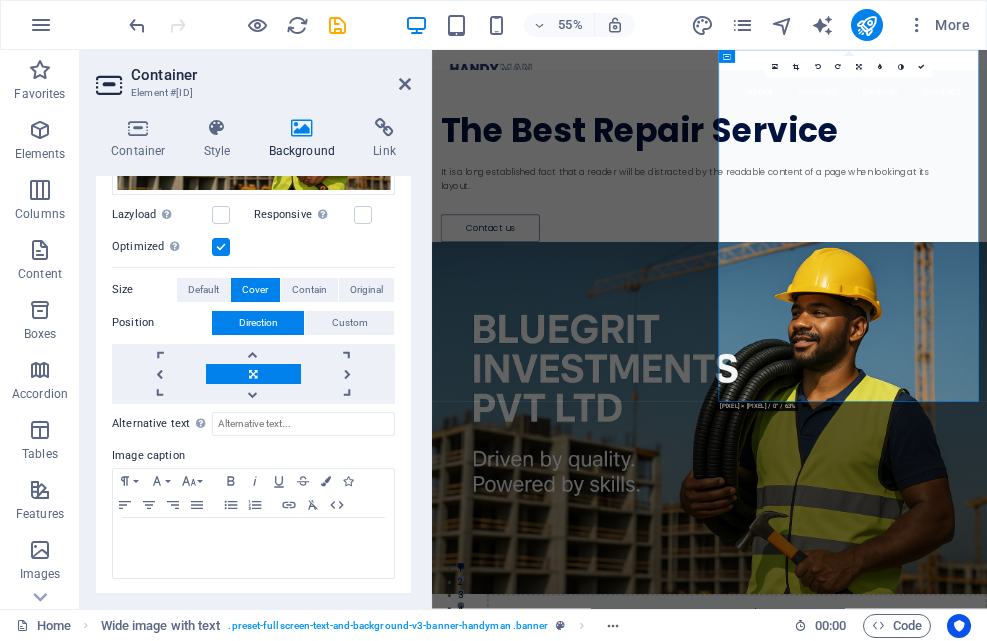 click on "Size" at bounding box center [144, 290] 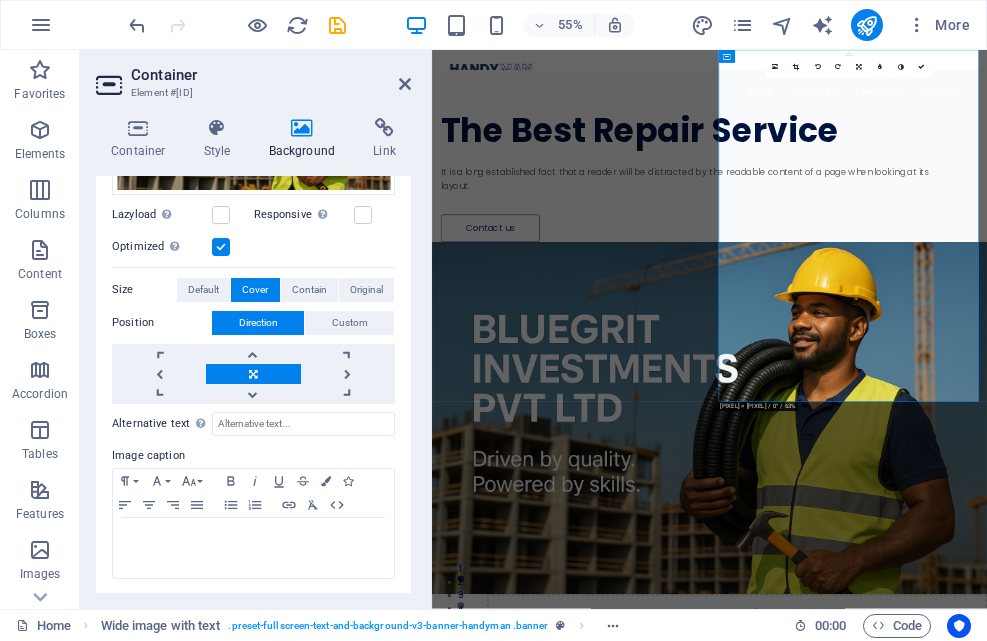 click on "Size" at bounding box center [144, 290] 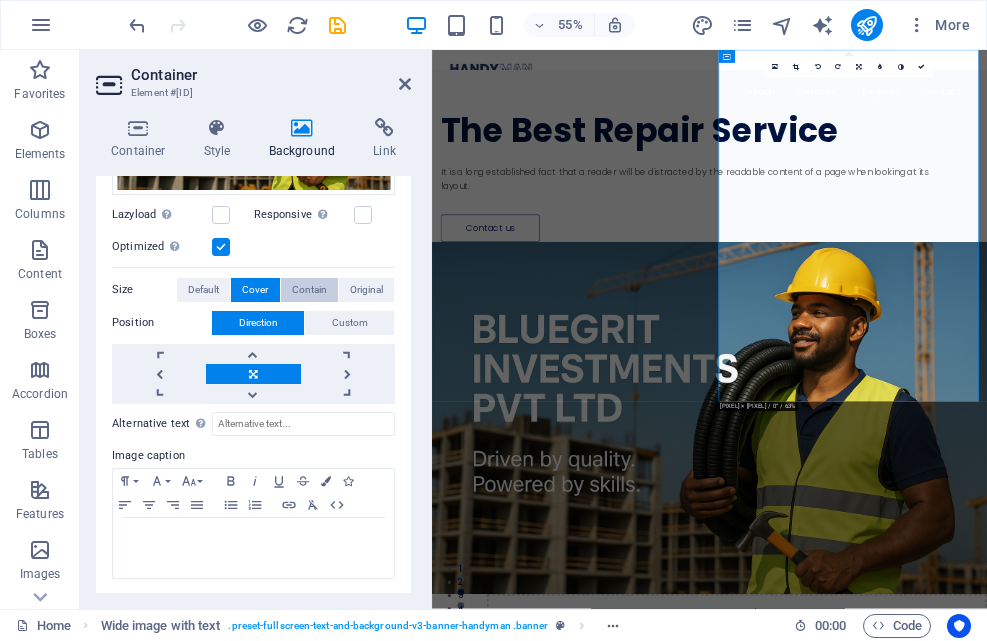 click on "Contain" at bounding box center [309, 290] 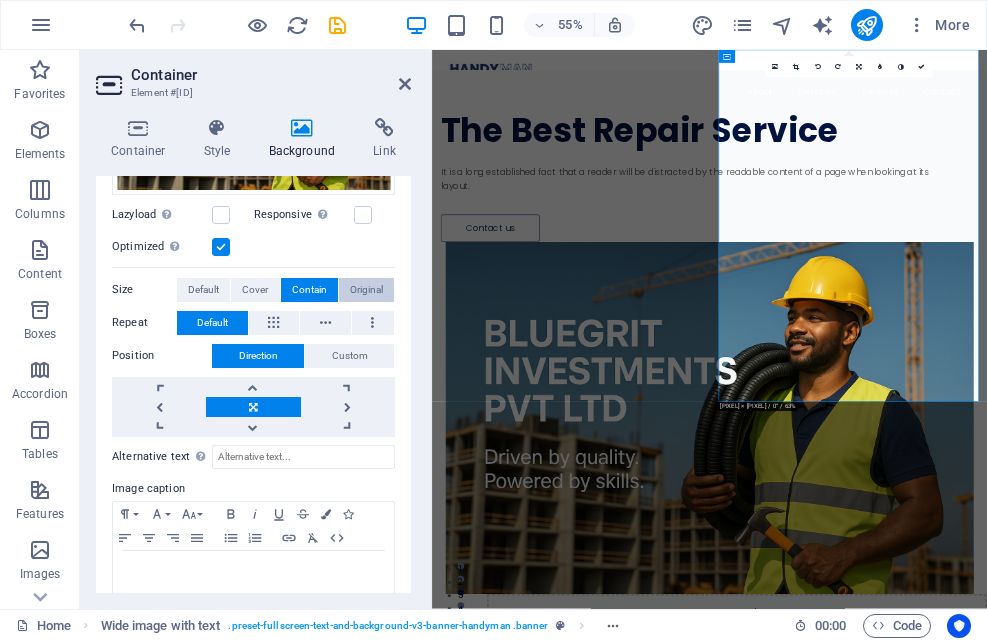 click on "Original" at bounding box center (366, 290) 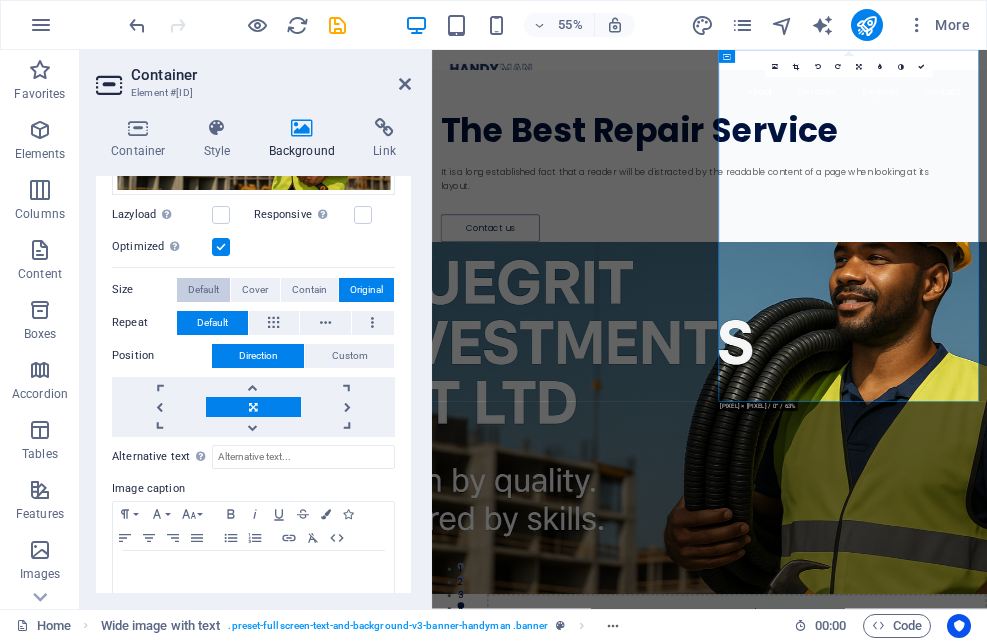click on "Default" at bounding box center (203, 290) 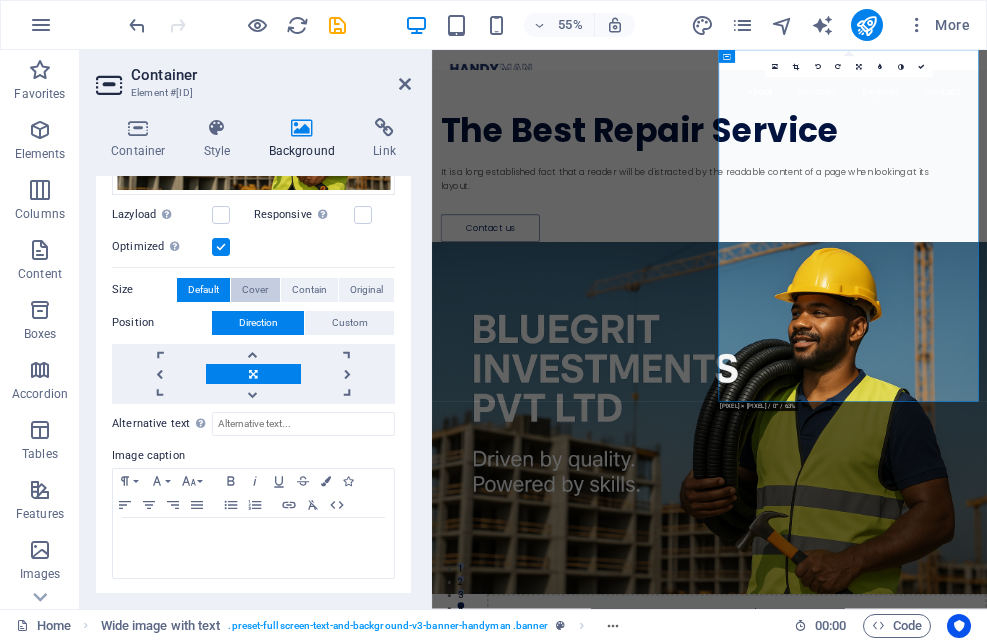 click on "Cover" at bounding box center (255, 290) 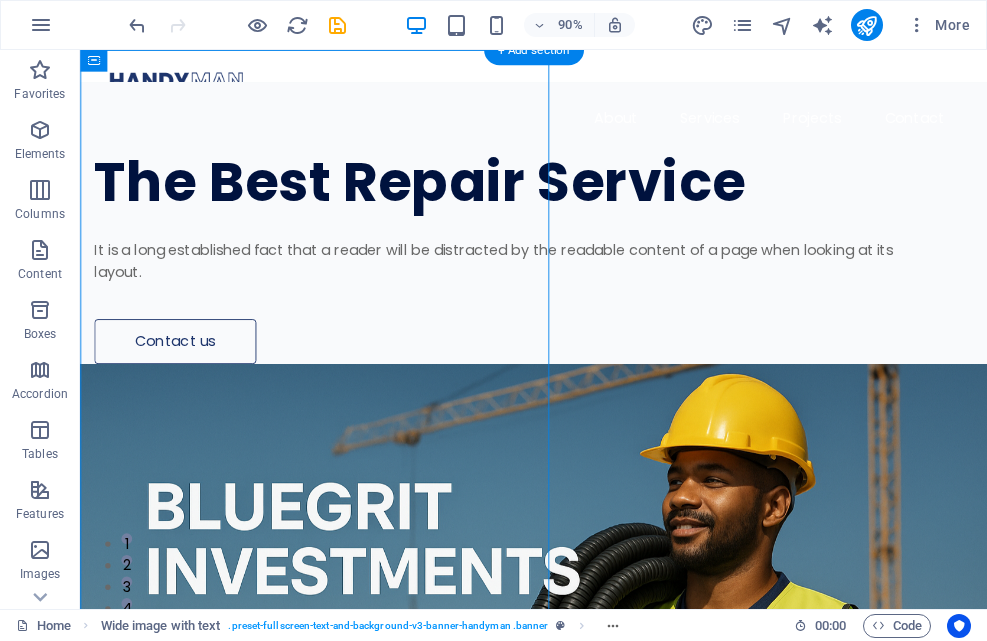 drag, startPoint x: 598, startPoint y: 395, endPoint x: 515, endPoint y: 304, distance: 123.16656 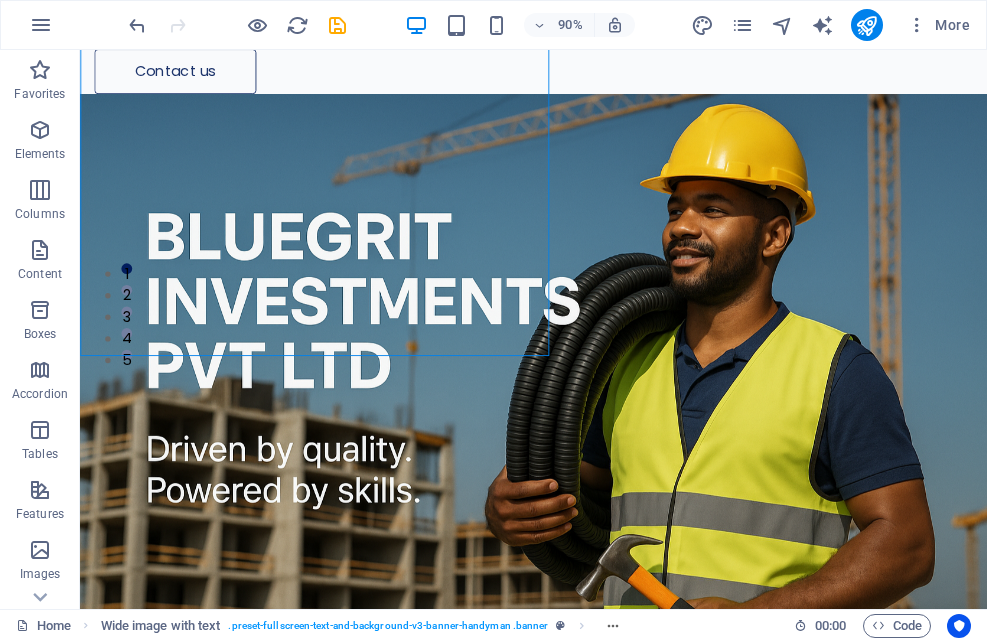 scroll, scrollTop: 0, scrollLeft: 0, axis: both 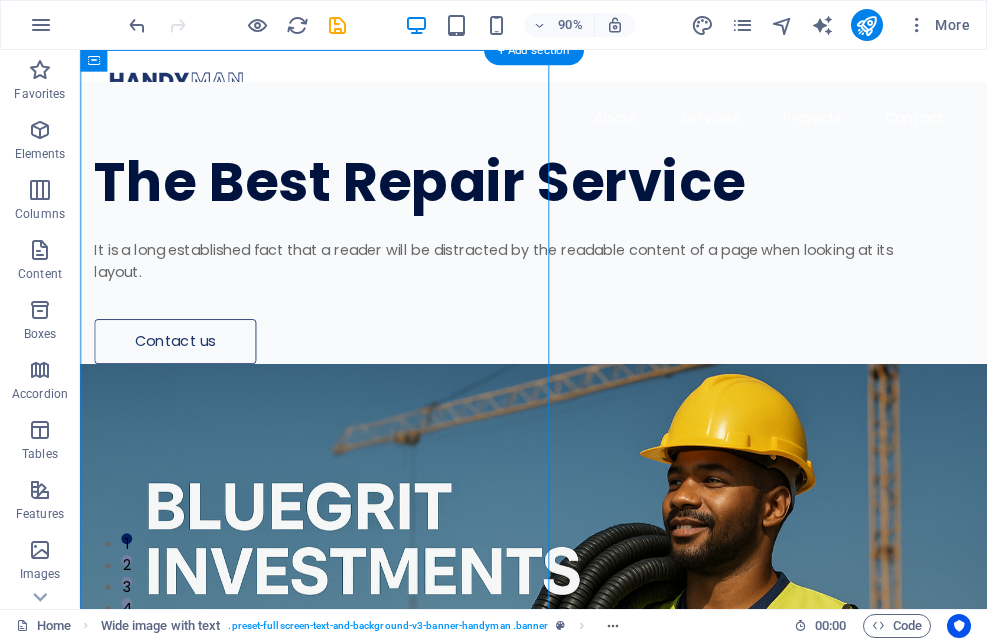 click at bounding box center (584, 719) 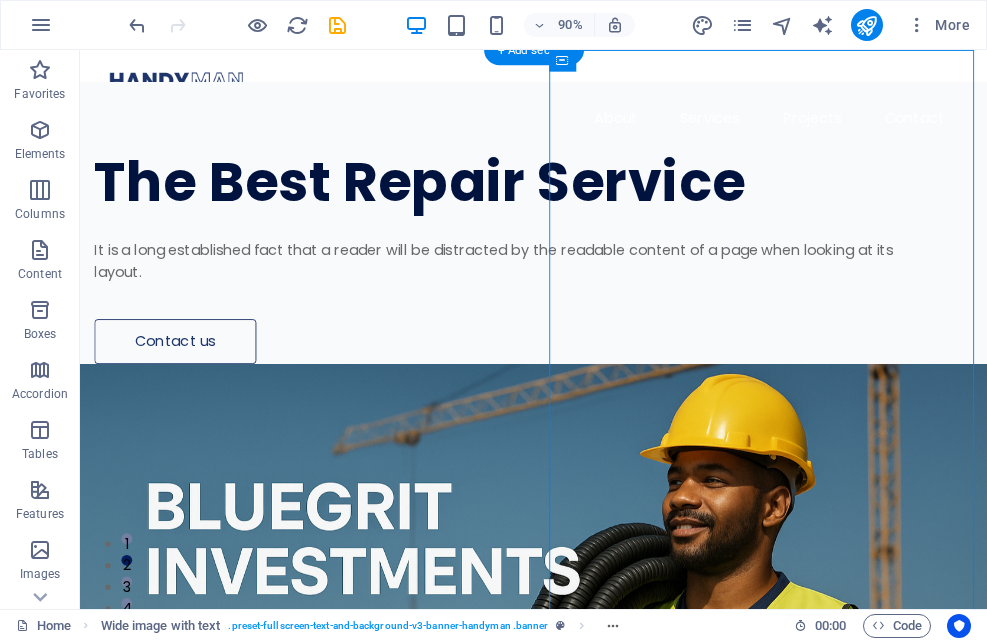 click at bounding box center [584, 719] 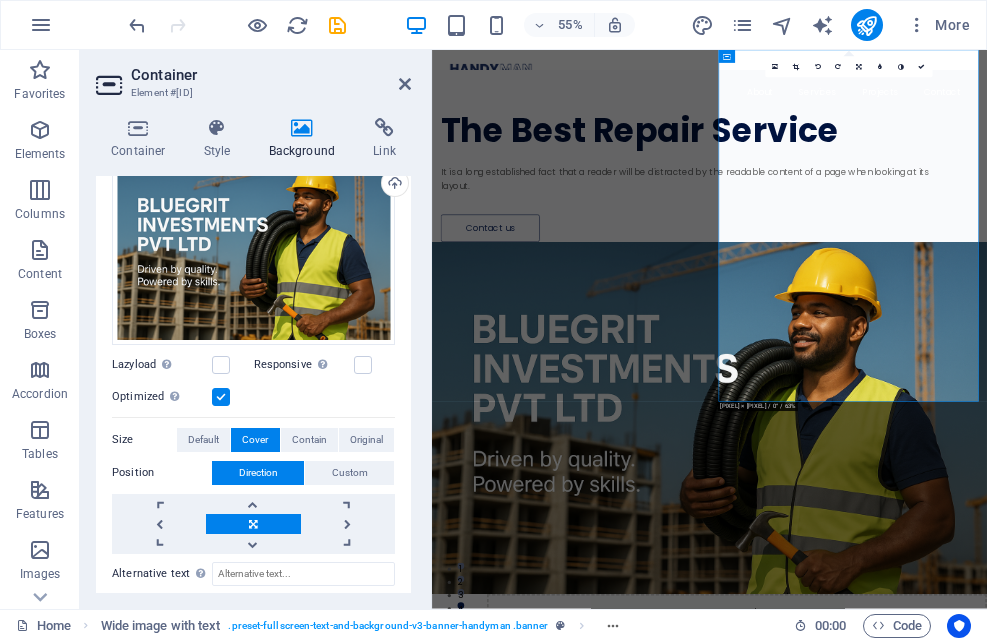 scroll, scrollTop: 350, scrollLeft: 0, axis: vertical 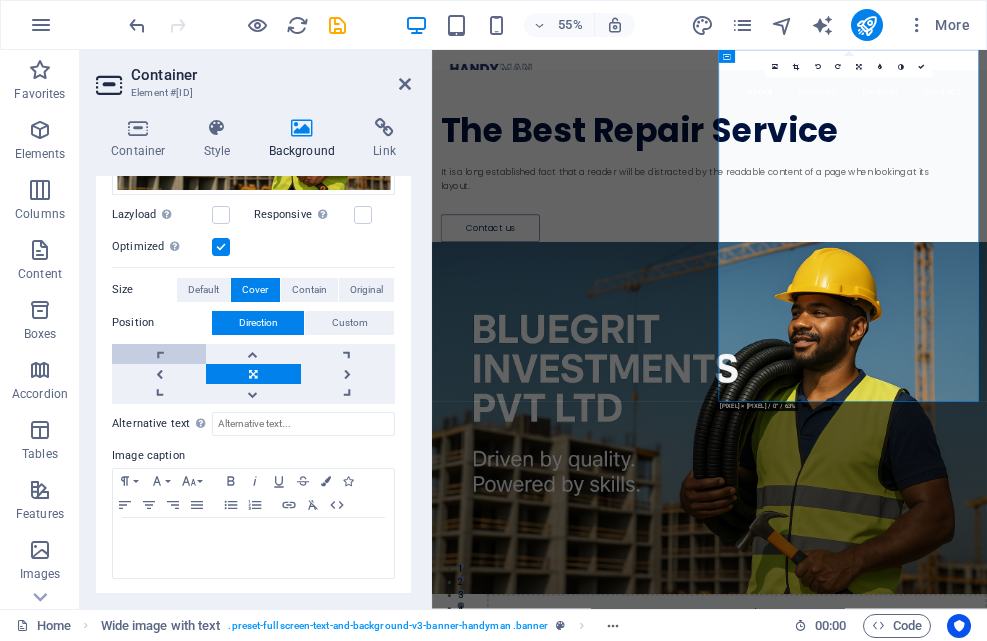 click at bounding box center (159, 354) 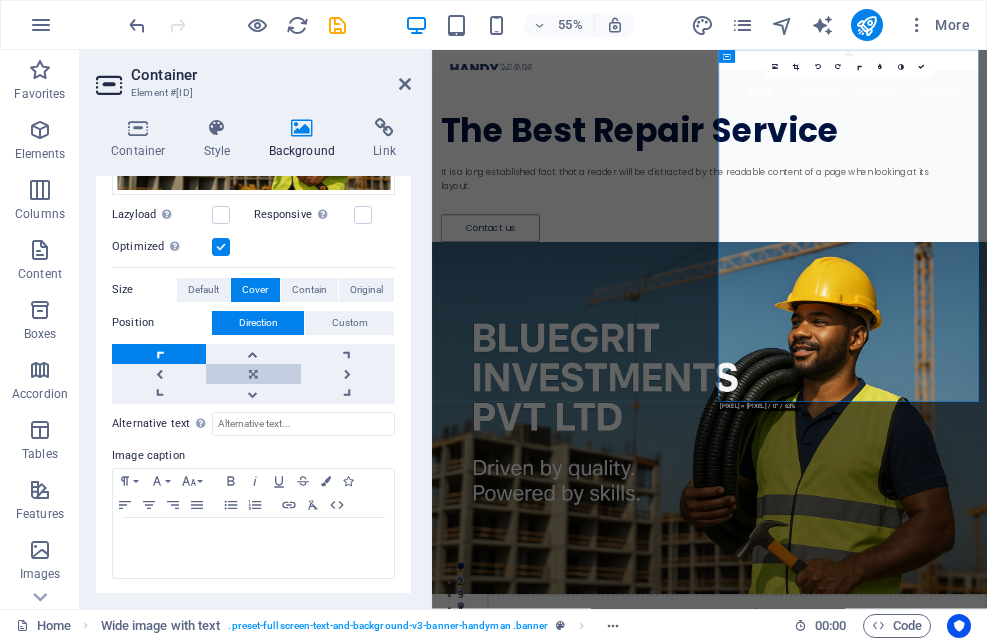click at bounding box center [253, 374] 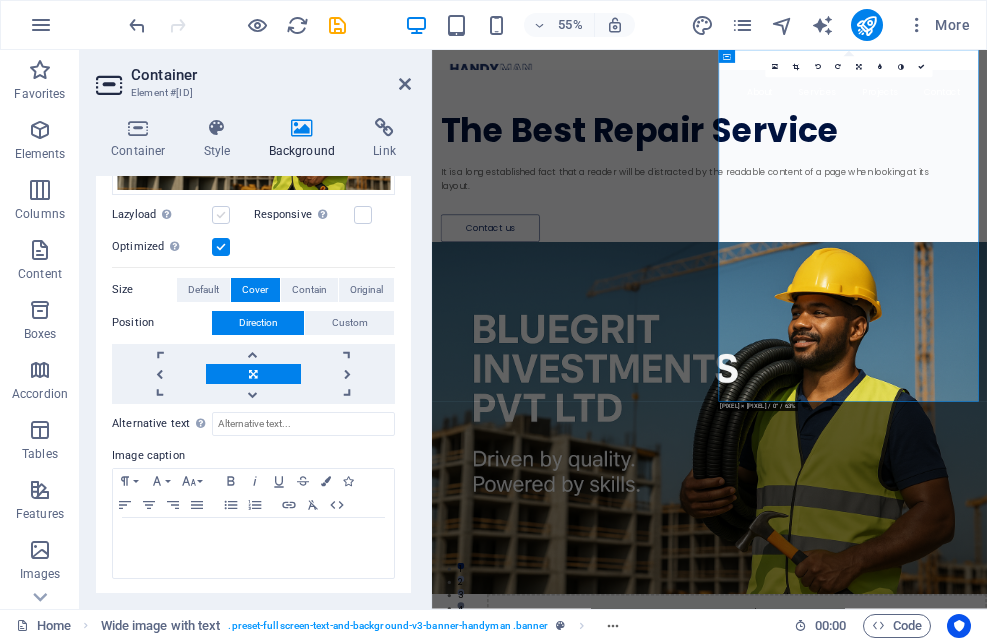 click at bounding box center (221, 215) 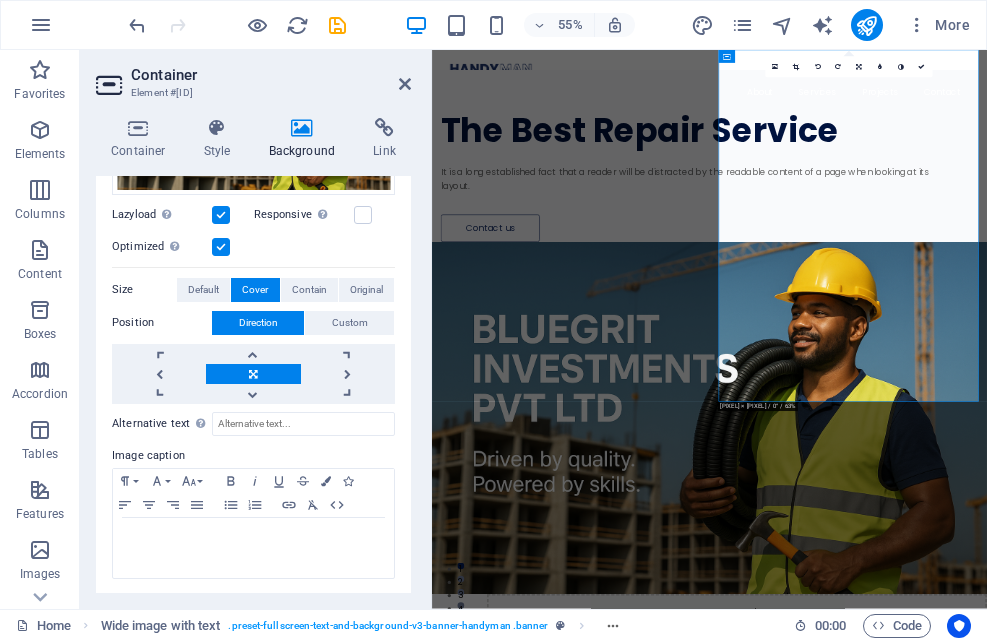 click at bounding box center [221, 215] 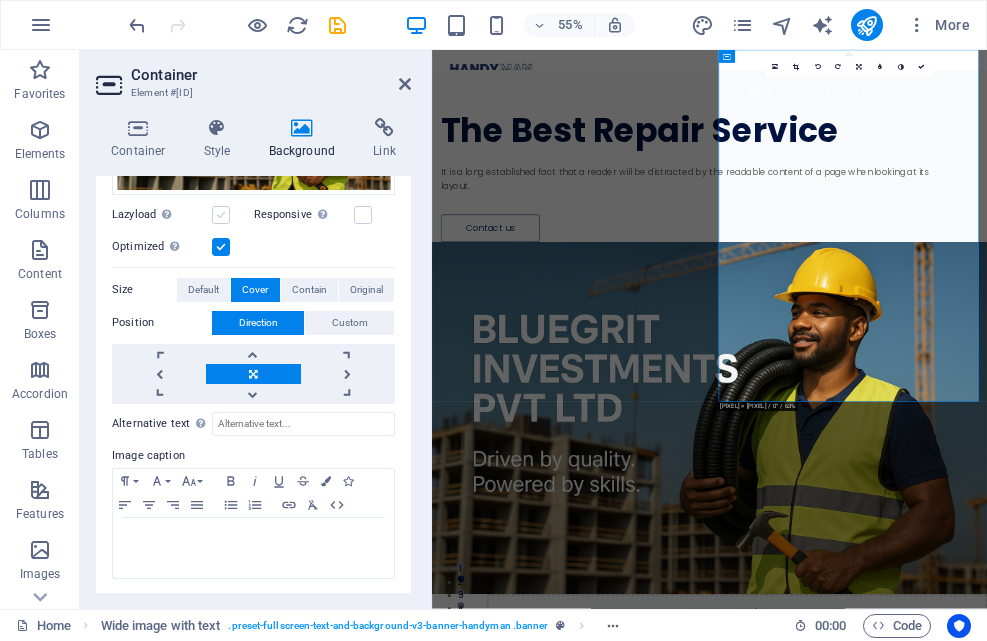 click at bounding box center (221, 215) 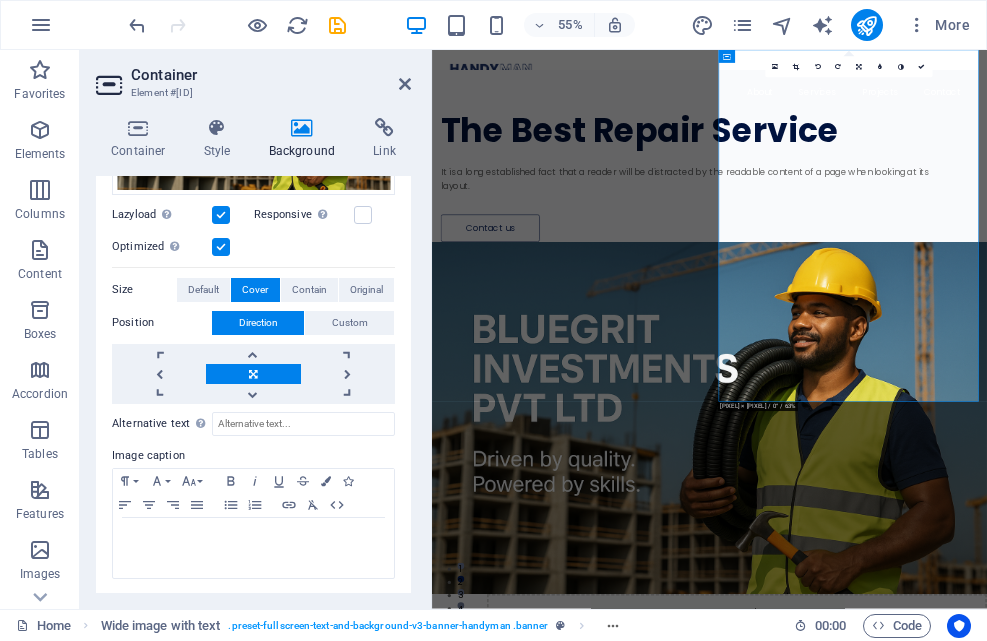 click at bounding box center [221, 215] 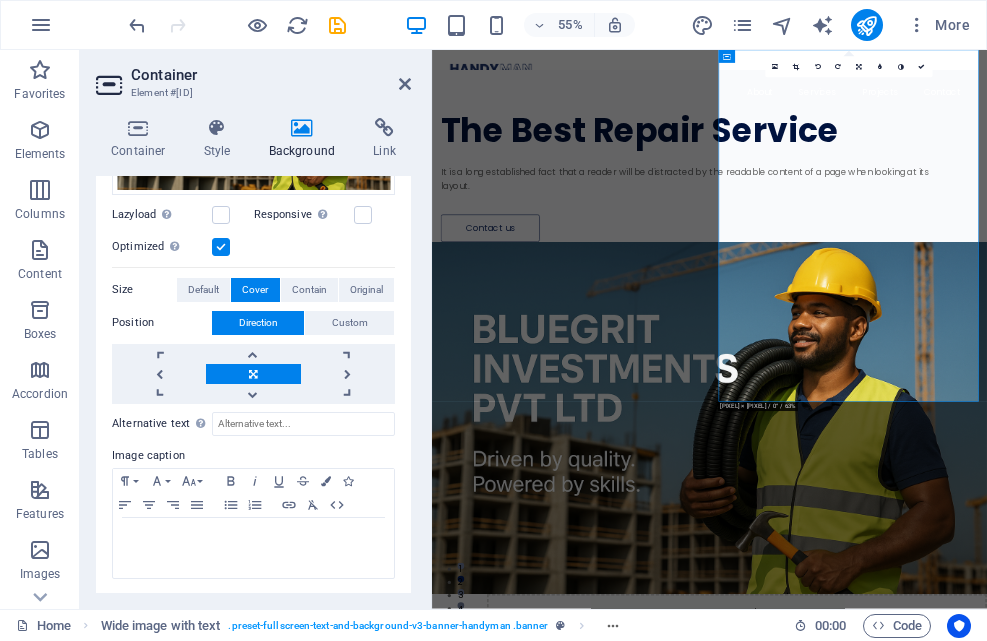 click at bounding box center [221, 247] 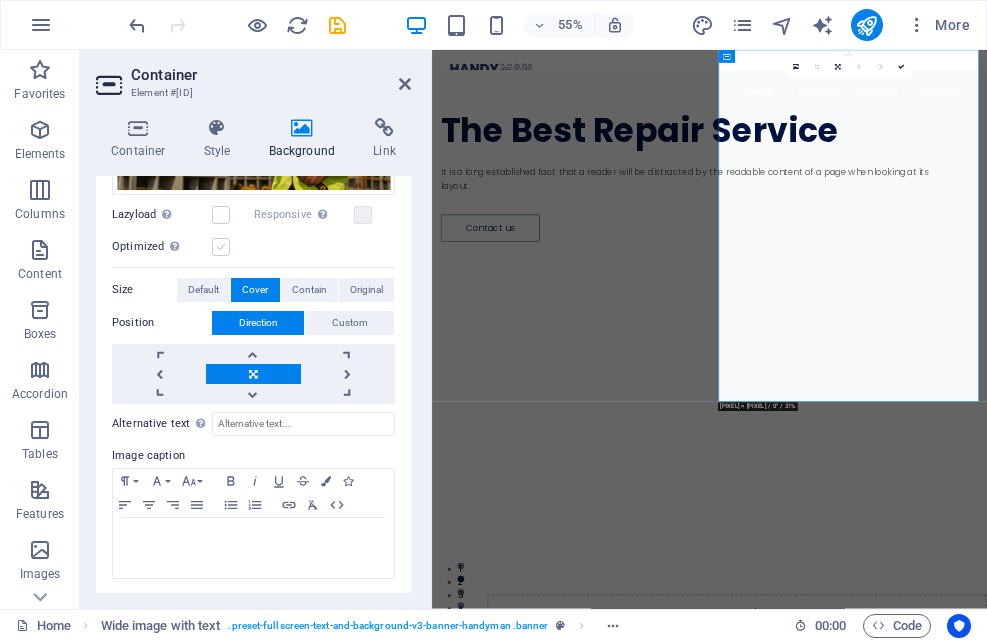 click at bounding box center [221, 247] 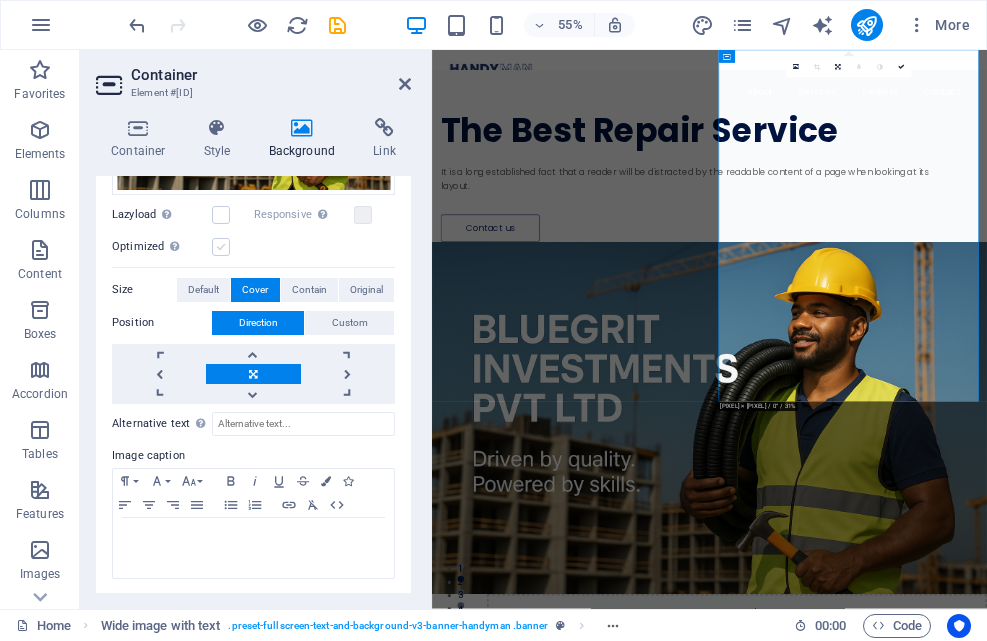 click on "Optimized Images are compressed to improve page speed." at bounding box center (0, 0) 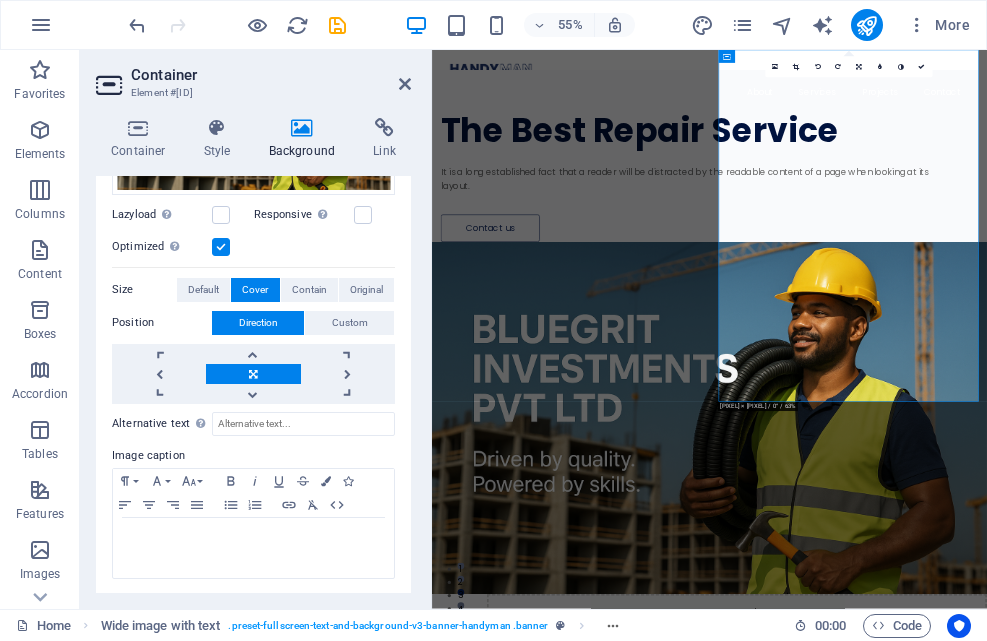 click on "Size" at bounding box center [144, 290] 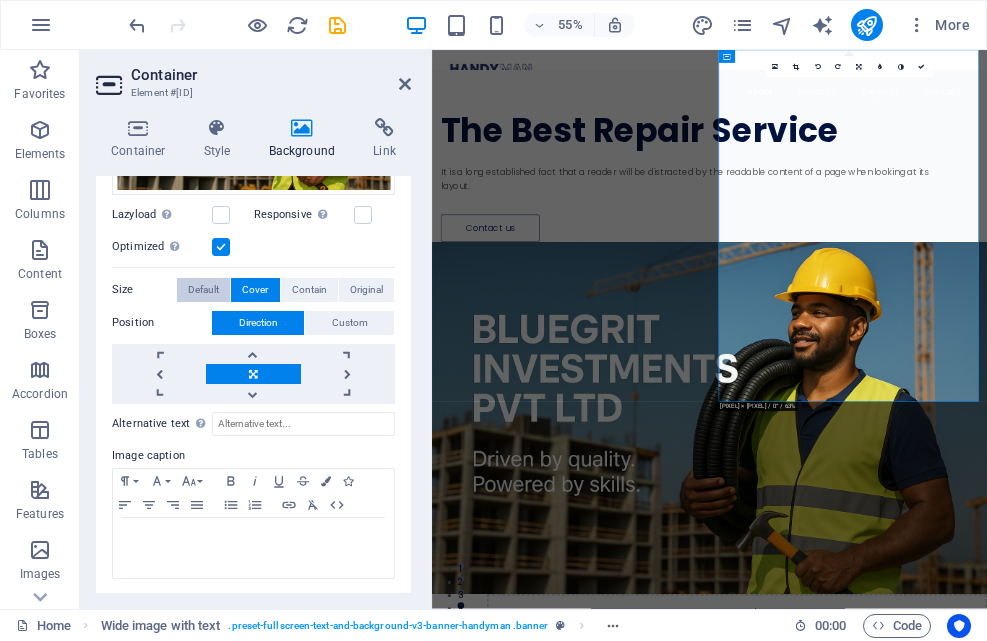 click on "Default" at bounding box center (203, 290) 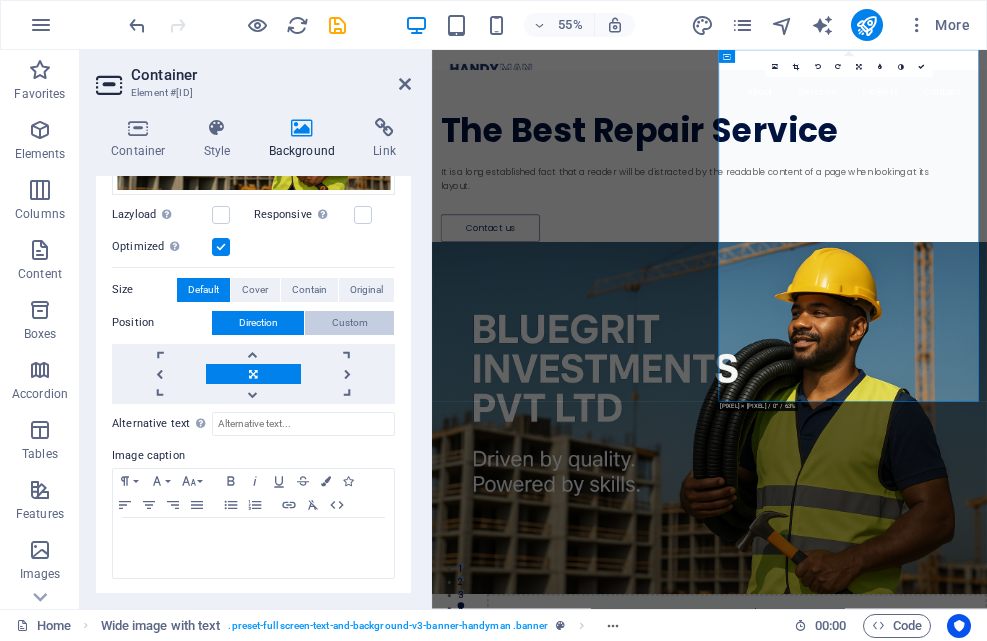 click on "Custom" at bounding box center [350, 323] 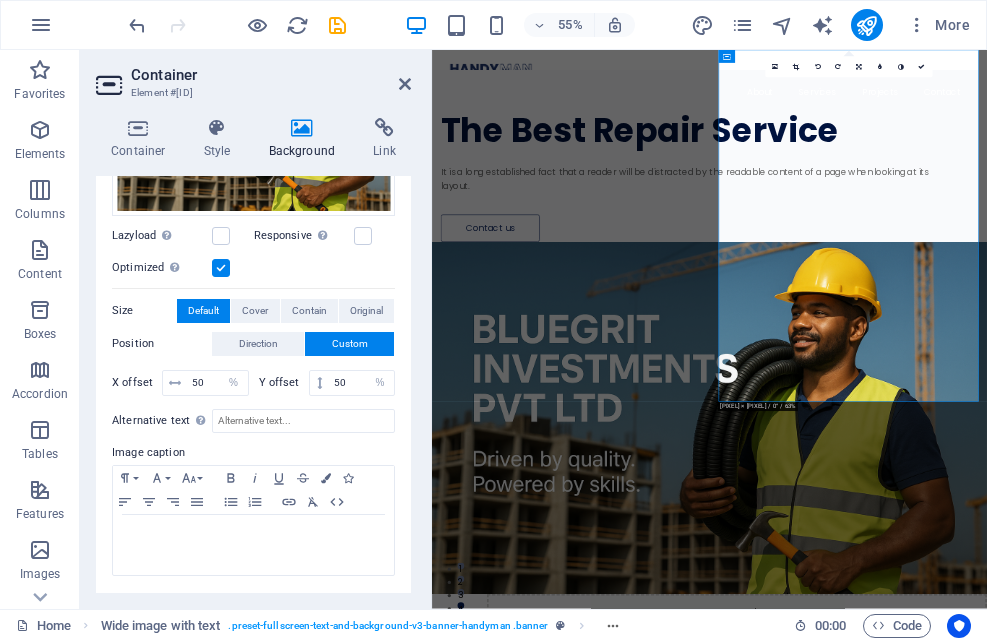 scroll, scrollTop: 327, scrollLeft: 0, axis: vertical 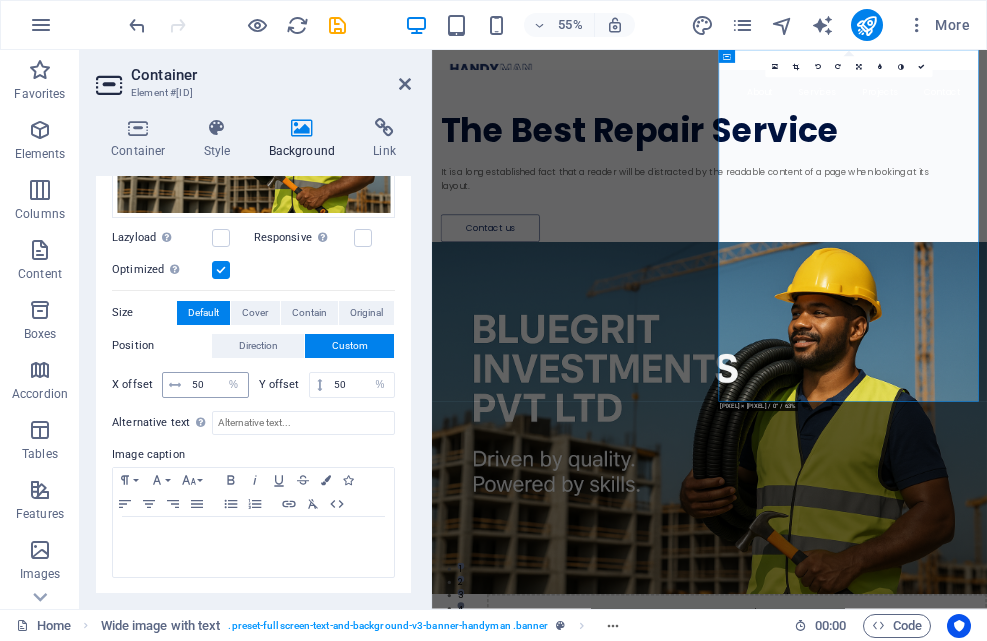 click at bounding box center (175, 385) 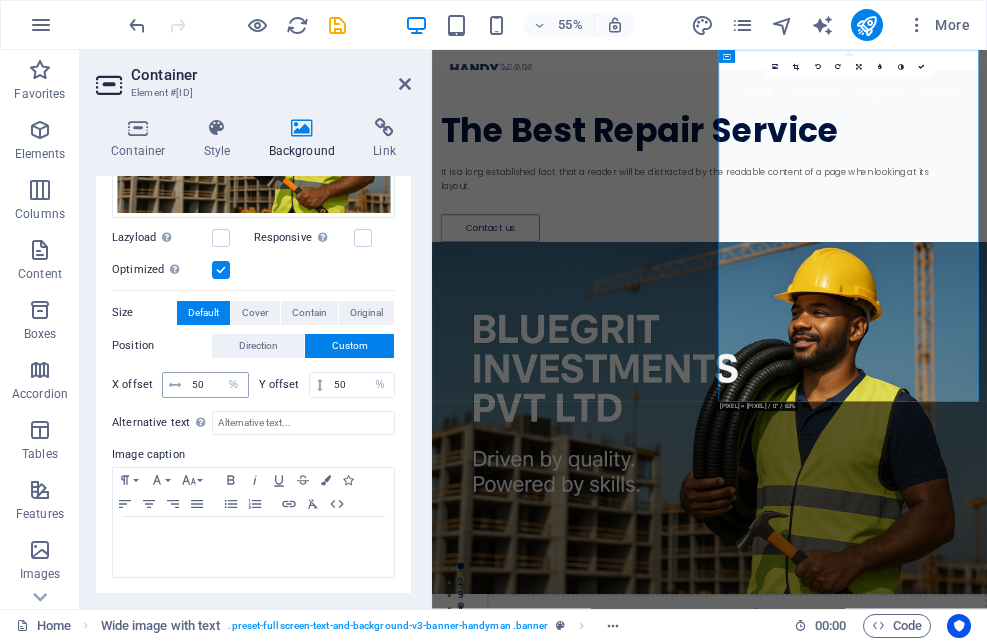click at bounding box center [175, 385] 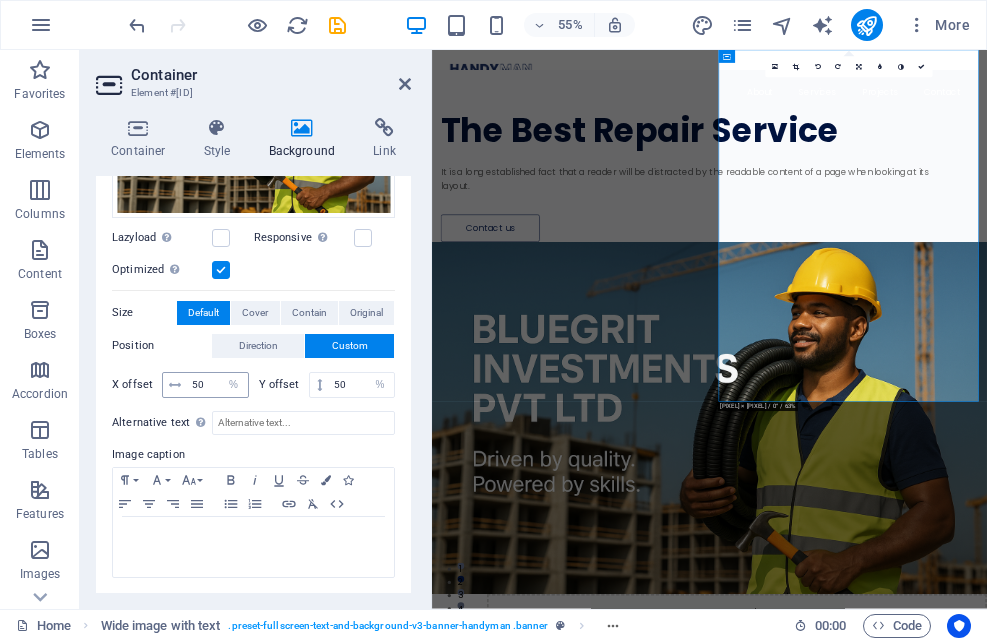 click at bounding box center [175, 385] 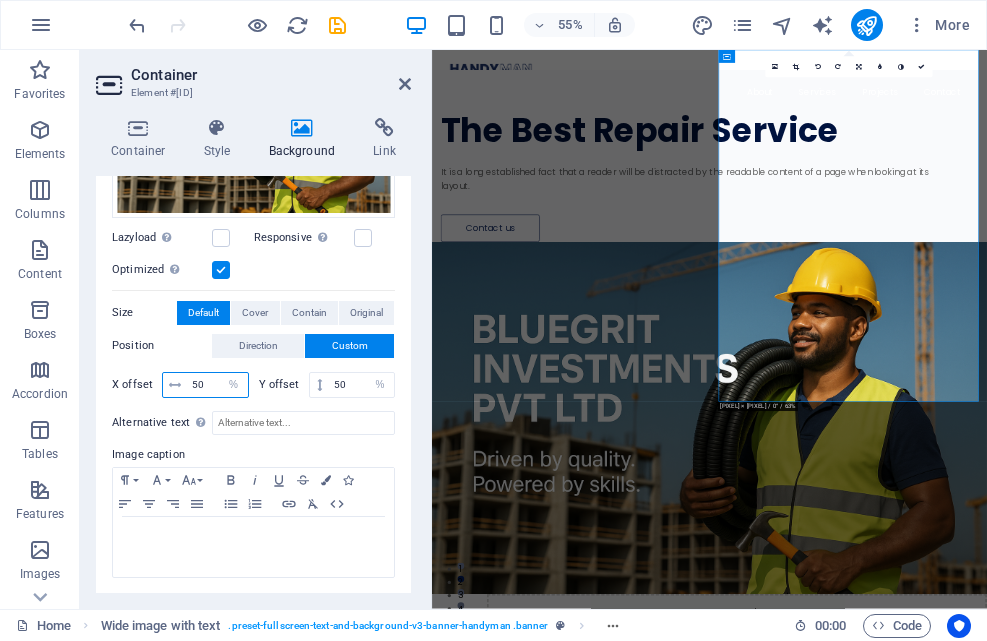 drag, startPoint x: 213, startPoint y: 381, endPoint x: 186, endPoint y: 384, distance: 27.166155 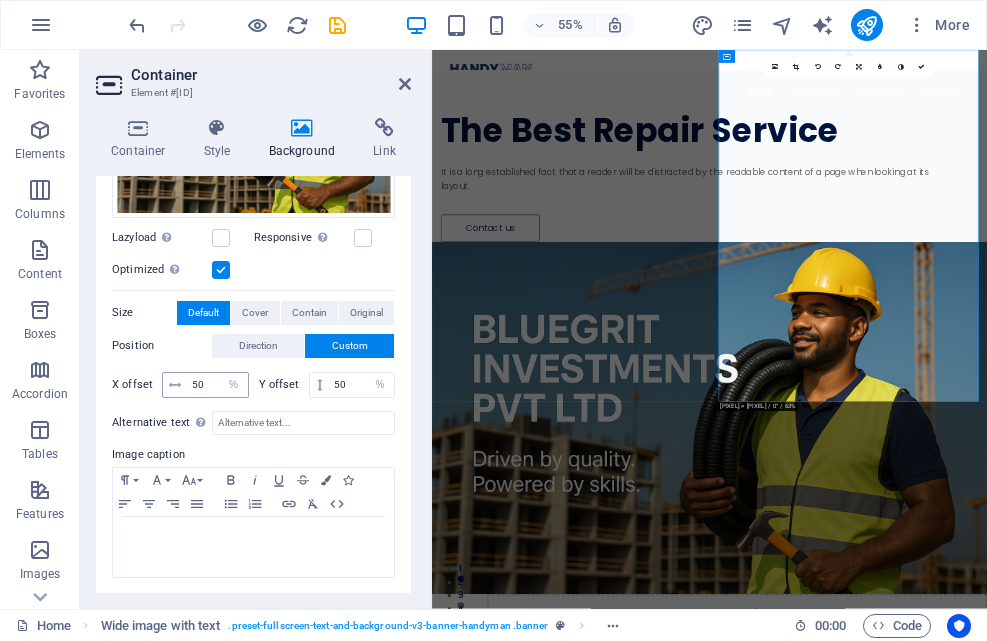 click at bounding box center (175, 385) 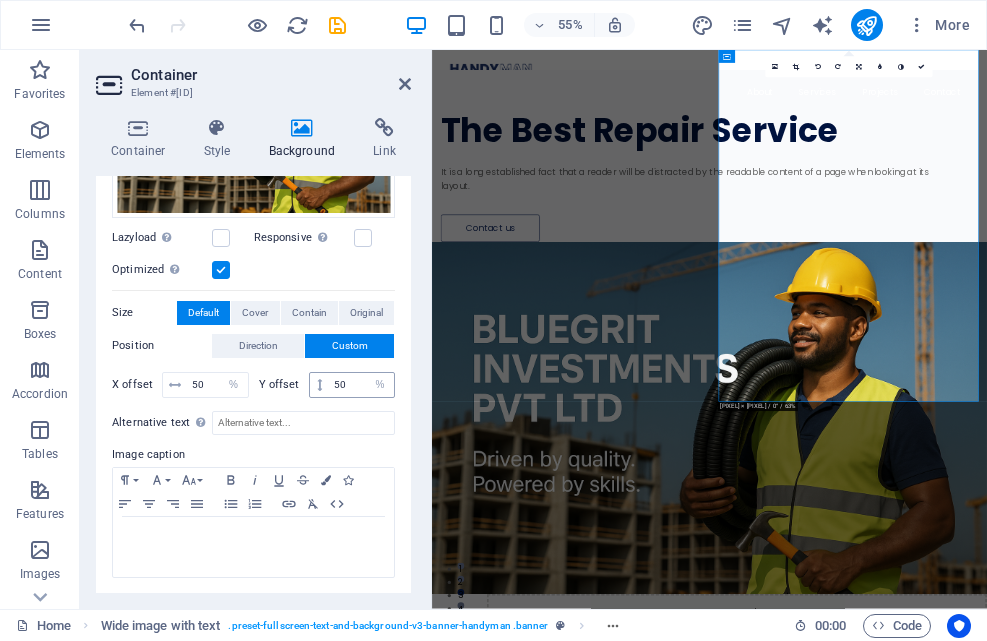click at bounding box center [319, 385] 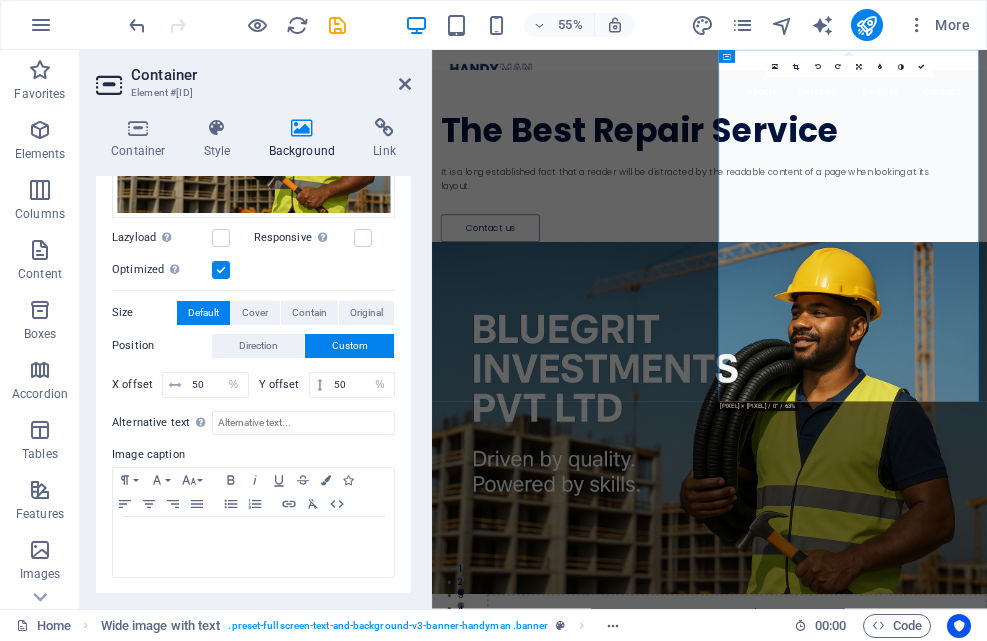 click on "Y offset" at bounding box center (284, 384) 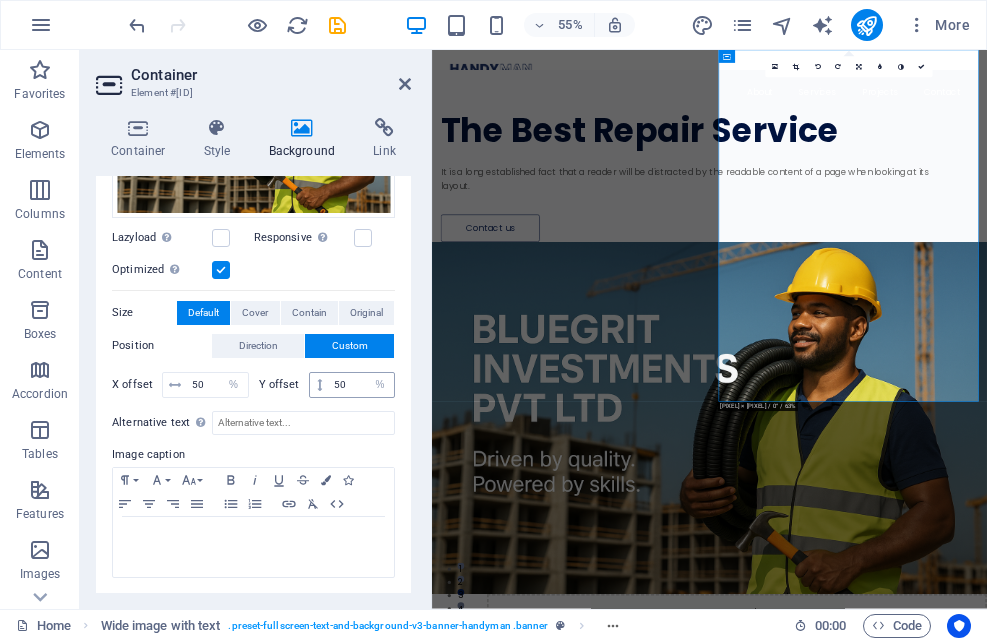click at bounding box center (319, 385) 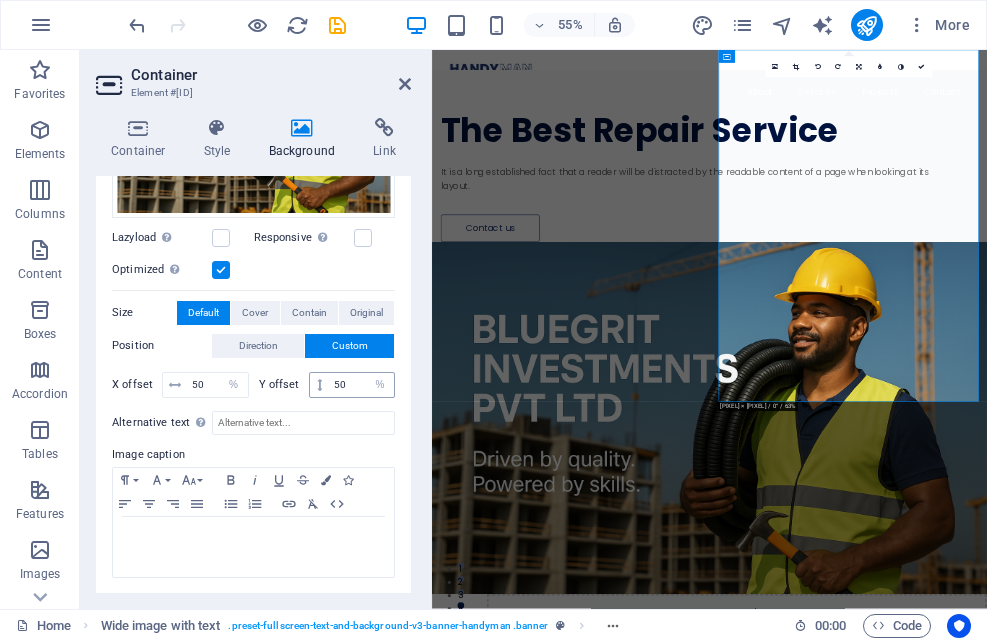 click at bounding box center [319, 385] 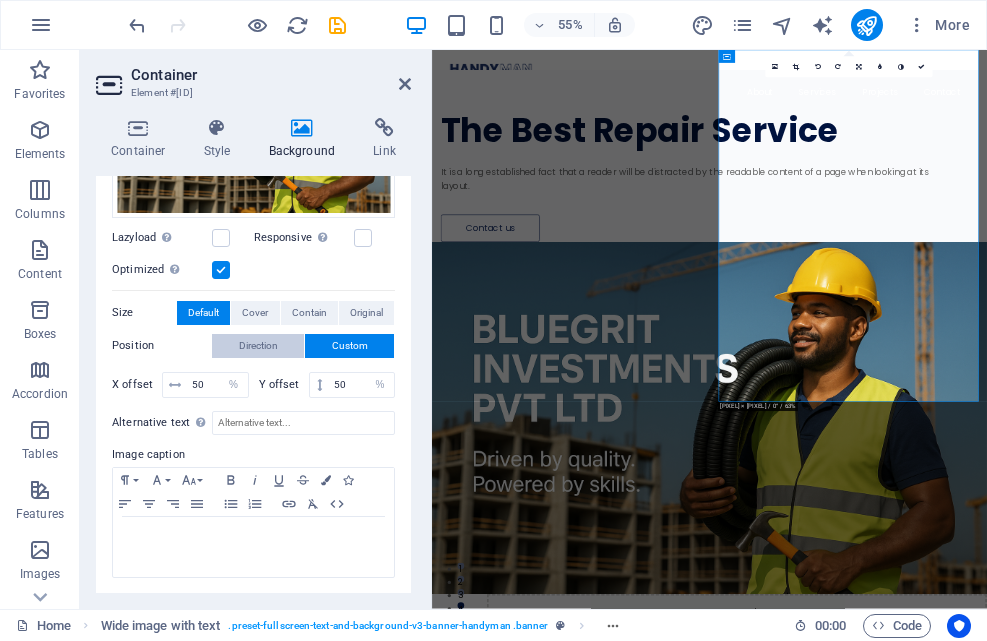 click on "Direction" at bounding box center [258, 346] 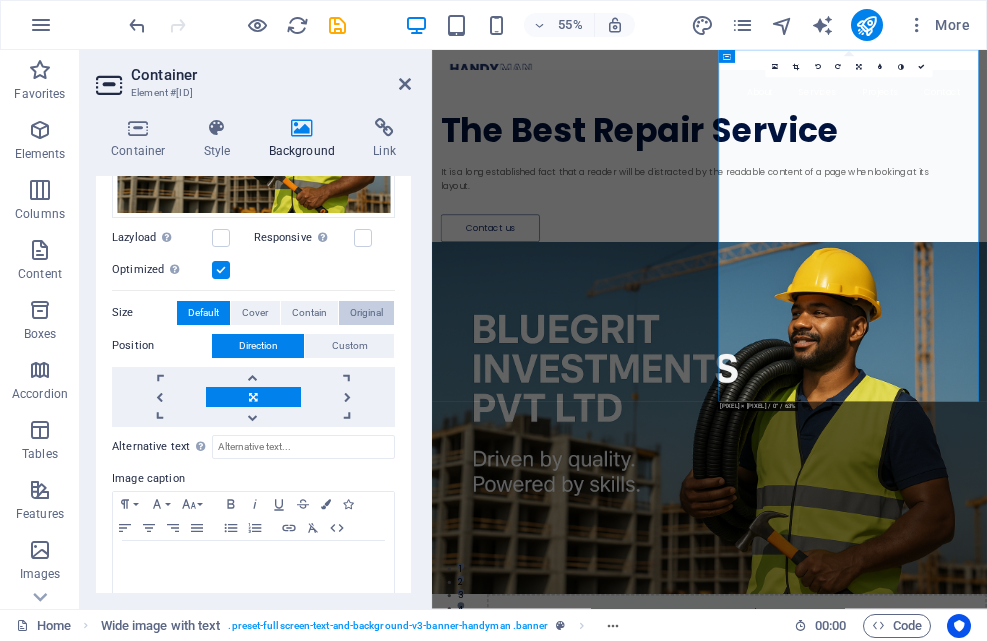 click on "Original" at bounding box center [366, 313] 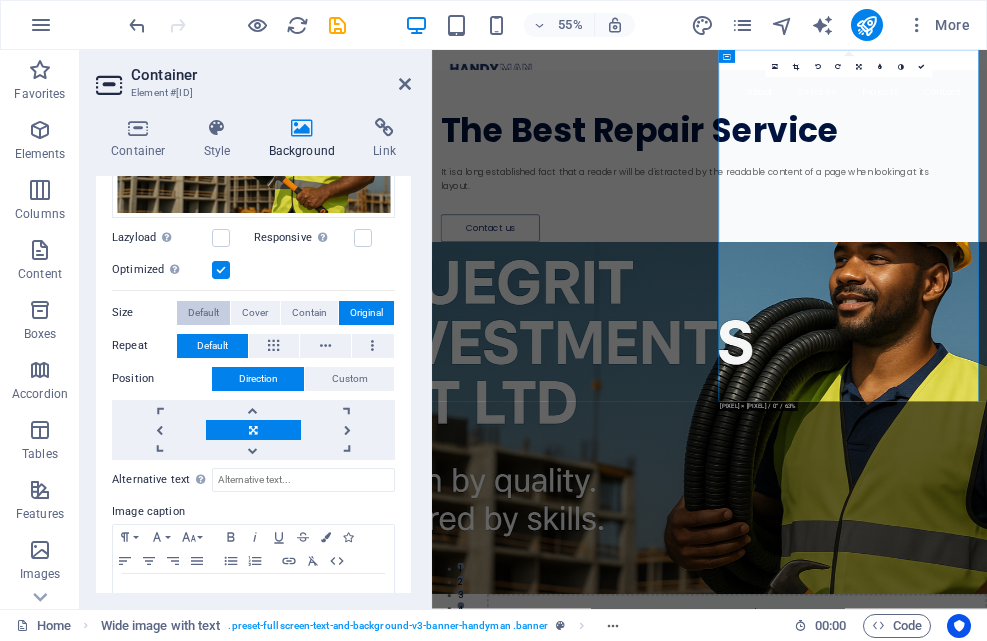 click on "Default" at bounding box center [203, 313] 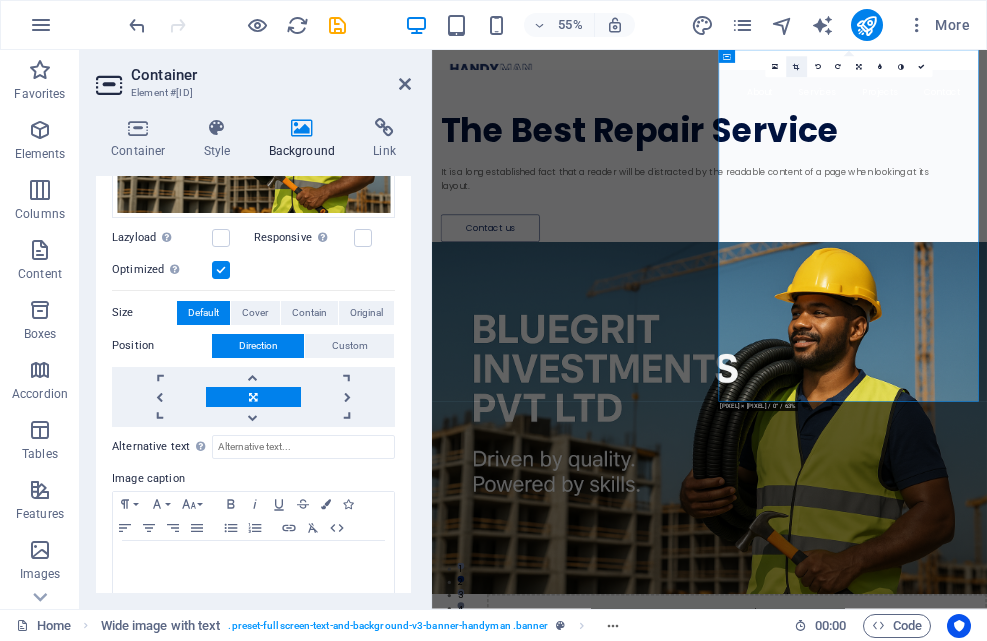 click at bounding box center (796, 67) 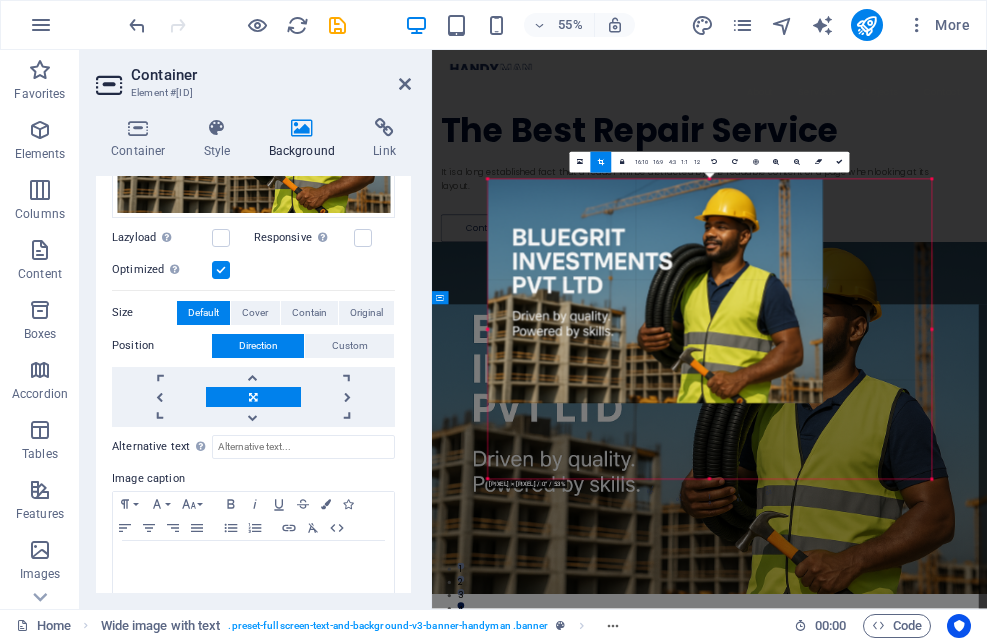 drag, startPoint x: 487, startPoint y: 478, endPoint x: 441, endPoint y: 485, distance: 46.52956 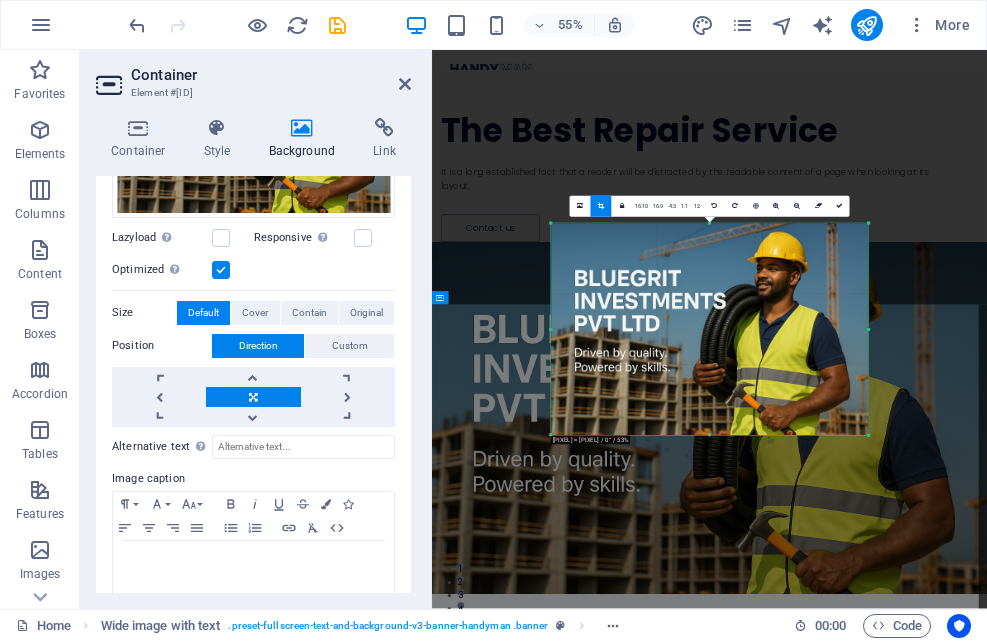 click at bounding box center (709, 330) 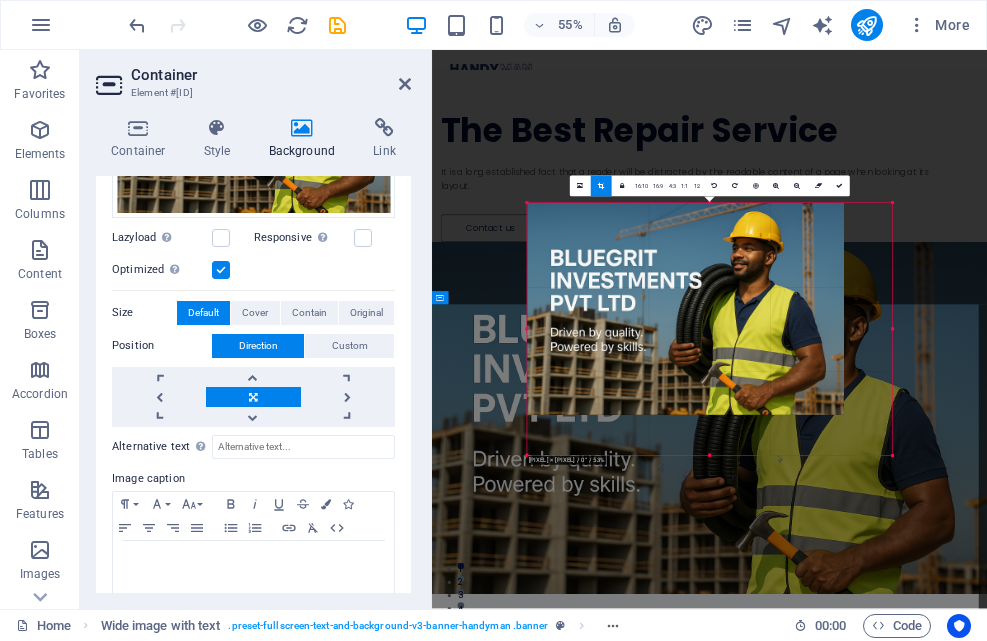 drag, startPoint x: 868, startPoint y: 227, endPoint x: 955, endPoint y: 153, distance: 114.21471 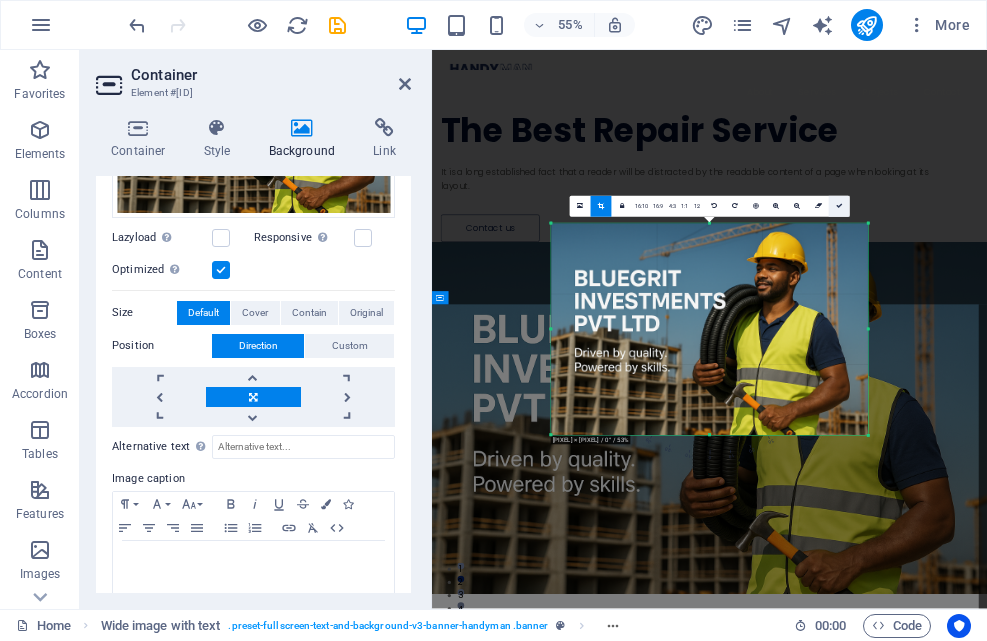 click at bounding box center [839, 206] 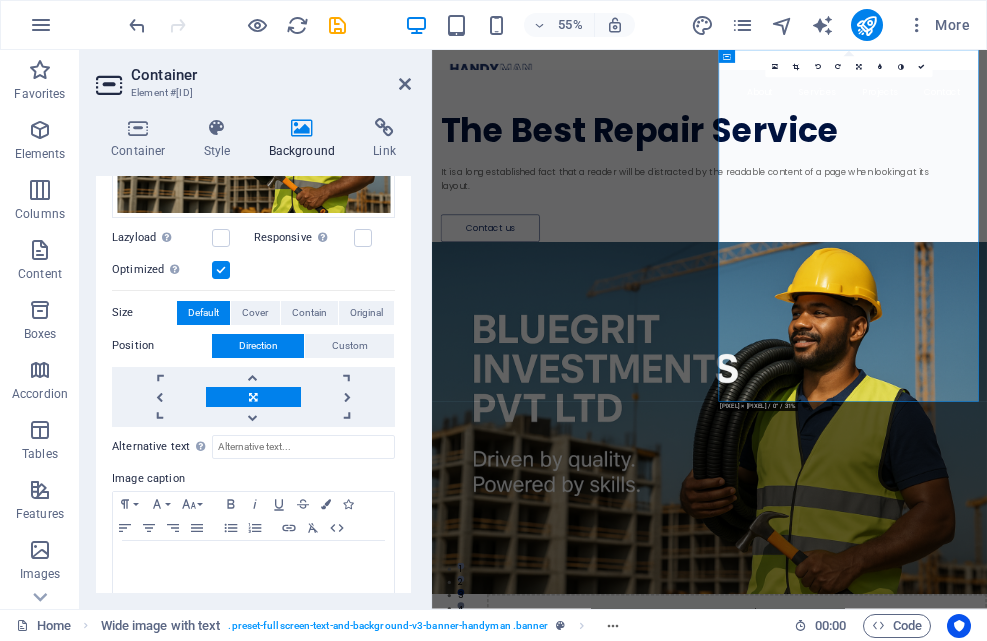 click at bounding box center (253, 397) 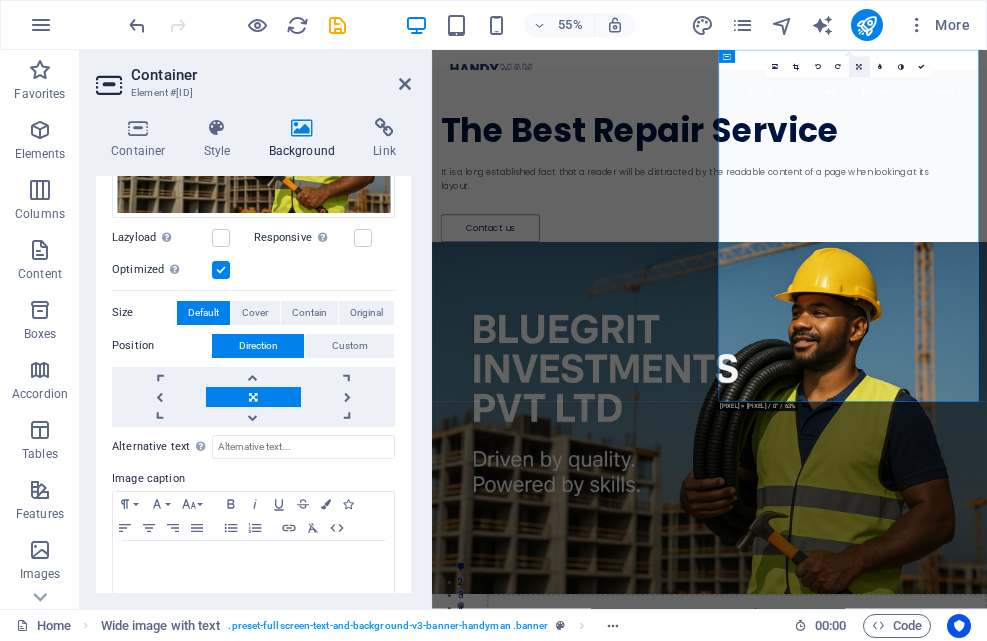 click at bounding box center [859, 67] 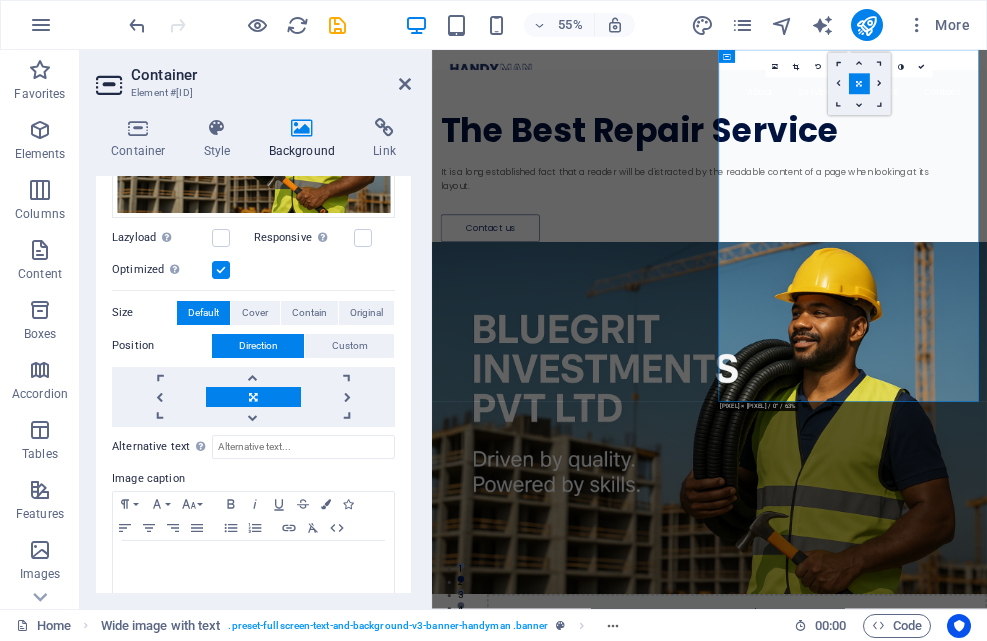 click at bounding box center (838, 84) 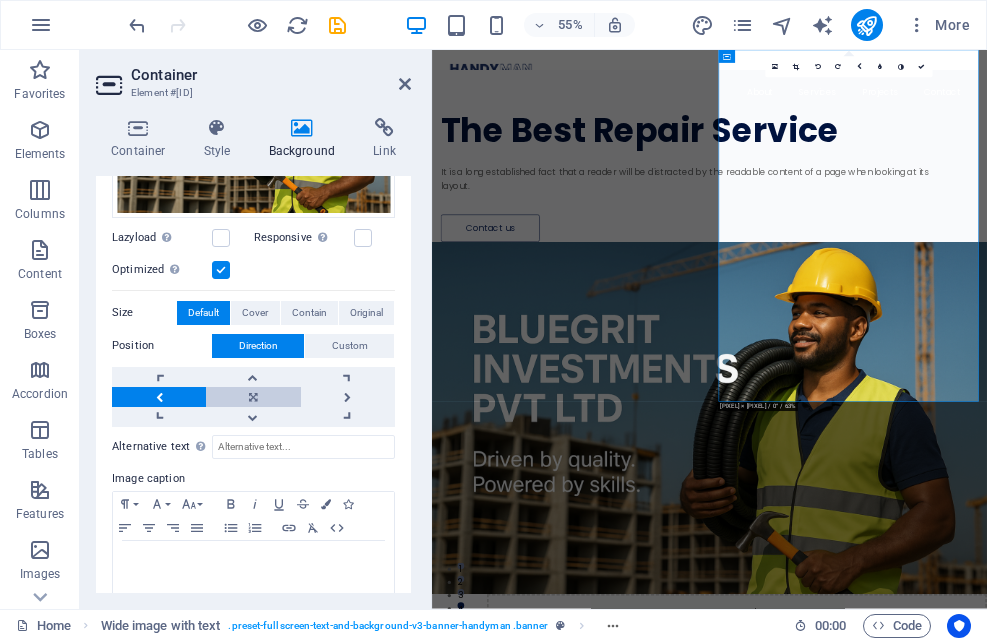 click at bounding box center (253, 397) 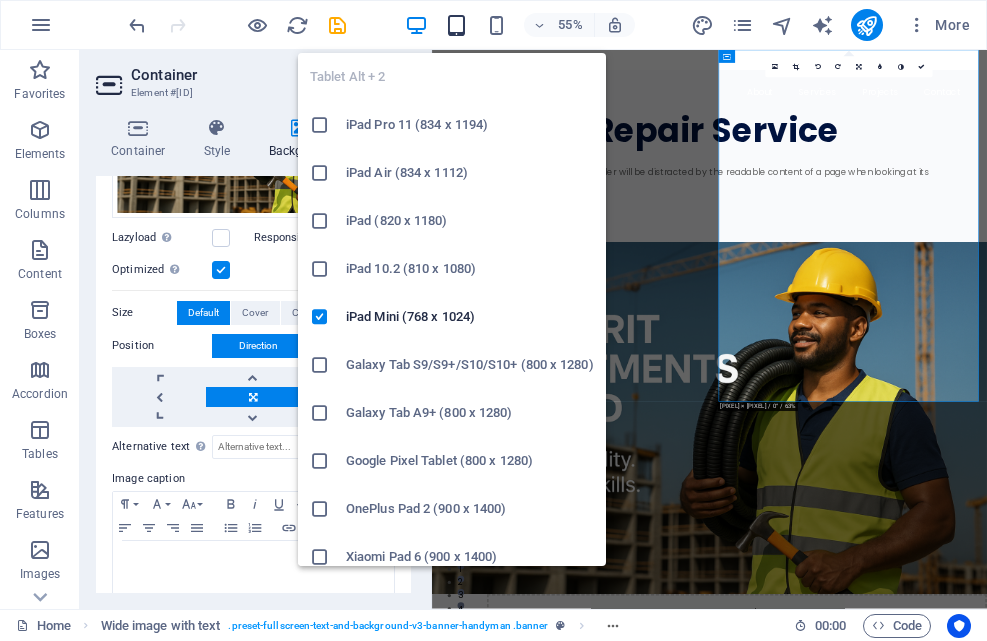 click at bounding box center (456, 25) 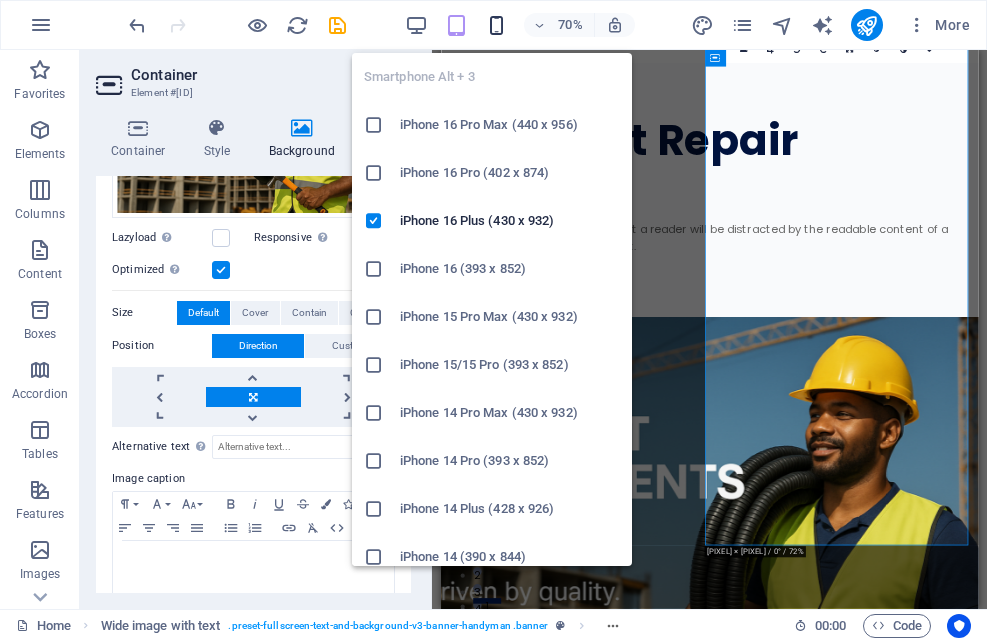 click at bounding box center (496, 25) 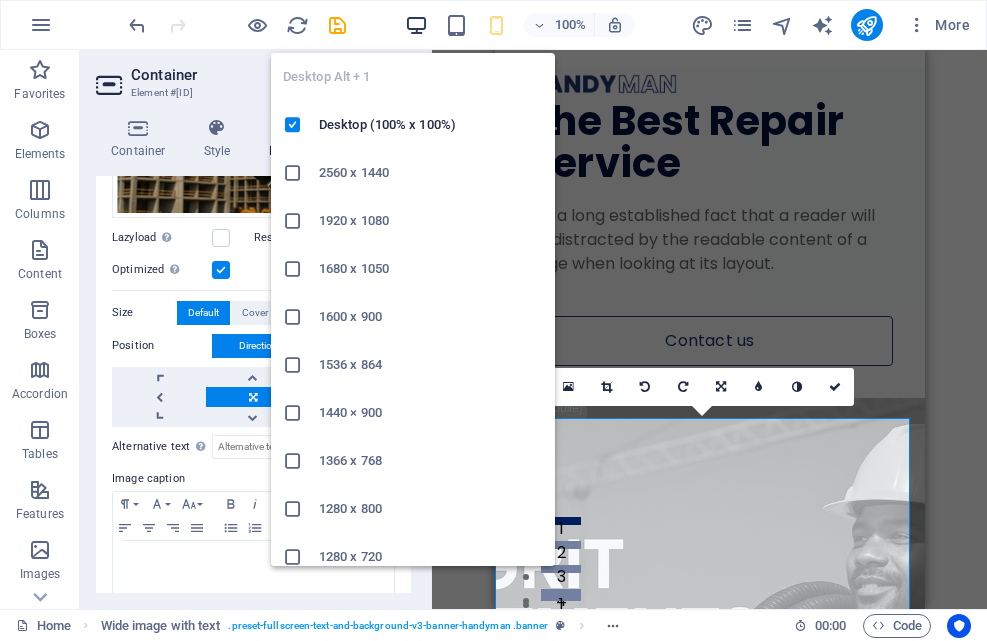 click at bounding box center [416, 25] 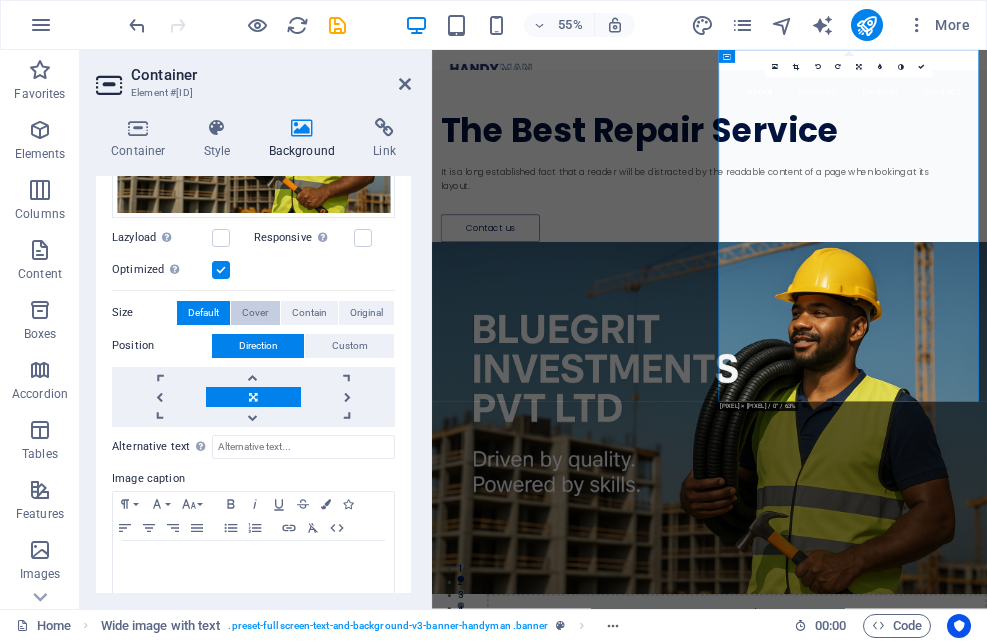 click on "Cover" at bounding box center [255, 313] 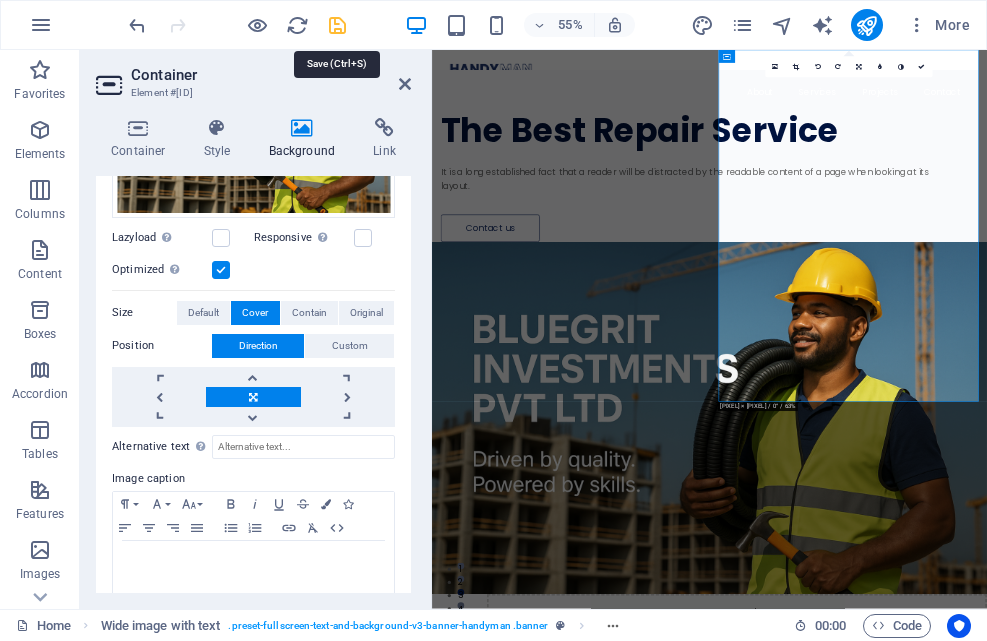 click at bounding box center (337, 25) 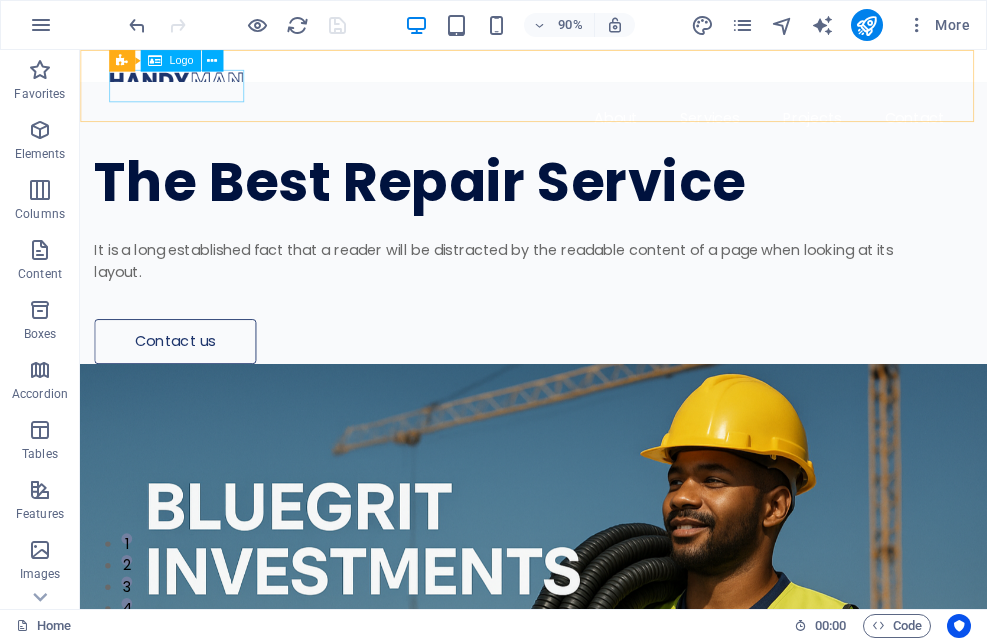 click on "Logo" at bounding box center (181, 60) 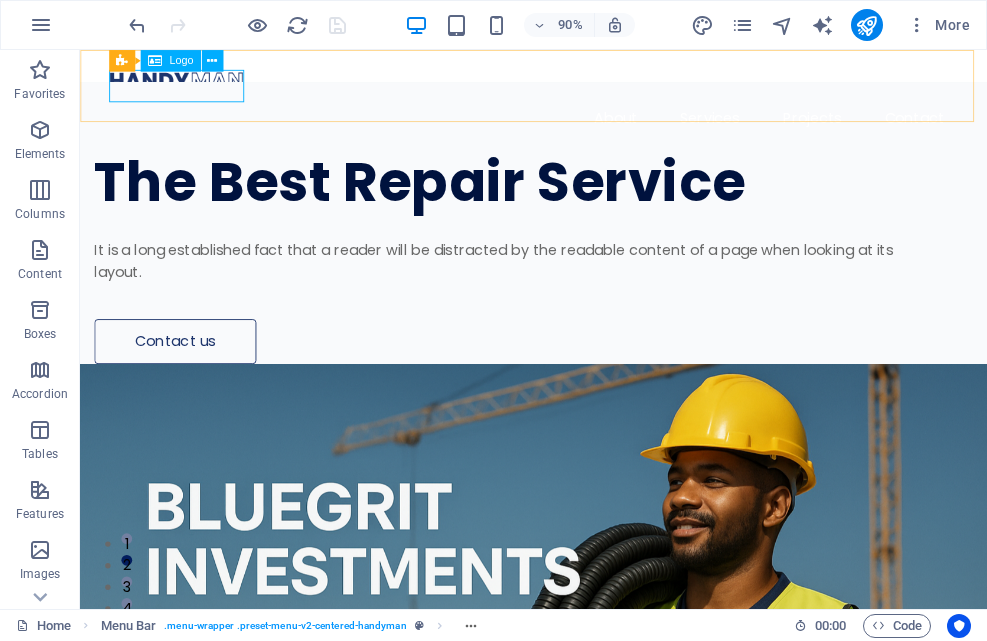 click on "Logo" at bounding box center (181, 60) 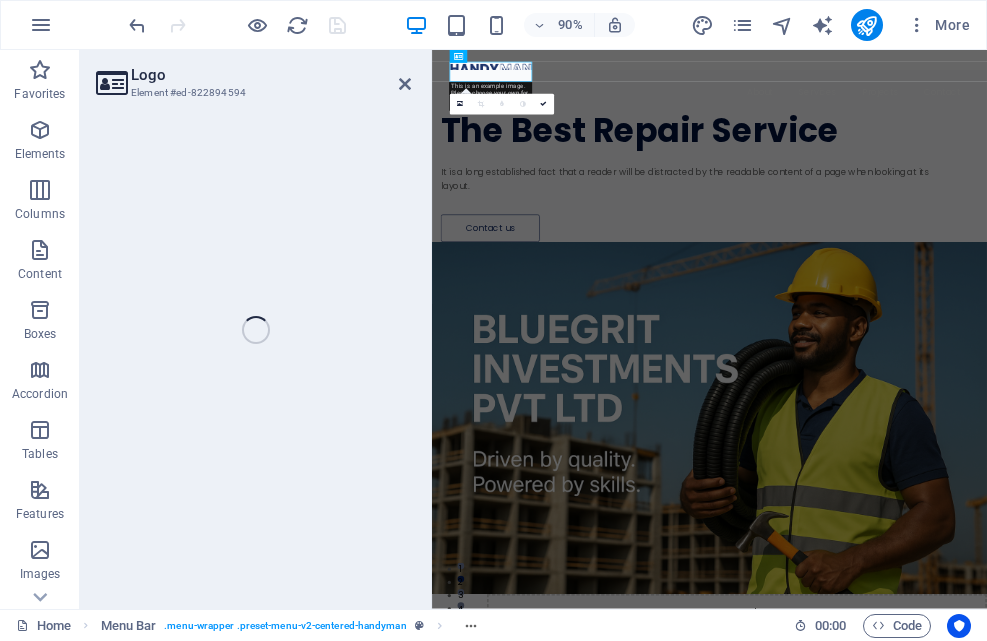 select on "px" 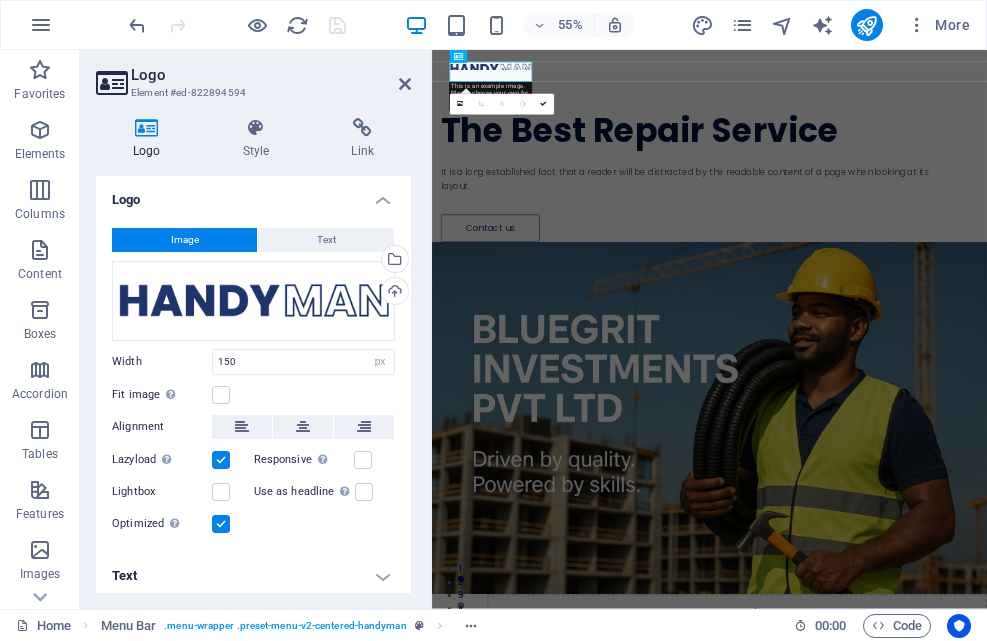 click at bounding box center [147, 128] 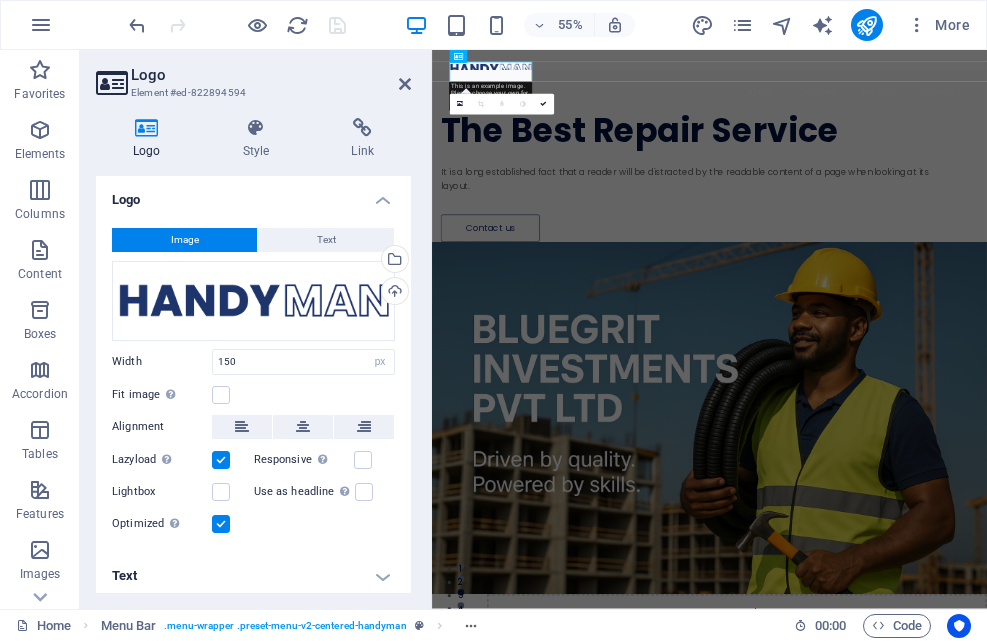 click on "Image" at bounding box center (184, 240) 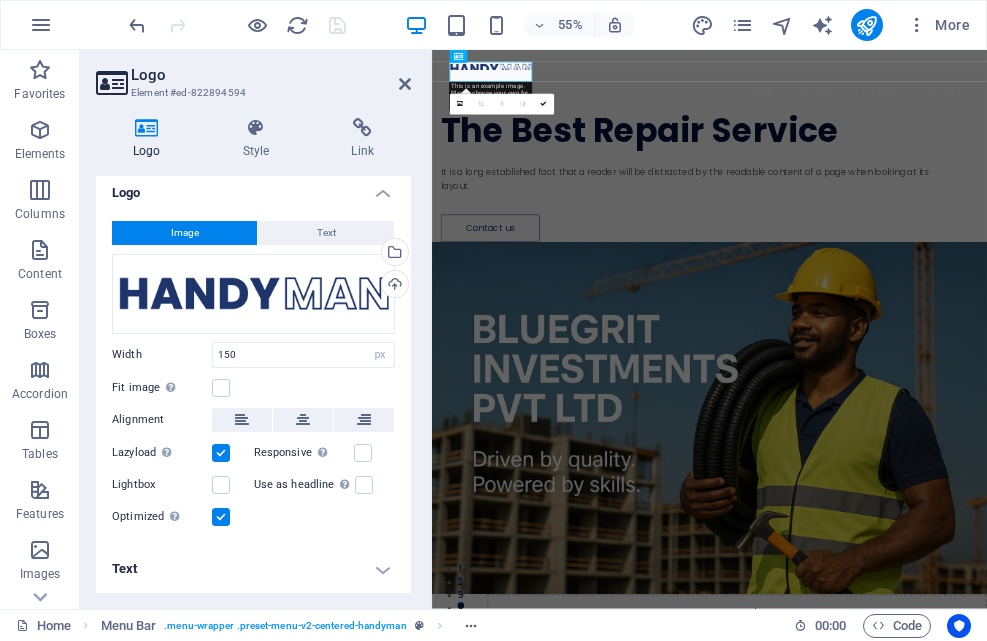 scroll, scrollTop: 0, scrollLeft: 0, axis: both 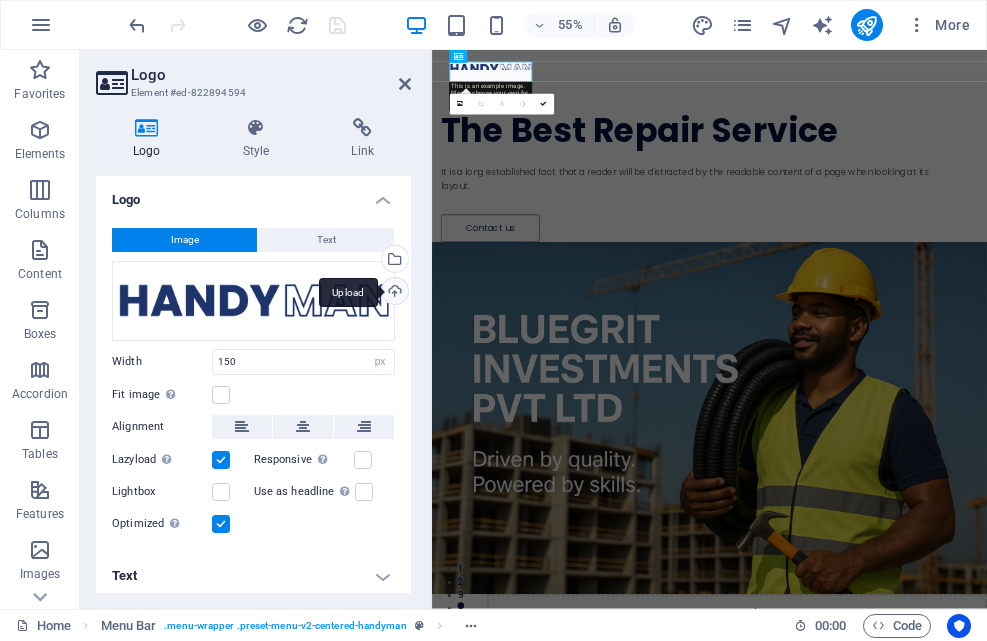click on "Upload" at bounding box center (393, 293) 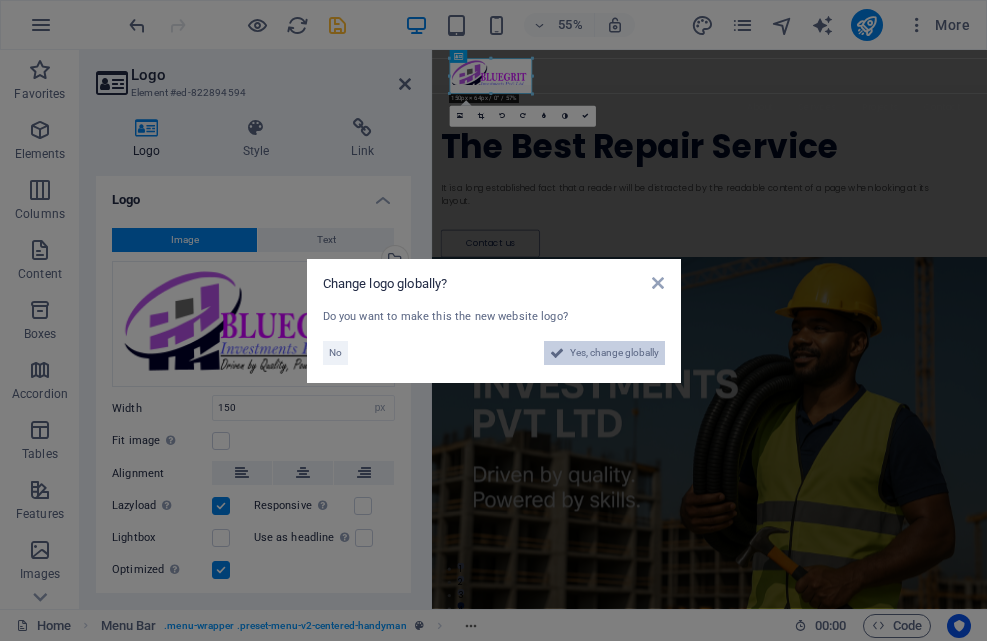 click on "Yes, change globally" at bounding box center [614, 353] 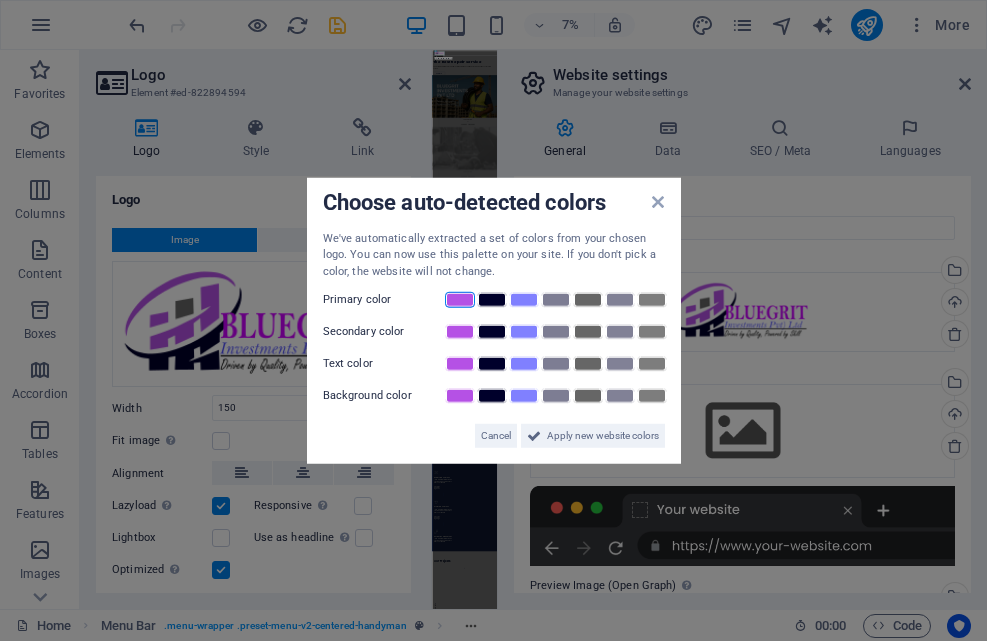 click at bounding box center [460, 300] 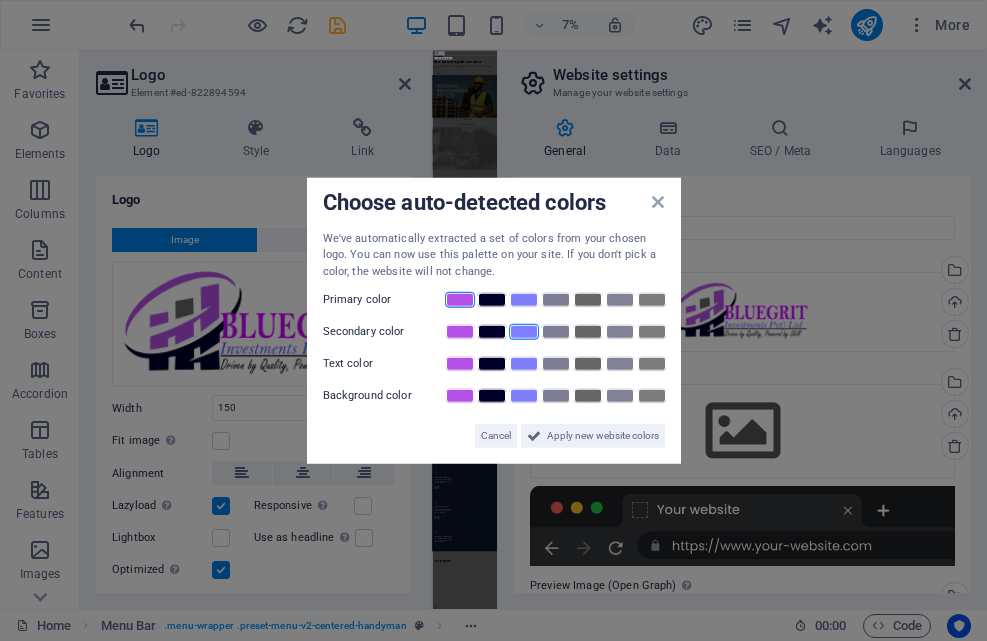 click at bounding box center (524, 332) 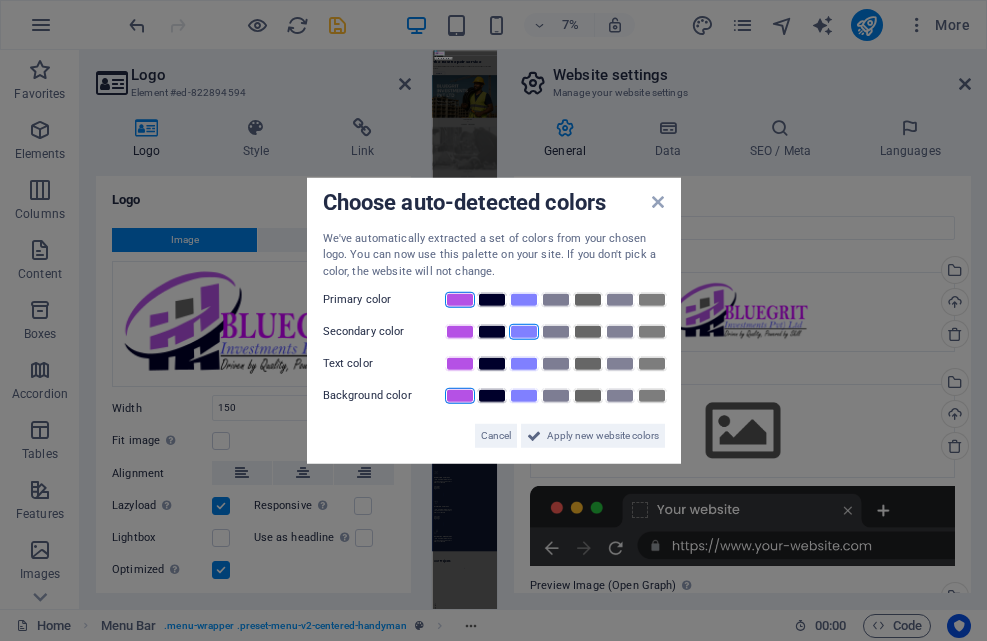 click at bounding box center [460, 396] 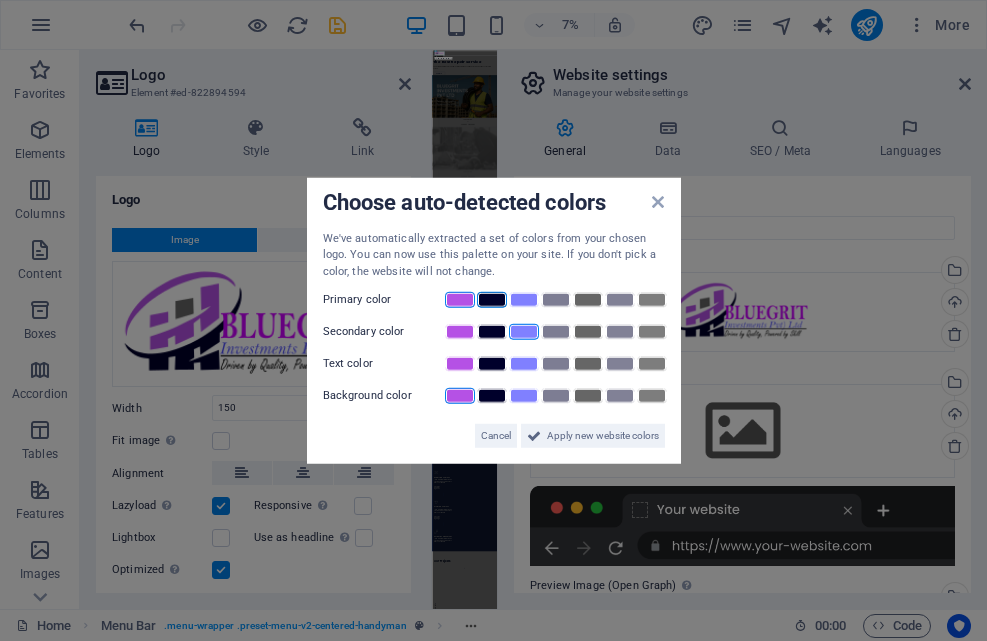 click at bounding box center [492, 300] 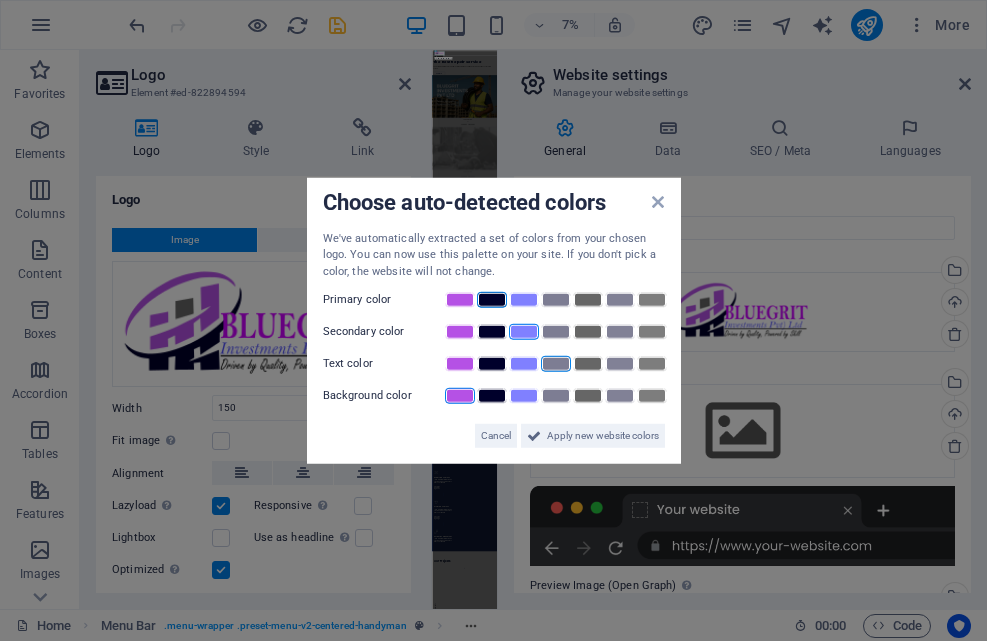 click at bounding box center (556, 364) 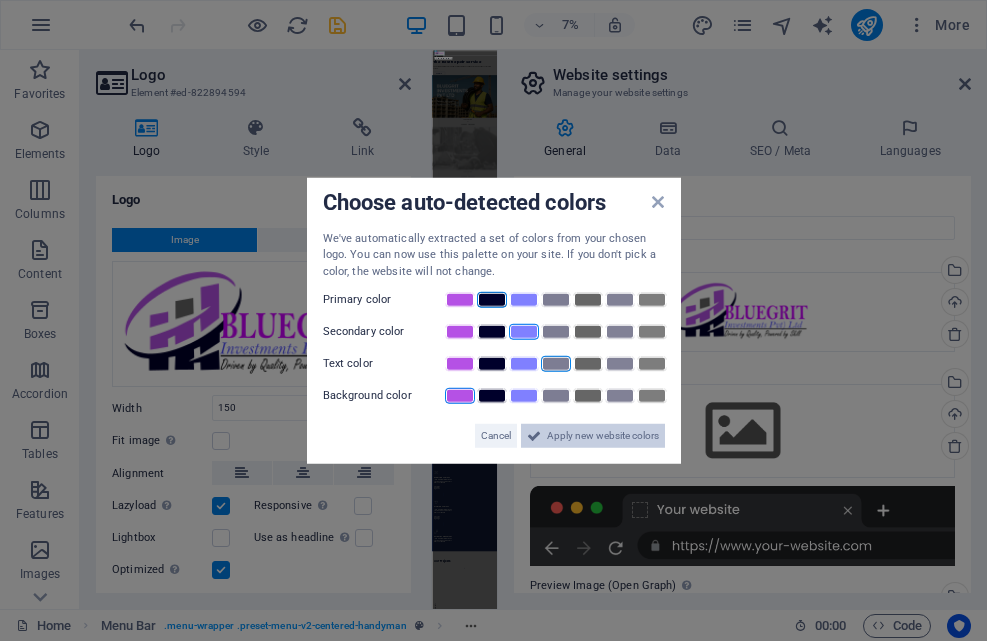 click on "Apply new website colors" at bounding box center (603, 436) 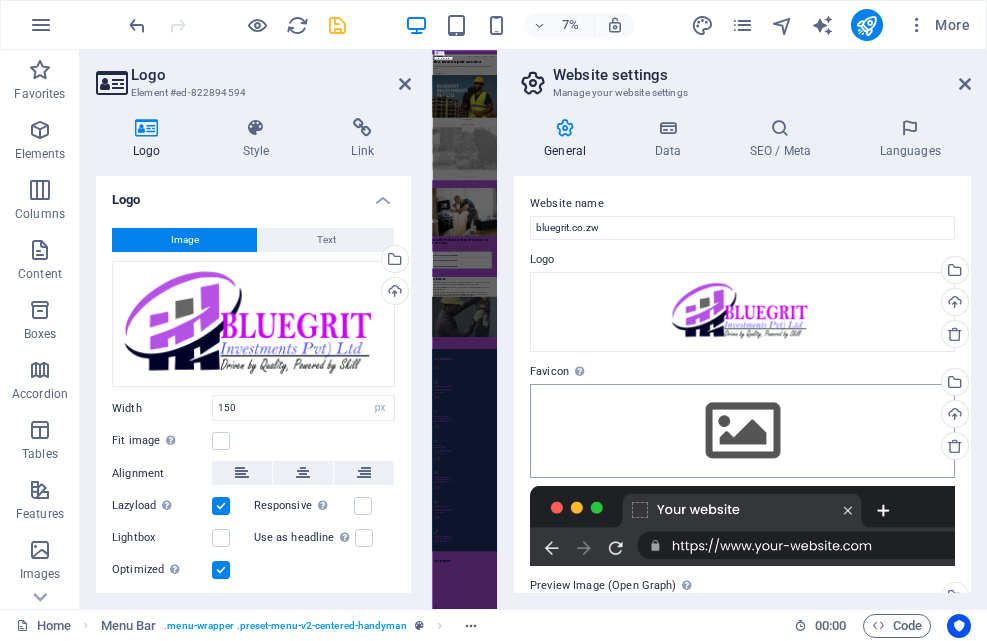 scroll, scrollTop: 100, scrollLeft: 0, axis: vertical 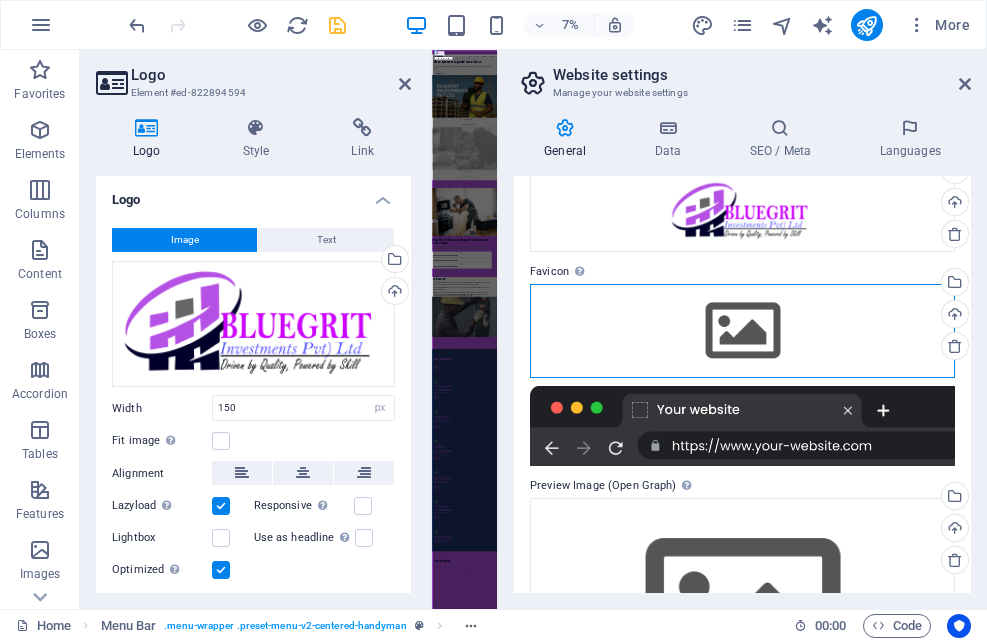 click on "Drag files here, click to choose files or select files from Files or our free stock photos & videos" at bounding box center [742, 331] 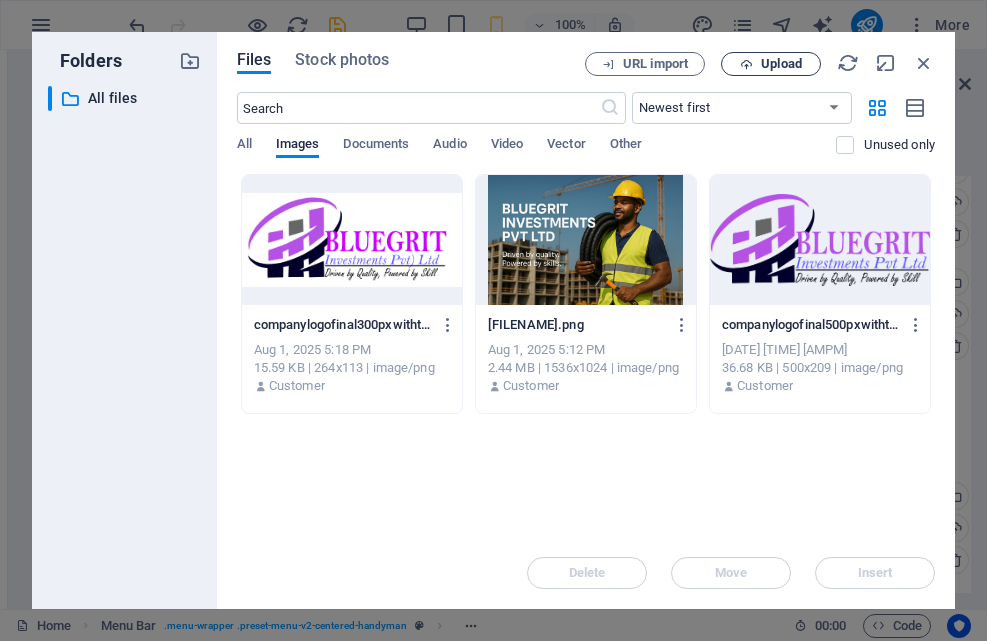 click on "Upload" at bounding box center [781, 64] 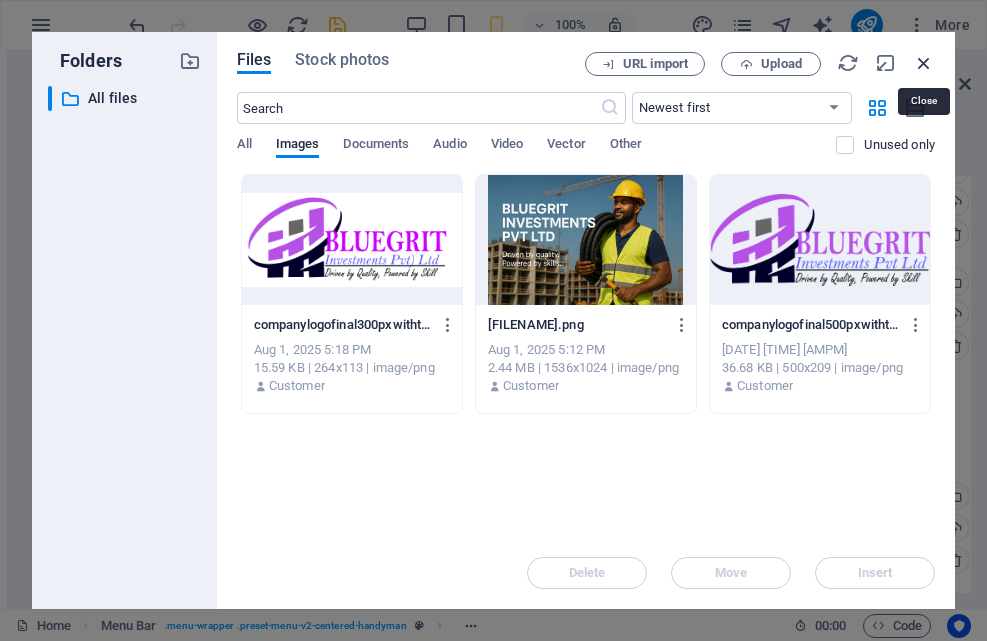 click at bounding box center (924, 63) 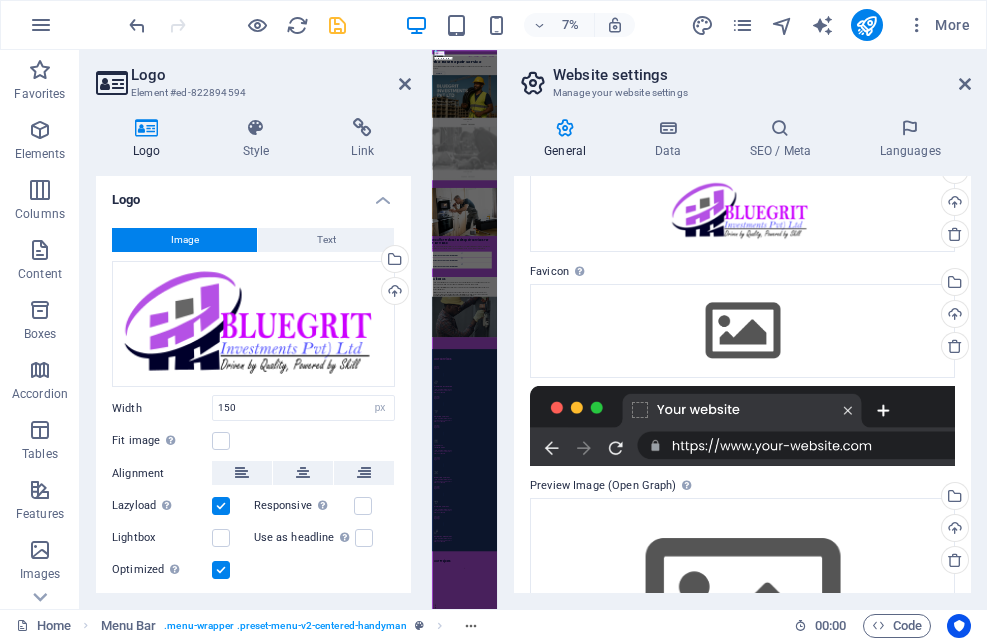 scroll, scrollTop: 250, scrollLeft: 0, axis: vertical 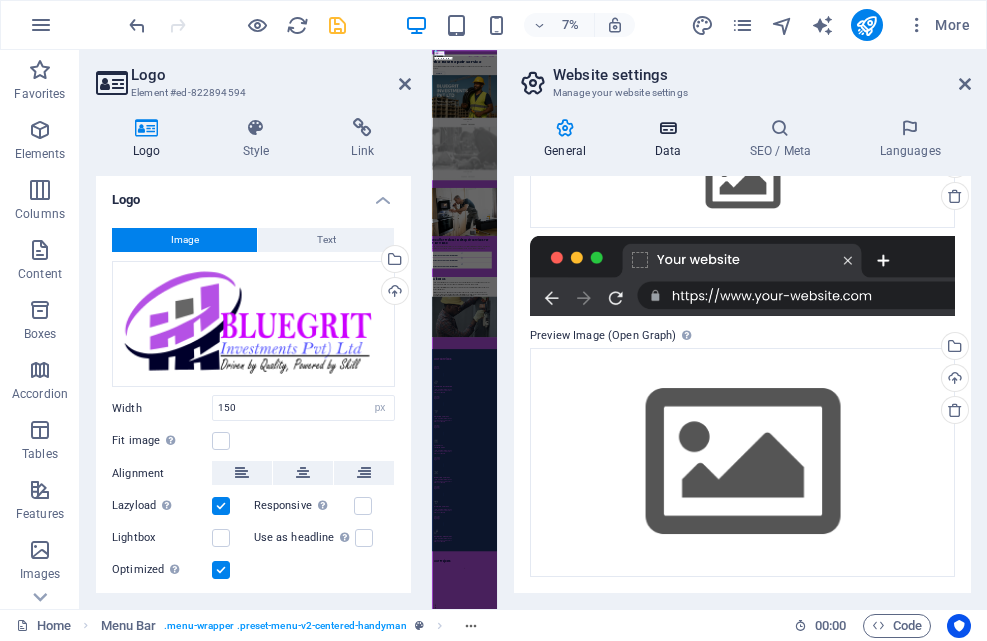 click at bounding box center (667, 128) 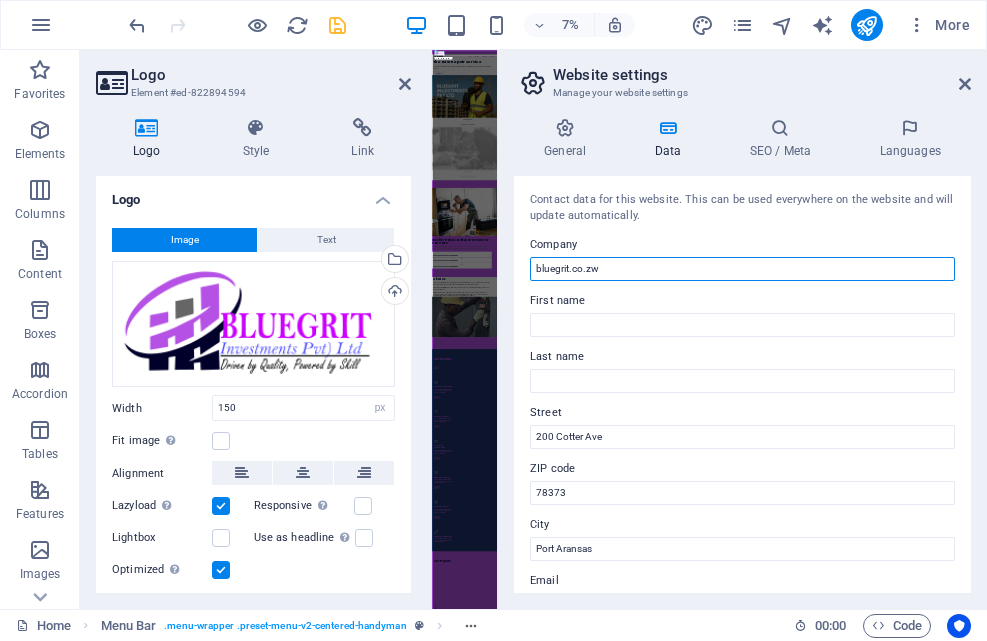 drag, startPoint x: 612, startPoint y: 268, endPoint x: 512, endPoint y: 276, distance: 100.31949 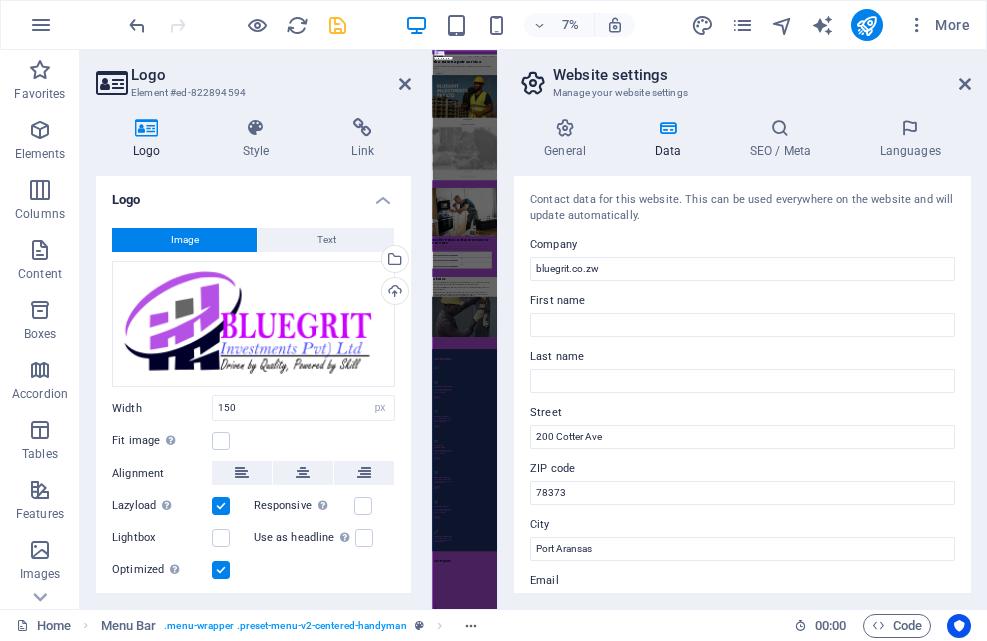 click on "General Data SEO / Meta Languages Website name bluegrit.co.zw Logo Drag files here, click to choose files or select files from Files or our free stock photos & videos Select files from the file manager, stock photos, or upload file(s) Upload Favicon Set the favicon of your website here. A favicon is a small icon shown in the browser tab next to your website title. It helps visitors identify your website. Drag files here, click to choose files or select files from Files or our free stock photos & videos Select files from the file manager, stock photos, or upload file(s) Upload Preview Image (Open Graph) This image will be shown when the website is shared on social networks Drag files here, click to choose files or select files from Files or our free stock photos & videos Select files from the file manager, stock photos, or upload file(s) Upload Contact data for this website. This can be used everywhere on the website and will update automatically. Company bluegrit.co.zw First name [FIRST] Last name [LAST] Street [STREET] ZIP code [ZIP]" at bounding box center [742, 355] 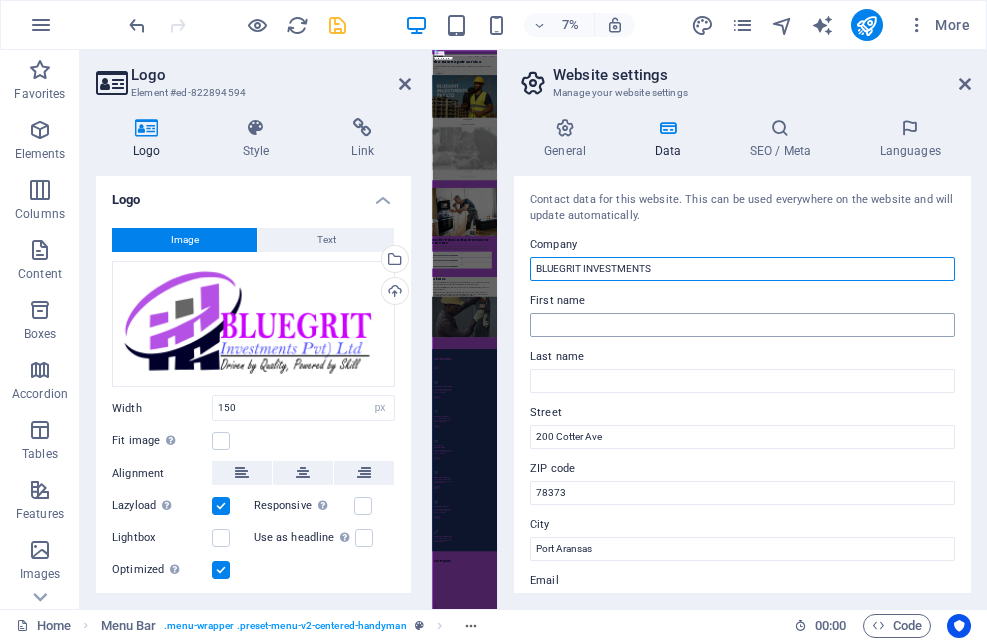 type on "BLUEGRIT INVESTMENTS" 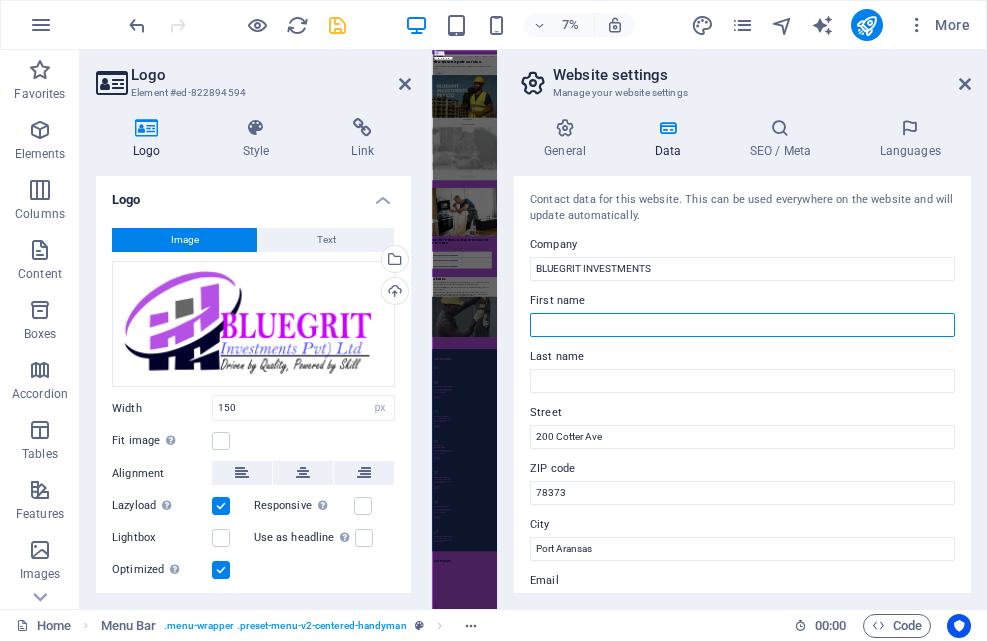 click on "First name" at bounding box center (742, 325) 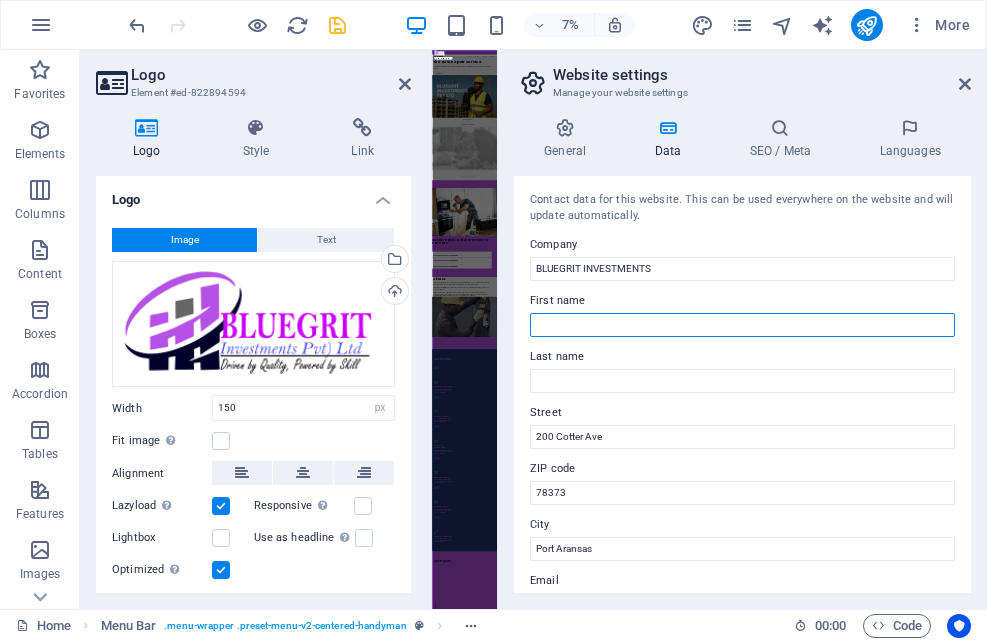 type on "[FIRST]" 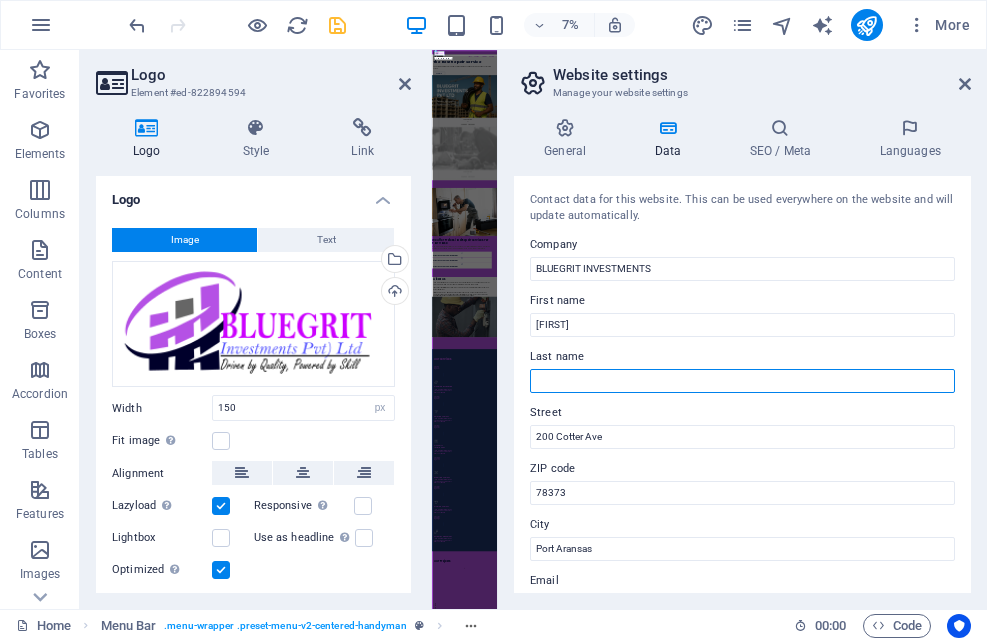 type on "[LAST]" 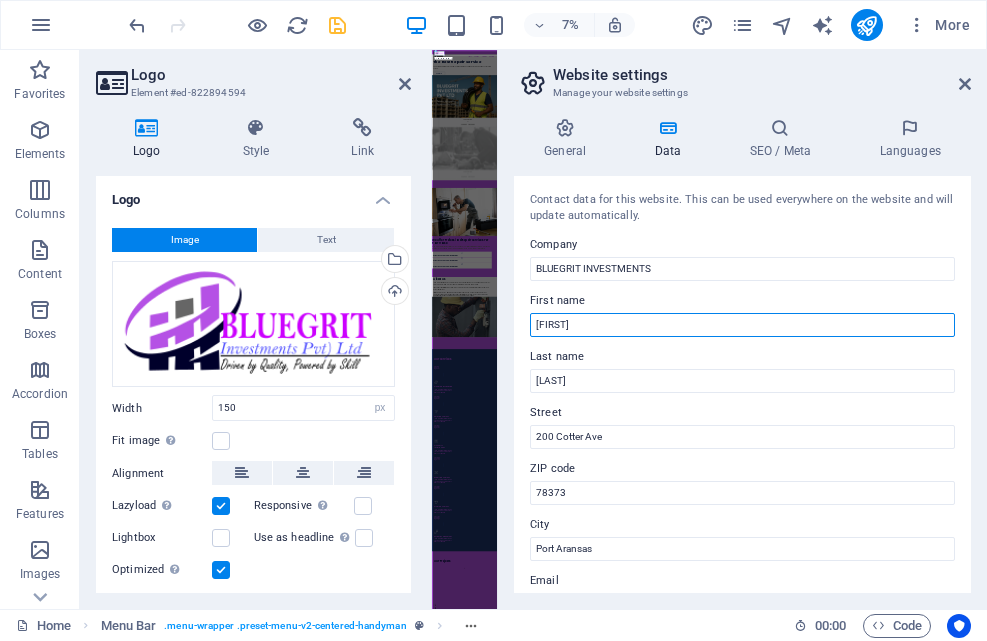 scroll, scrollTop: 100, scrollLeft: 0, axis: vertical 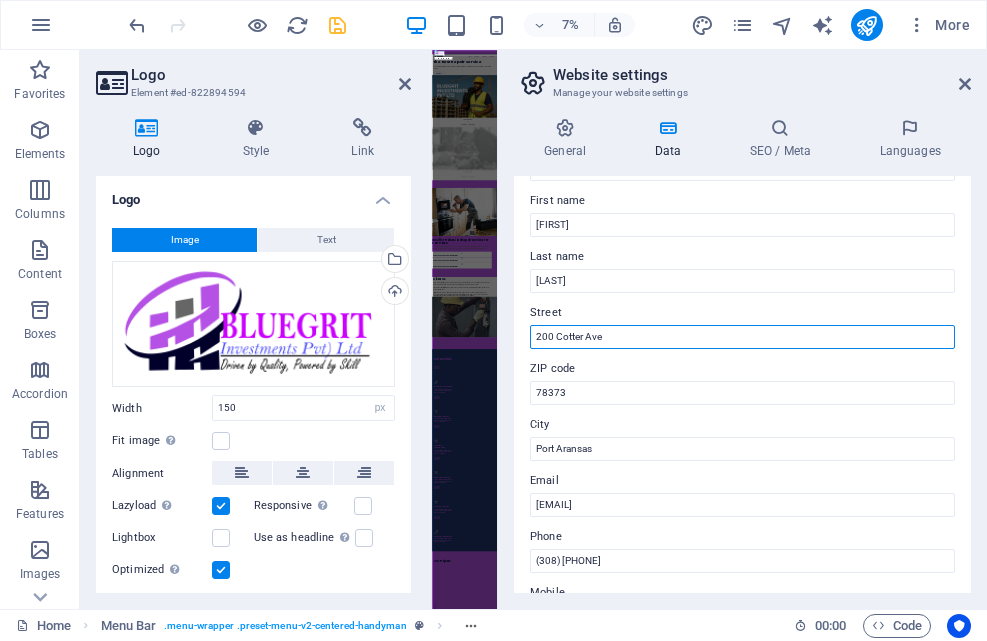 drag, startPoint x: 616, startPoint y: 337, endPoint x: 526, endPoint y: 350, distance: 90.934044 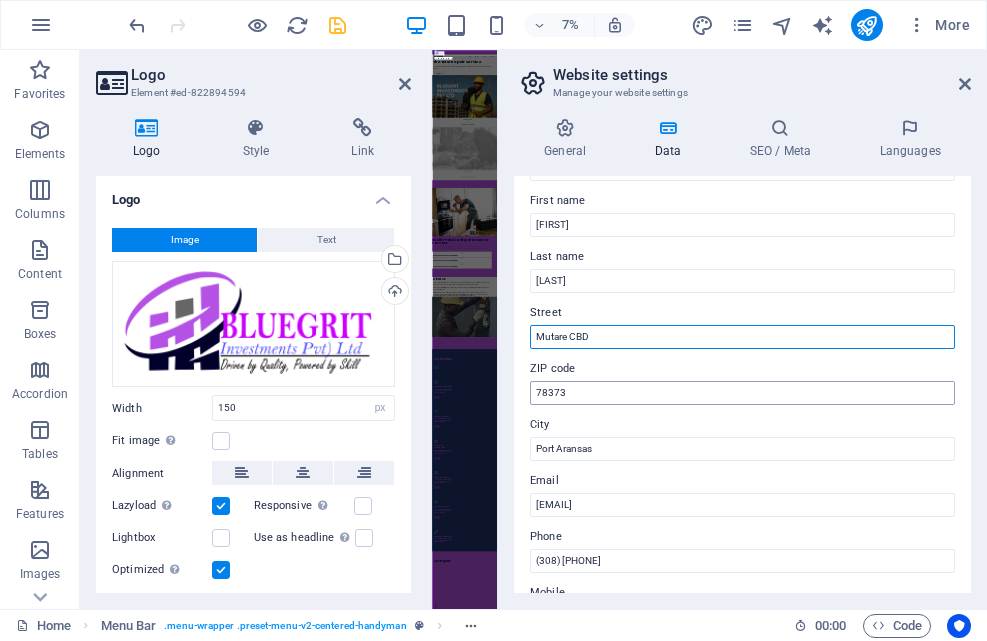 type on "Mutare CBD" 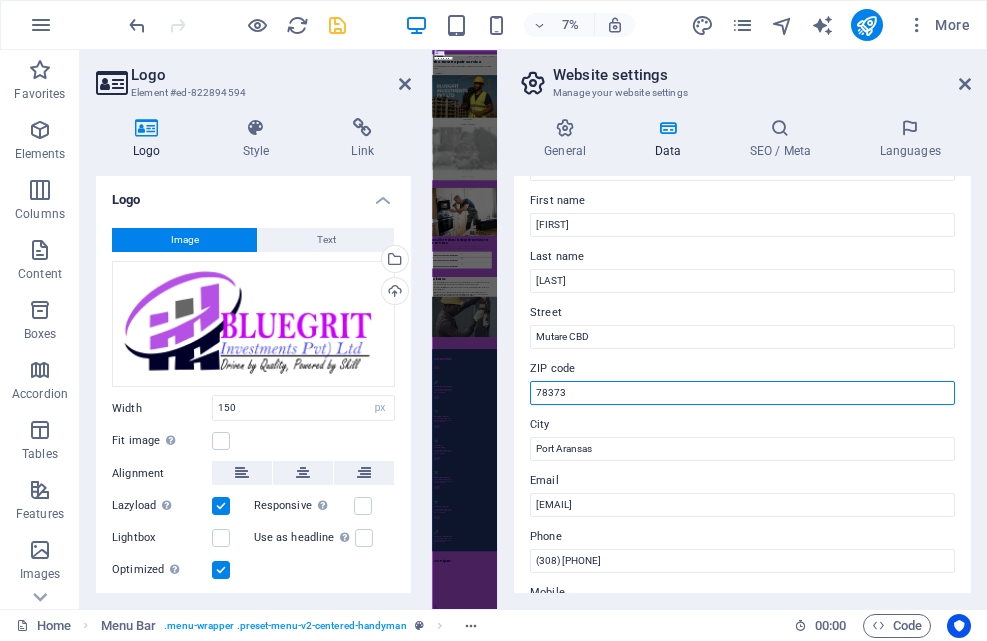 drag, startPoint x: 571, startPoint y: 390, endPoint x: 514, endPoint y: 401, distance: 58.0517 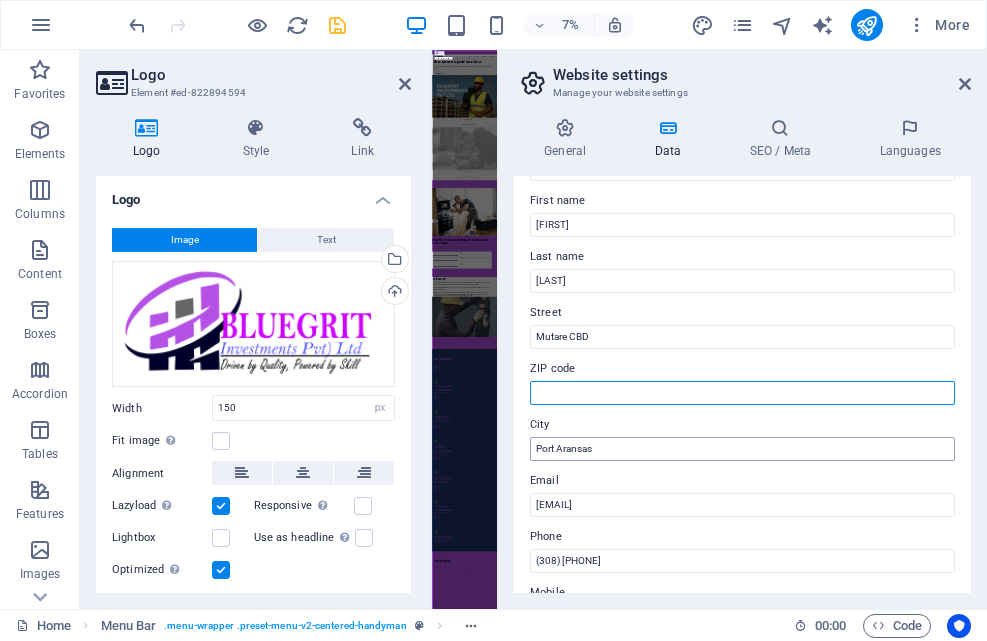 type 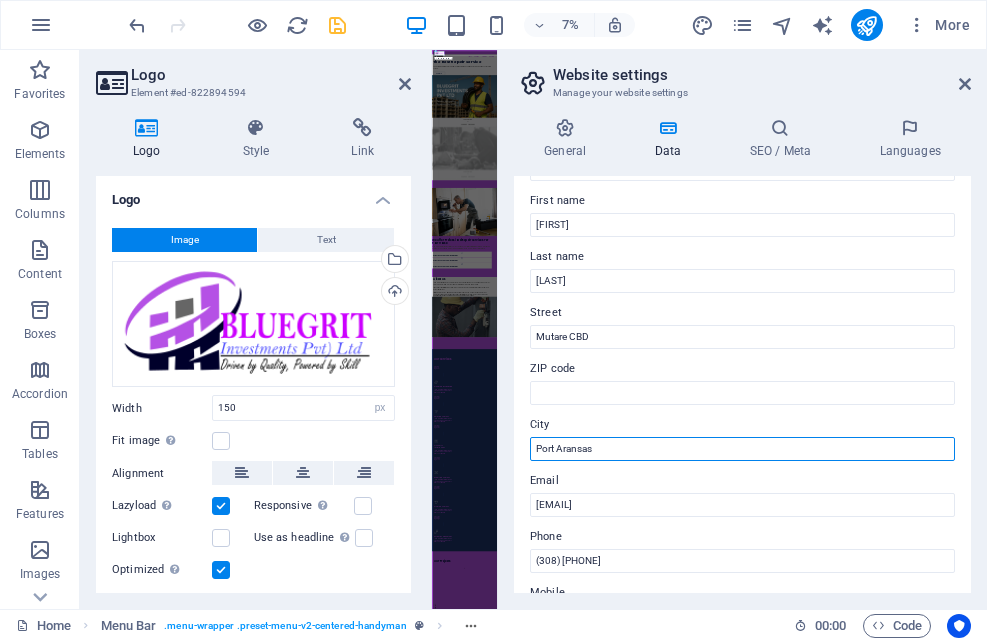 drag, startPoint x: 599, startPoint y: 450, endPoint x: 502, endPoint y: 453, distance: 97.04638 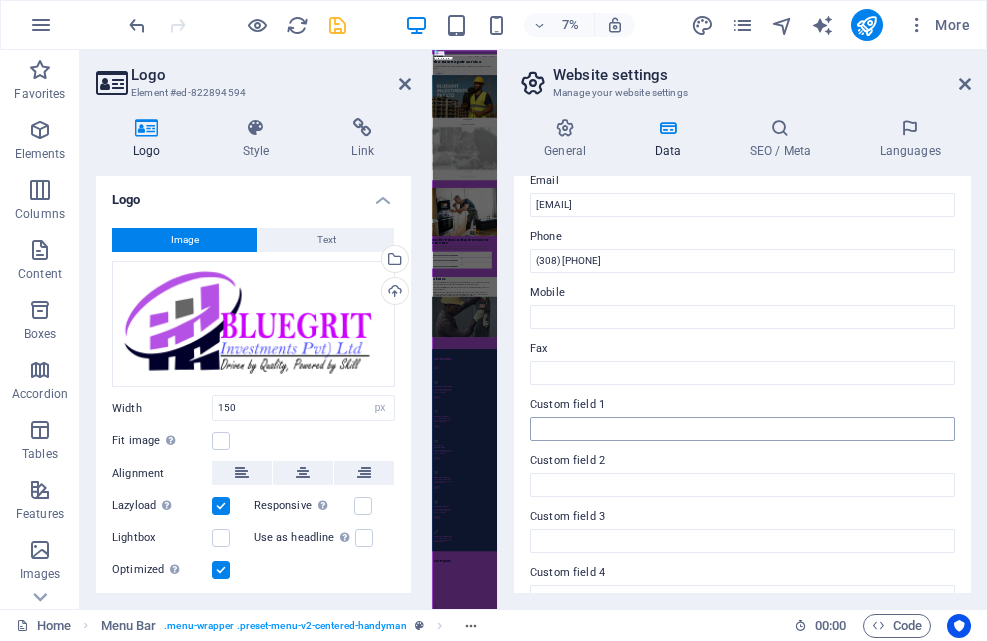 scroll, scrollTop: 300, scrollLeft: 0, axis: vertical 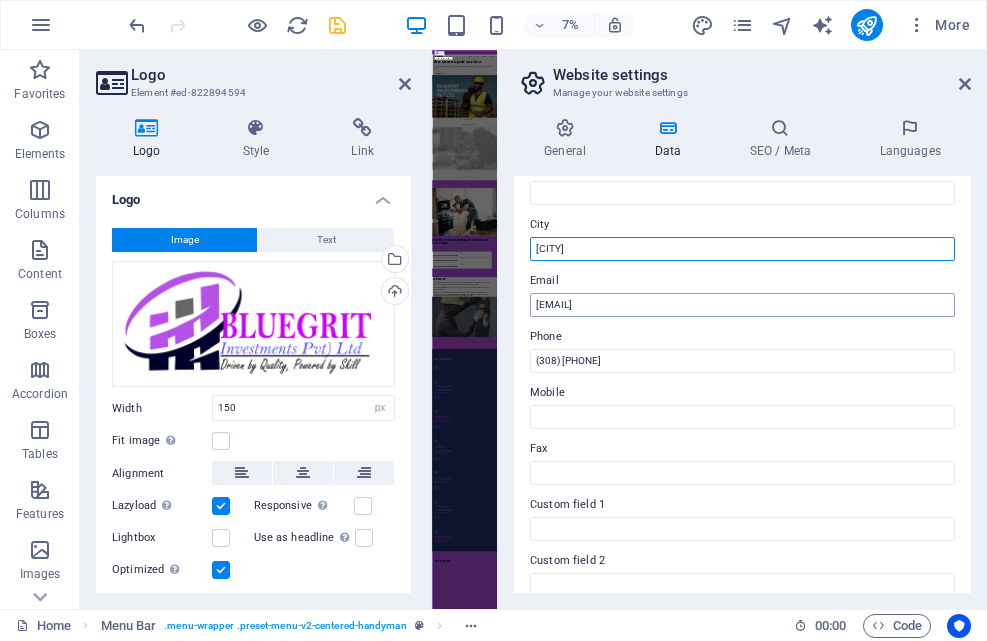 type on "[CITY]" 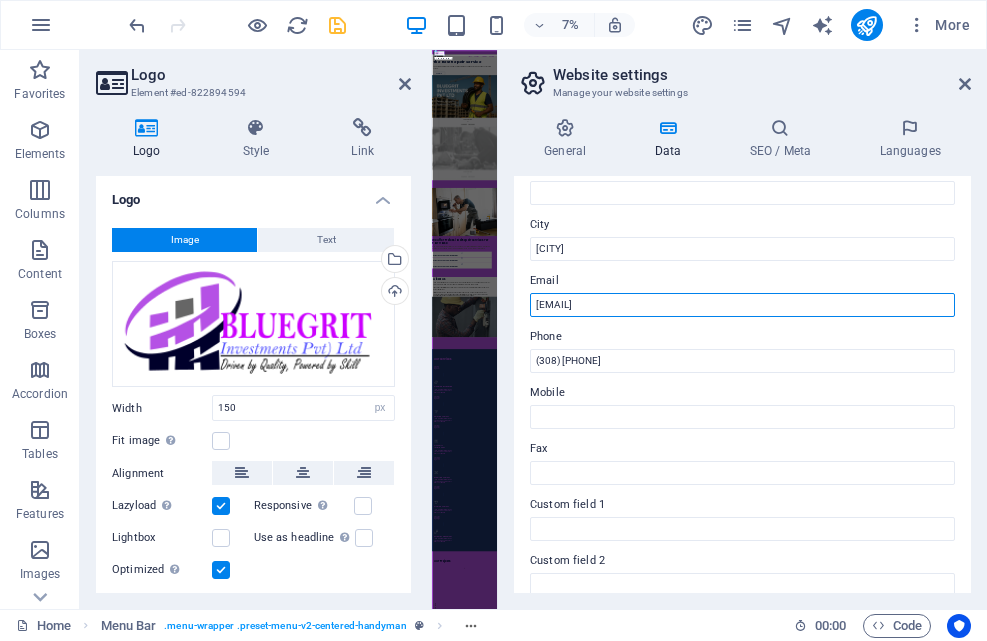 drag, startPoint x: 771, startPoint y: 304, endPoint x: 506, endPoint y: 316, distance: 265.27155 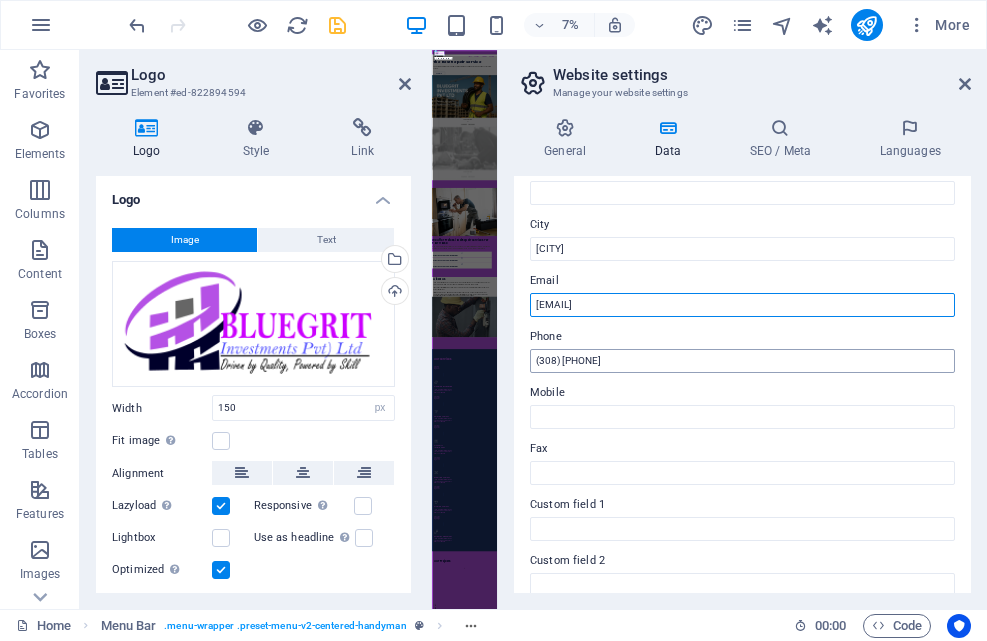 type on "[EMAIL]" 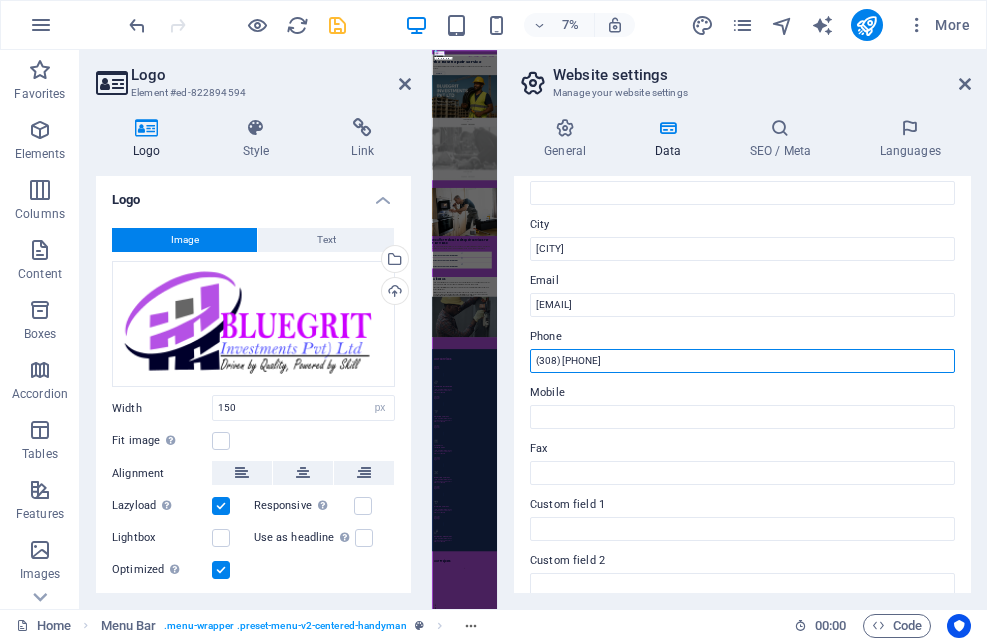 drag, startPoint x: 620, startPoint y: 359, endPoint x: 515, endPoint y: 365, distance: 105.17129 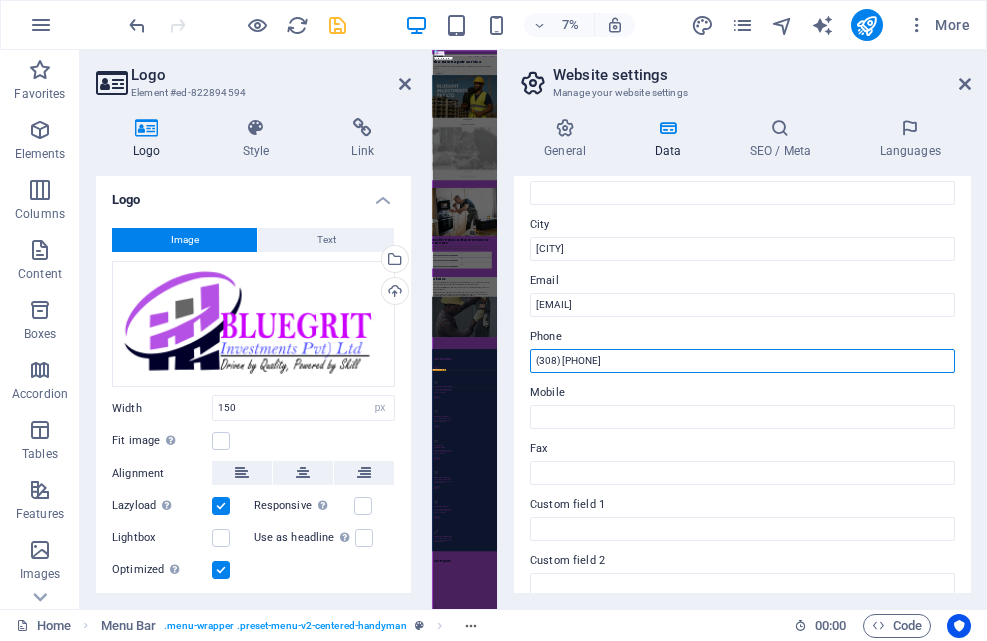type on "=" 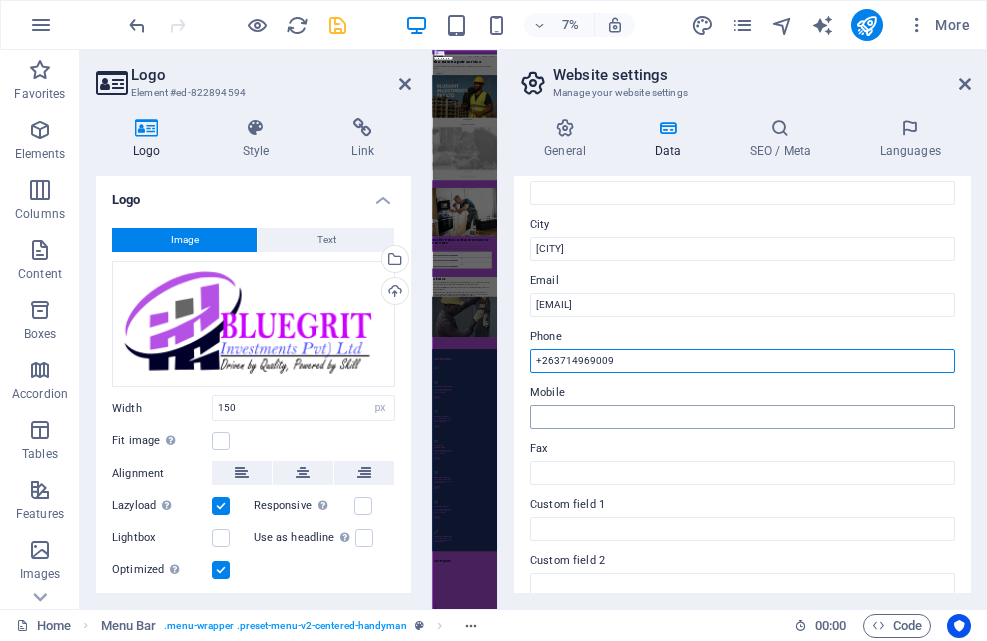 type on "+263714969009" 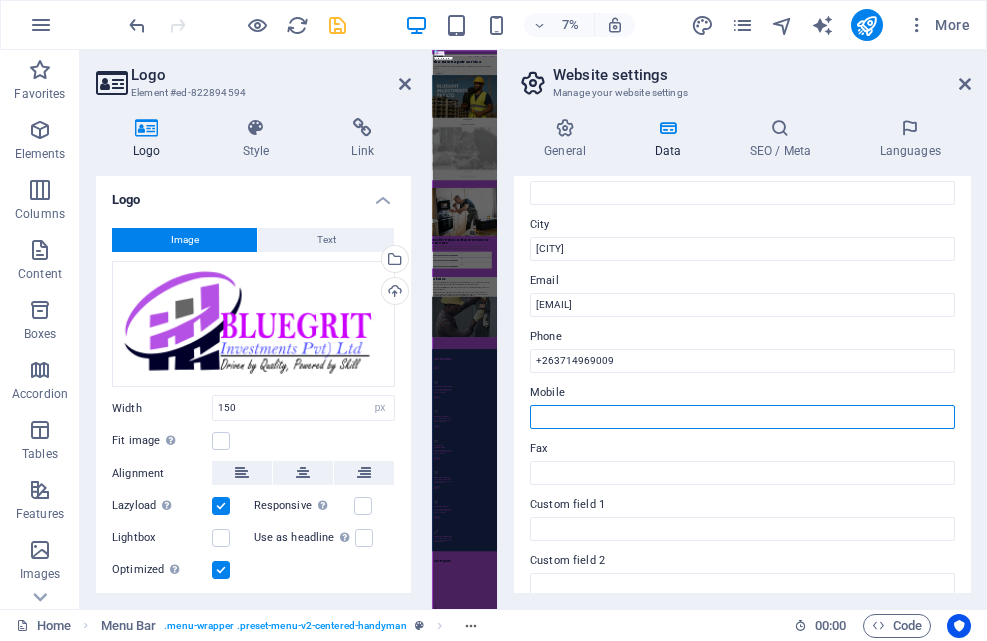 click on "Mobile" at bounding box center [742, 417] 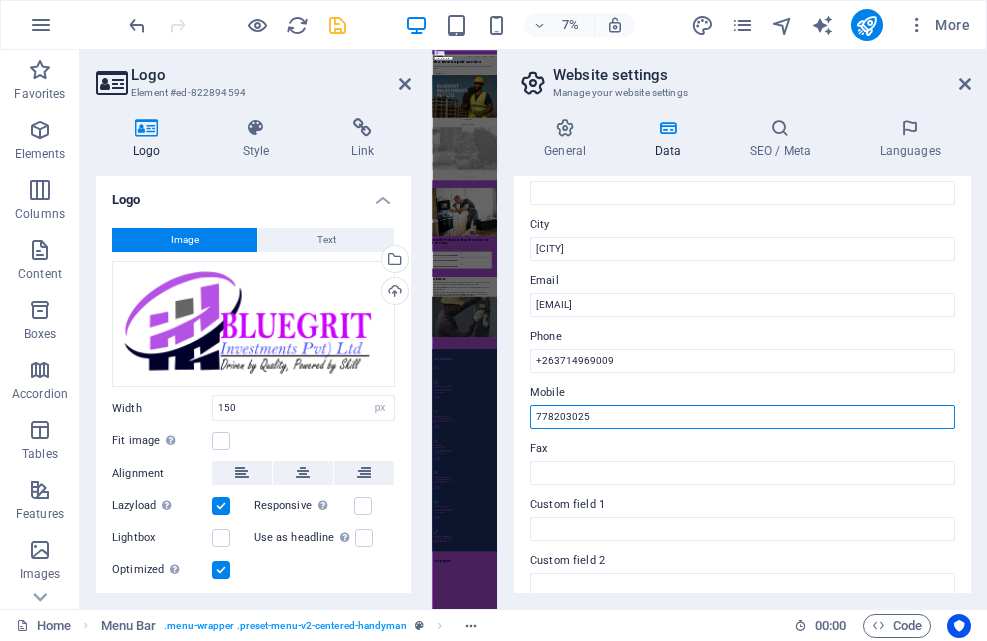 click on "778203025" at bounding box center (742, 417) 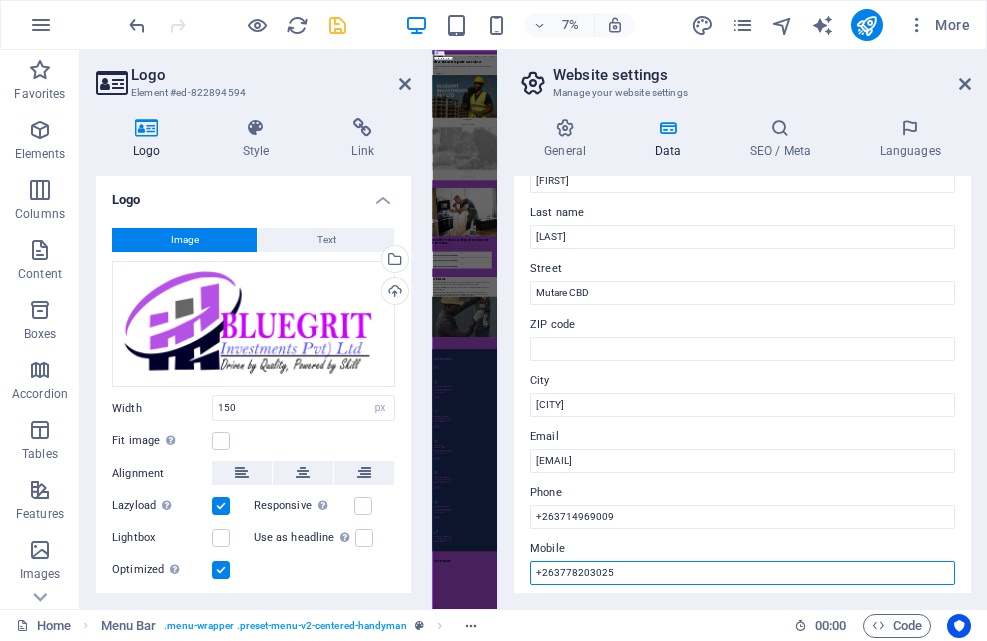 scroll, scrollTop: 0, scrollLeft: 0, axis: both 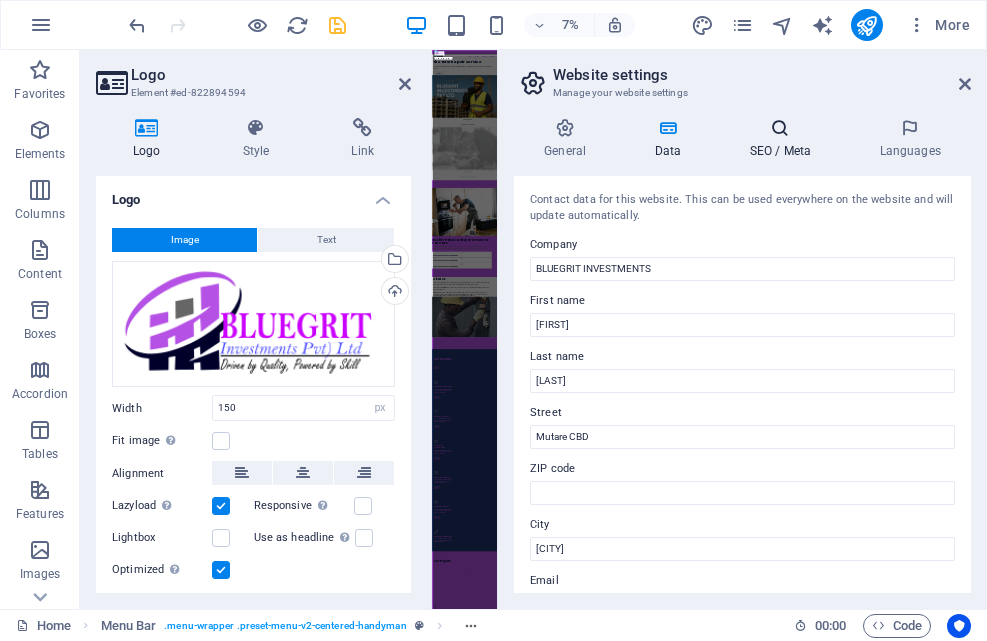 type on "+263778203025" 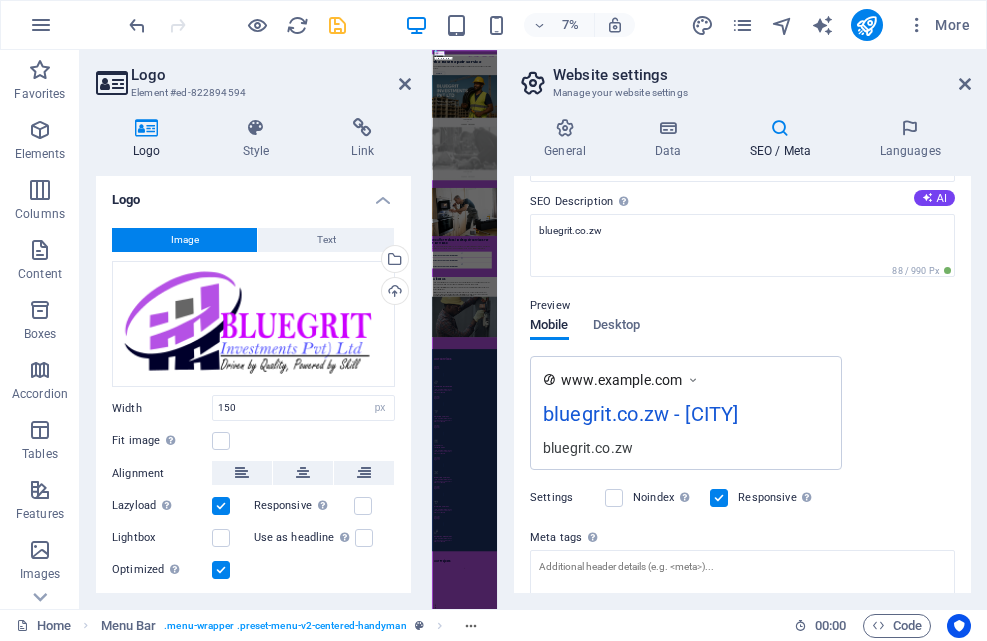 scroll, scrollTop: 200, scrollLeft: 0, axis: vertical 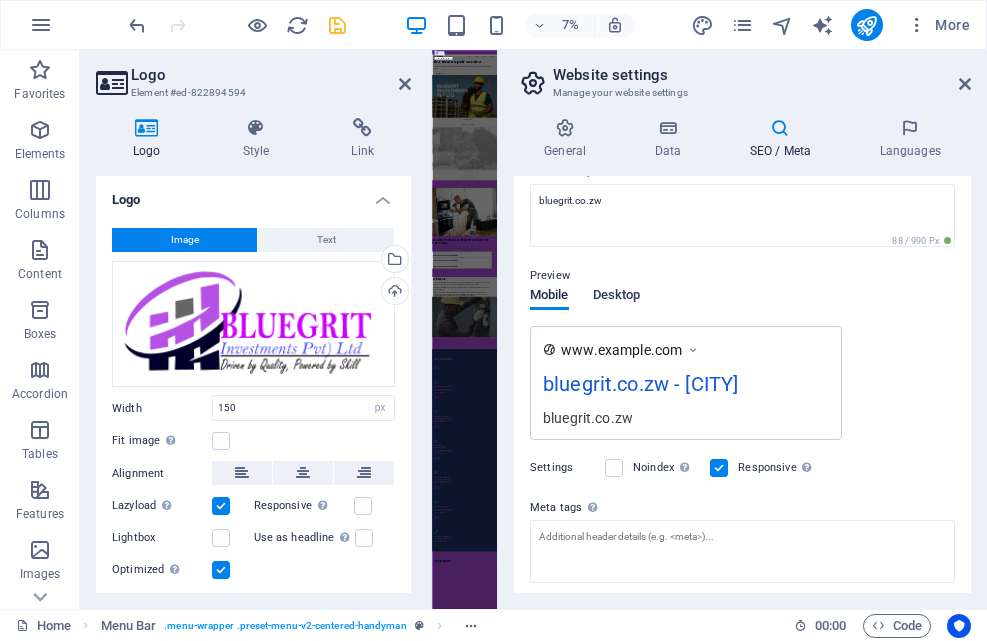 click on "Desktop" at bounding box center [617, 297] 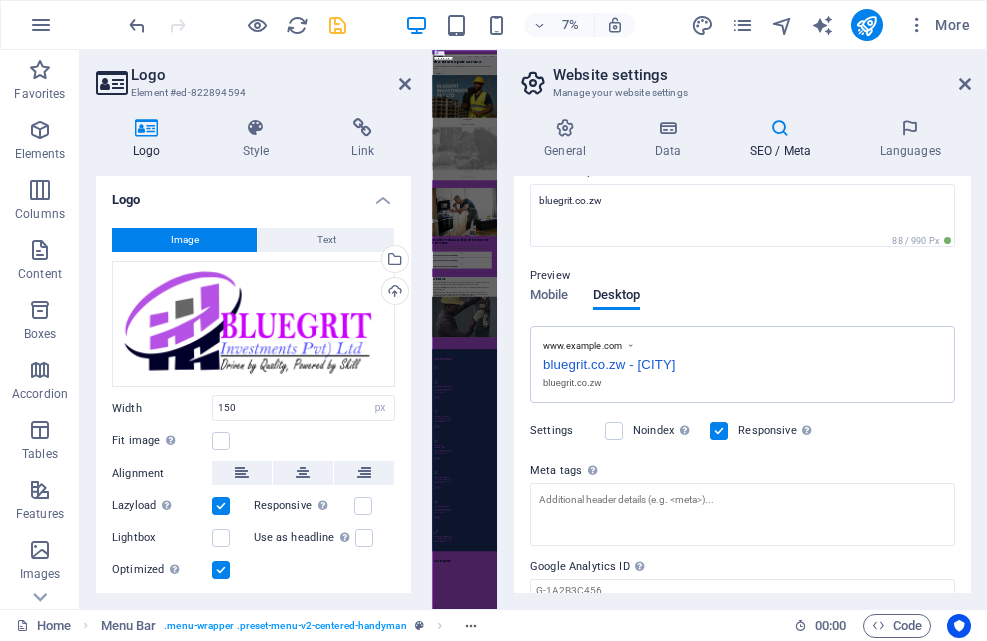 click on "bluegrit.co.zw - [CITY]" at bounding box center (742, 362) 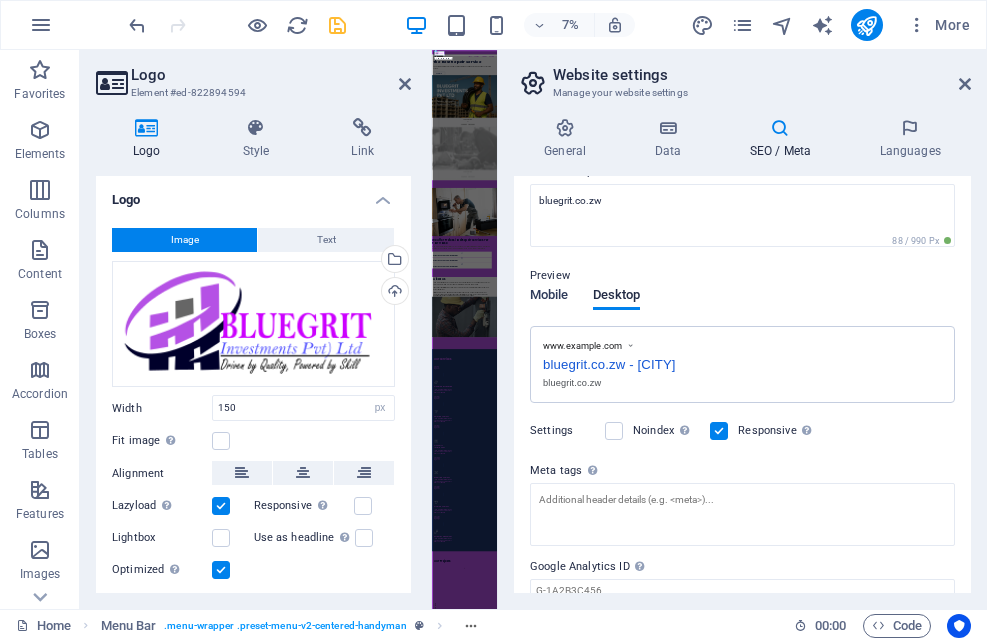 click on "Mobile" at bounding box center (549, 297) 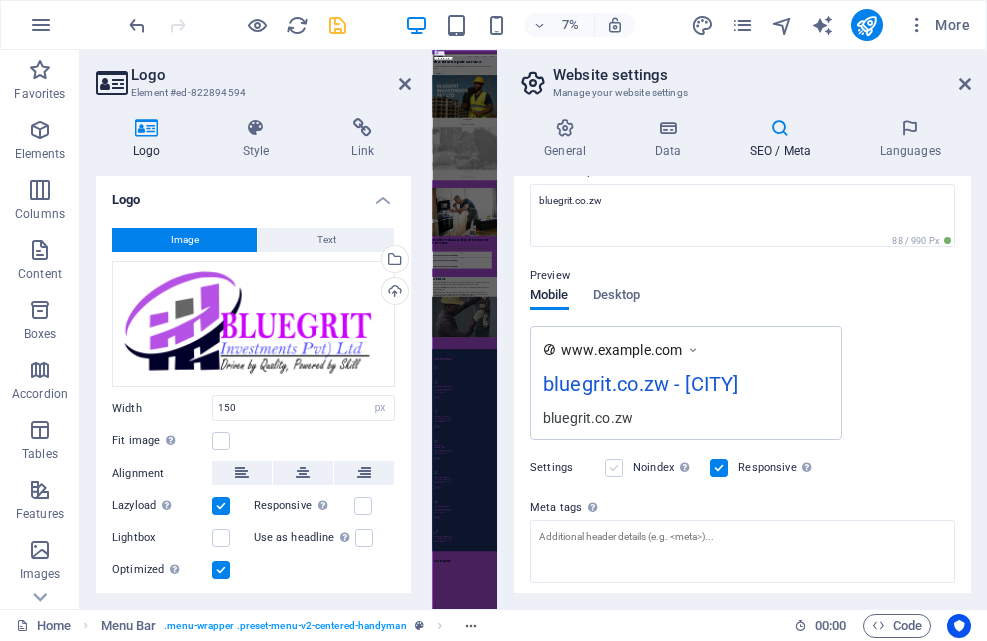 click at bounding box center (614, 468) 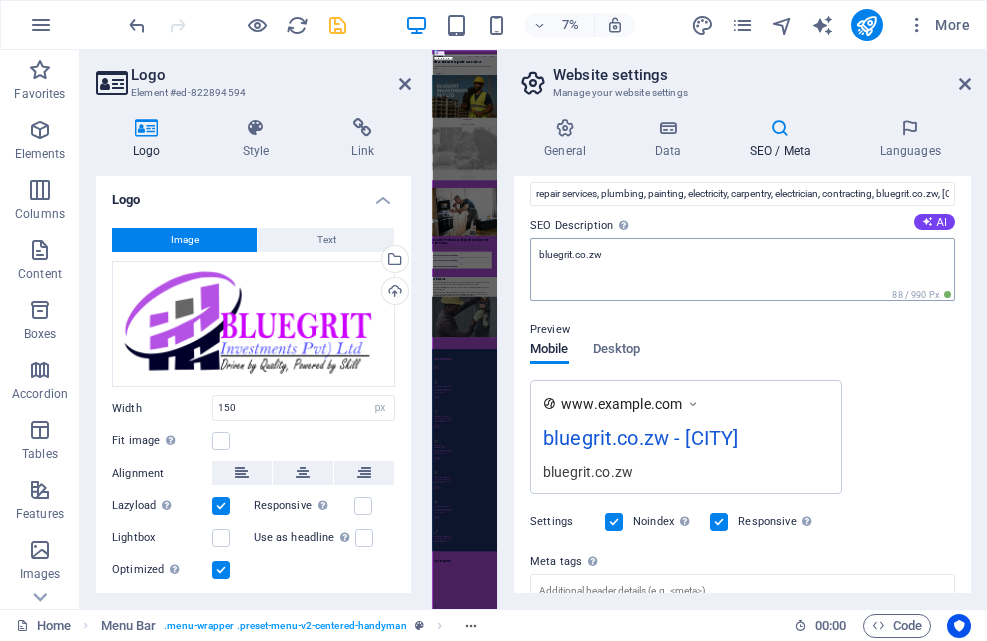 scroll, scrollTop: 100, scrollLeft: 0, axis: vertical 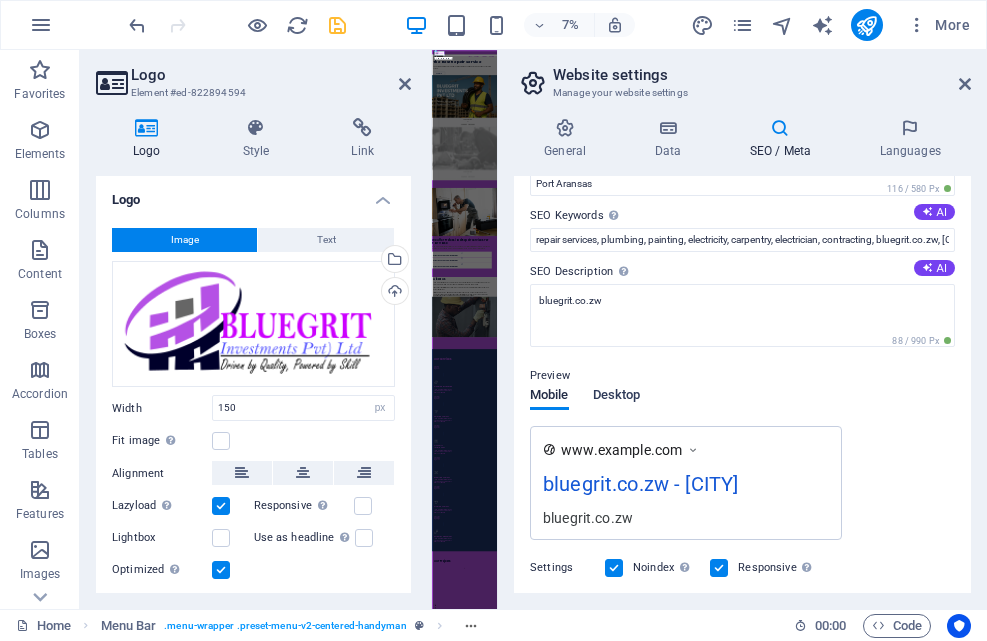 click on "Desktop" at bounding box center (617, 397) 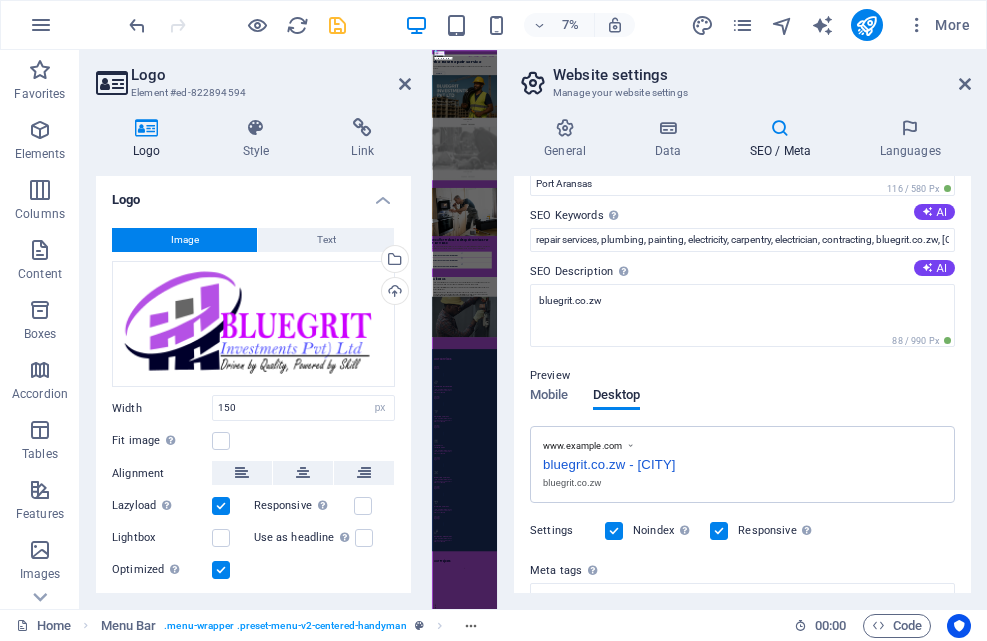 click at bounding box center [719, 531] 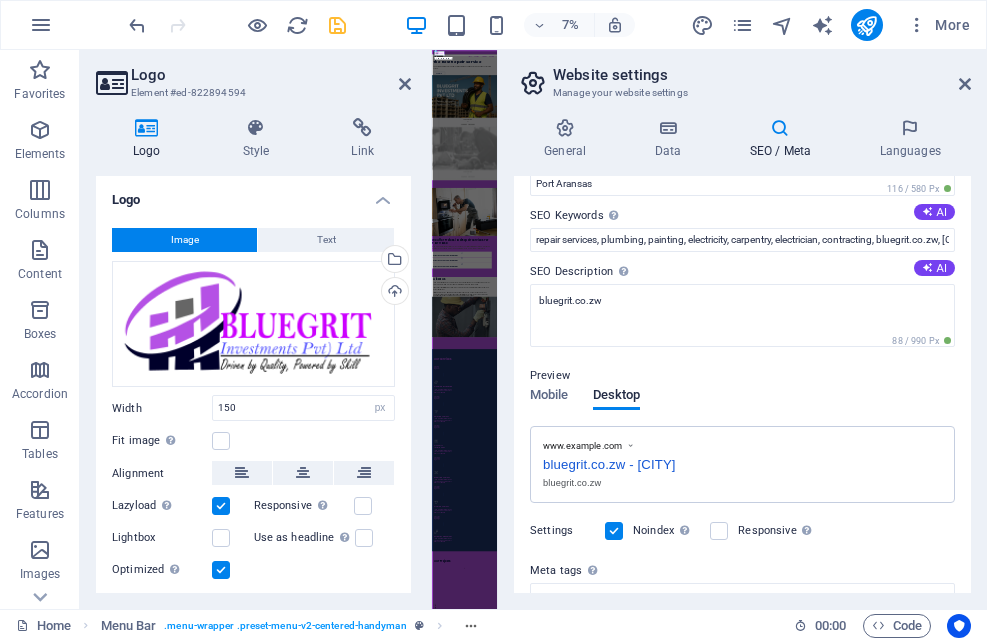 click at bounding box center (614, 531) 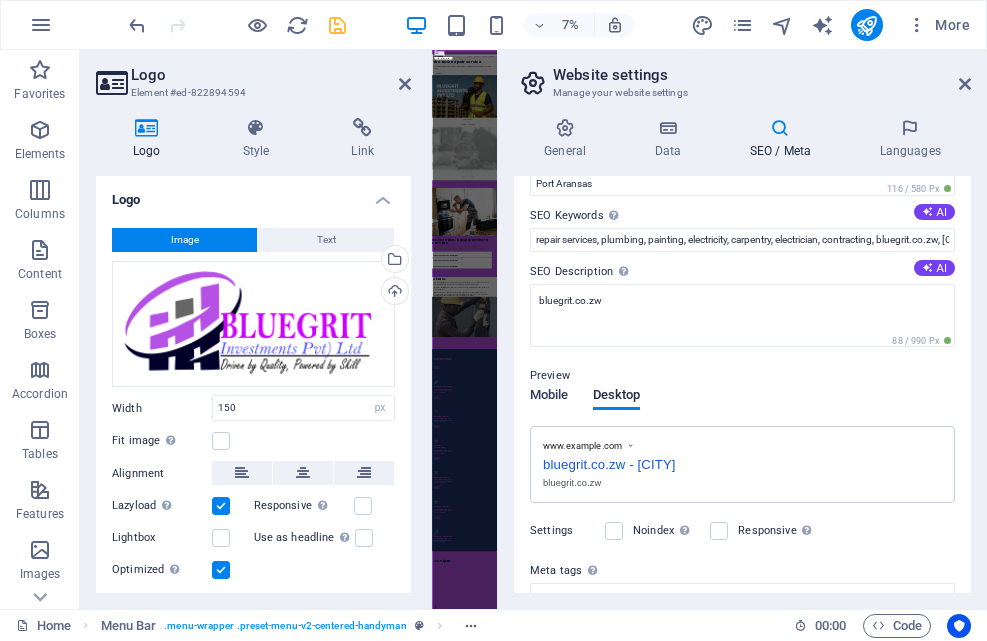 click on "Mobile" at bounding box center (549, 397) 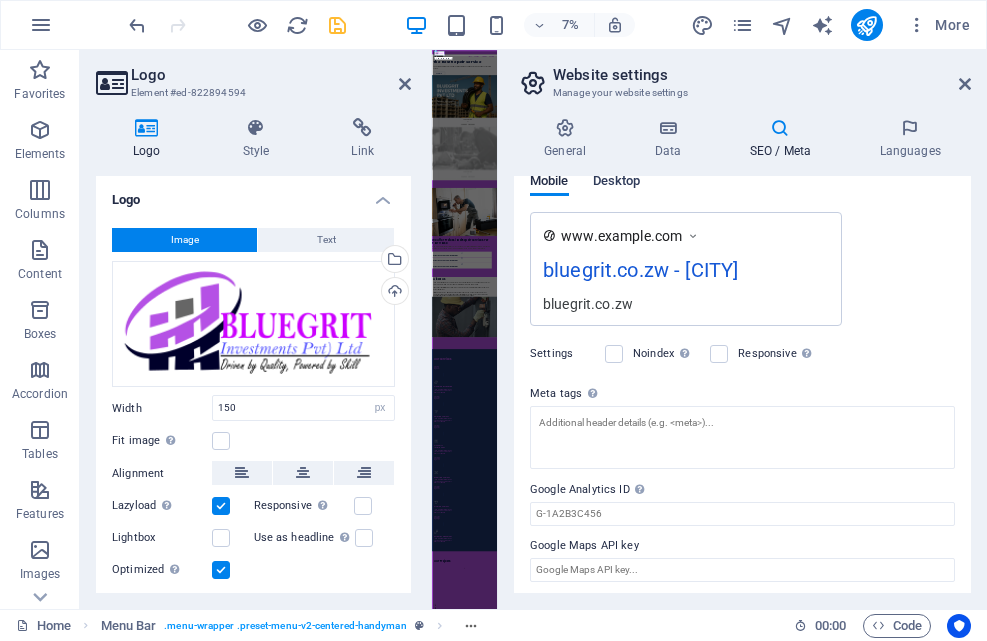 scroll, scrollTop: 319, scrollLeft: 0, axis: vertical 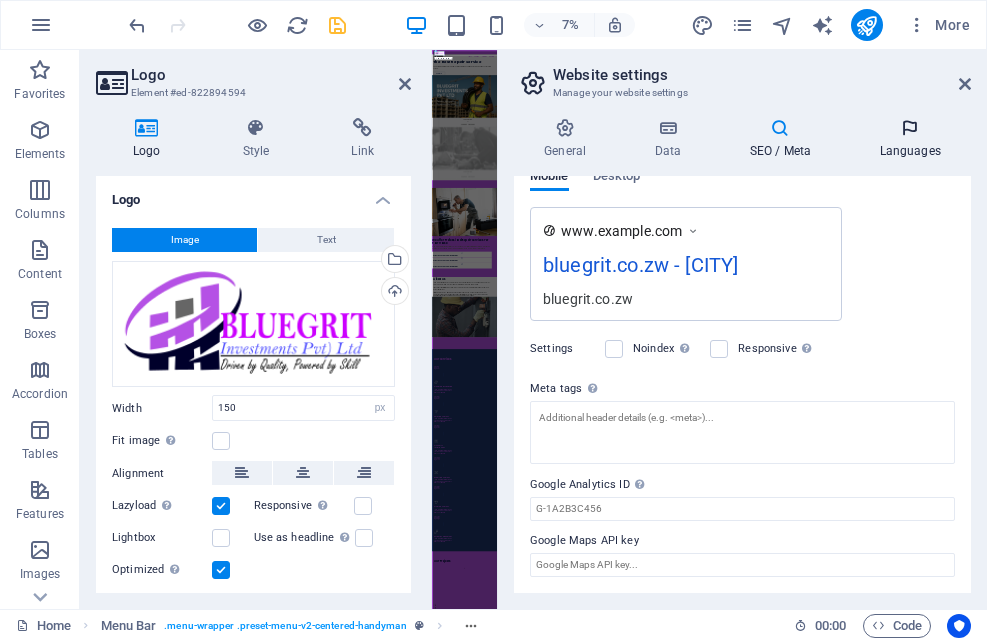 click at bounding box center (910, 128) 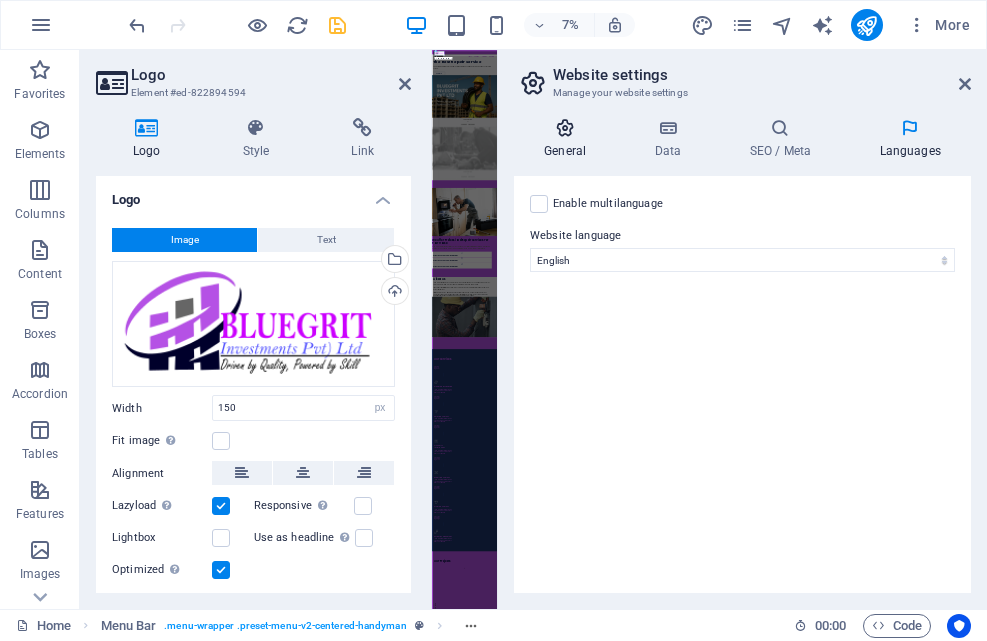 click on "General" at bounding box center (569, 139) 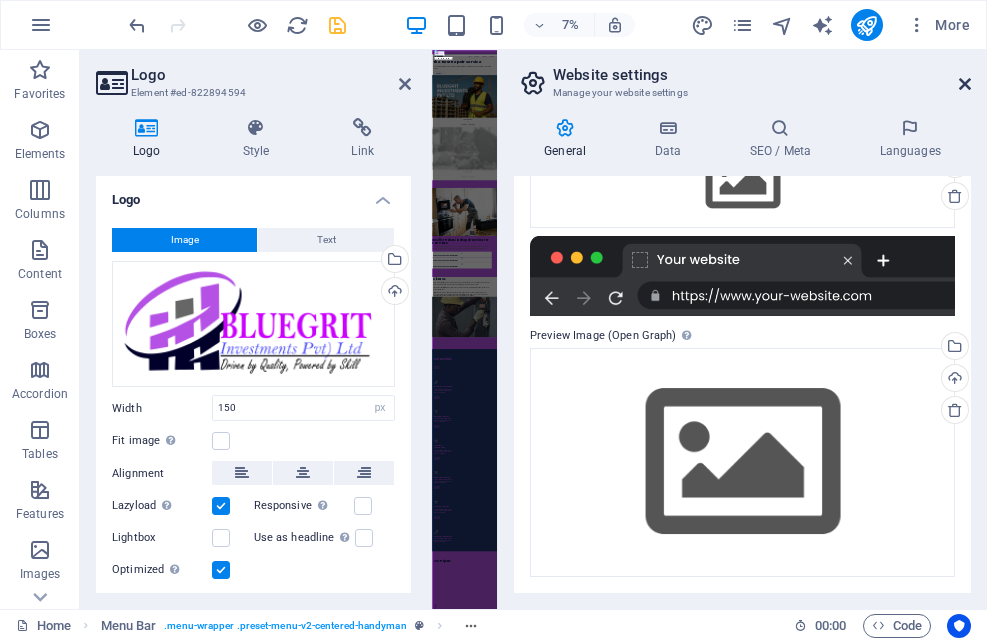 drag, startPoint x: 967, startPoint y: 82, endPoint x: 972, endPoint y: 59, distance: 23.537205 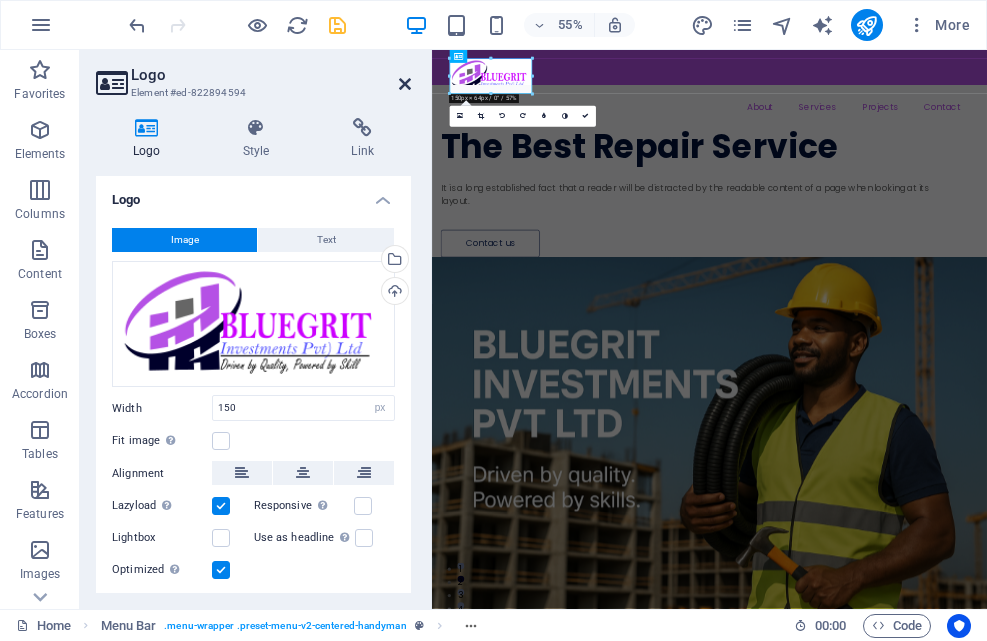 click at bounding box center (405, 84) 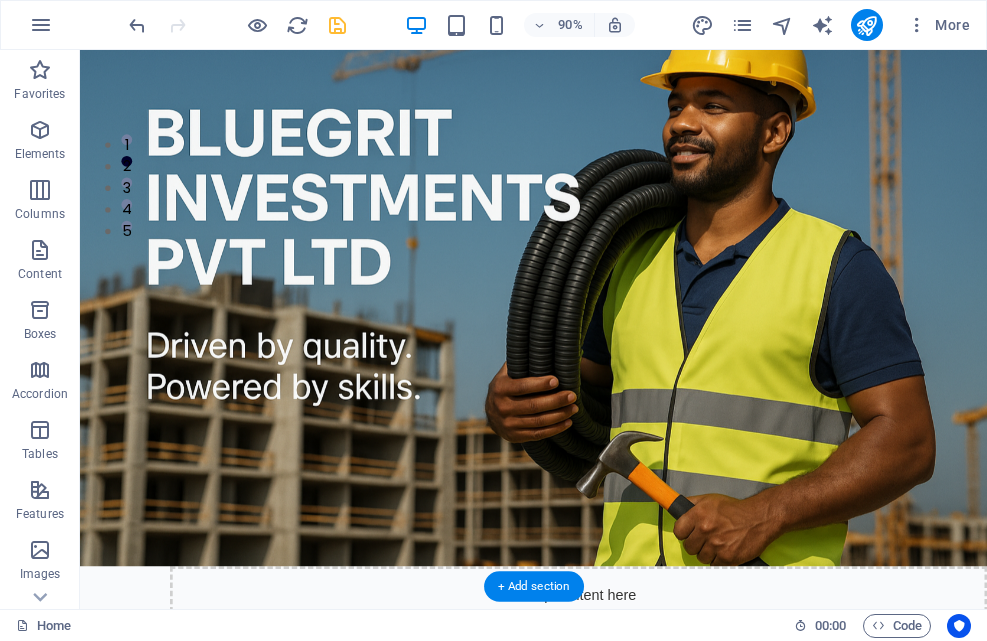 scroll, scrollTop: 700, scrollLeft: 0, axis: vertical 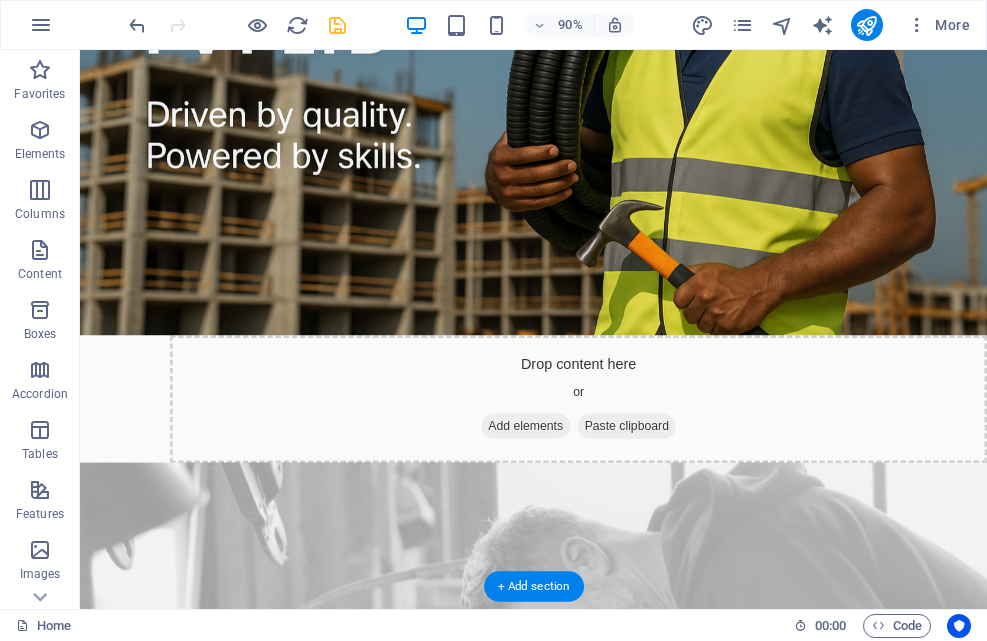click at bounding box center (584, 829) 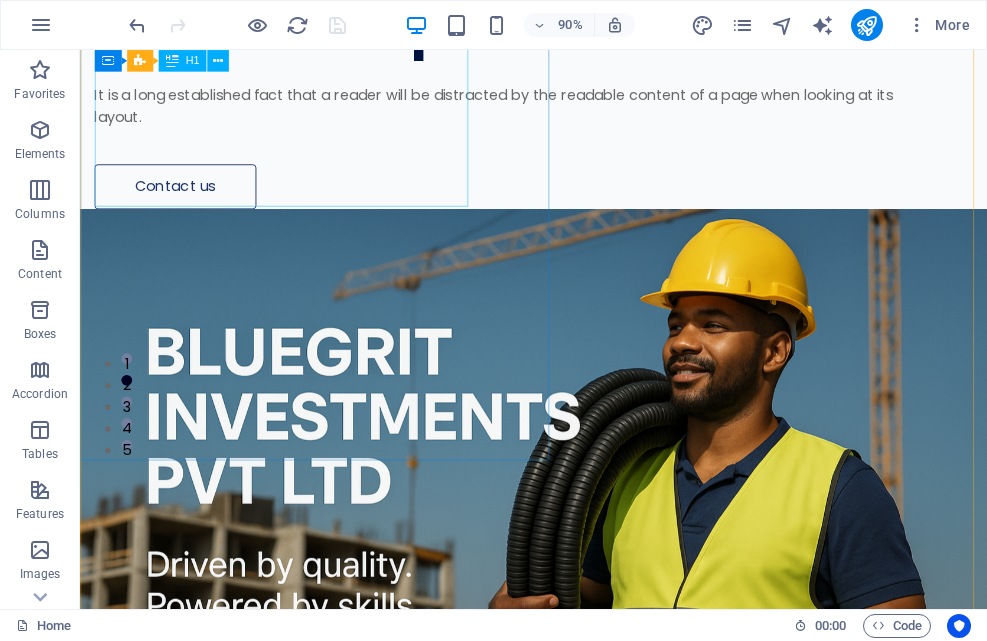 scroll, scrollTop: 0, scrollLeft: 0, axis: both 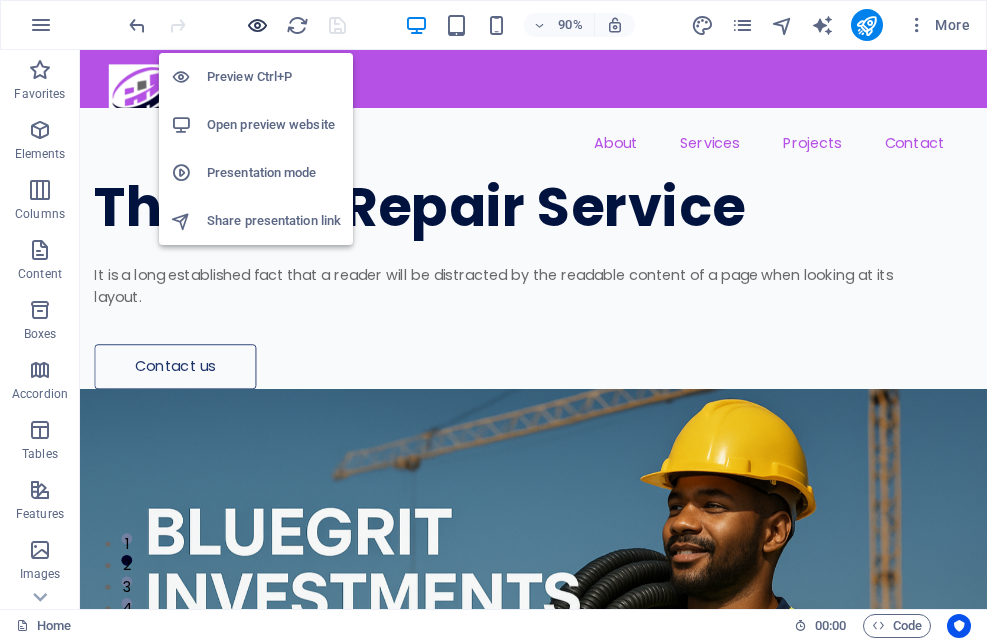 click at bounding box center [257, 25] 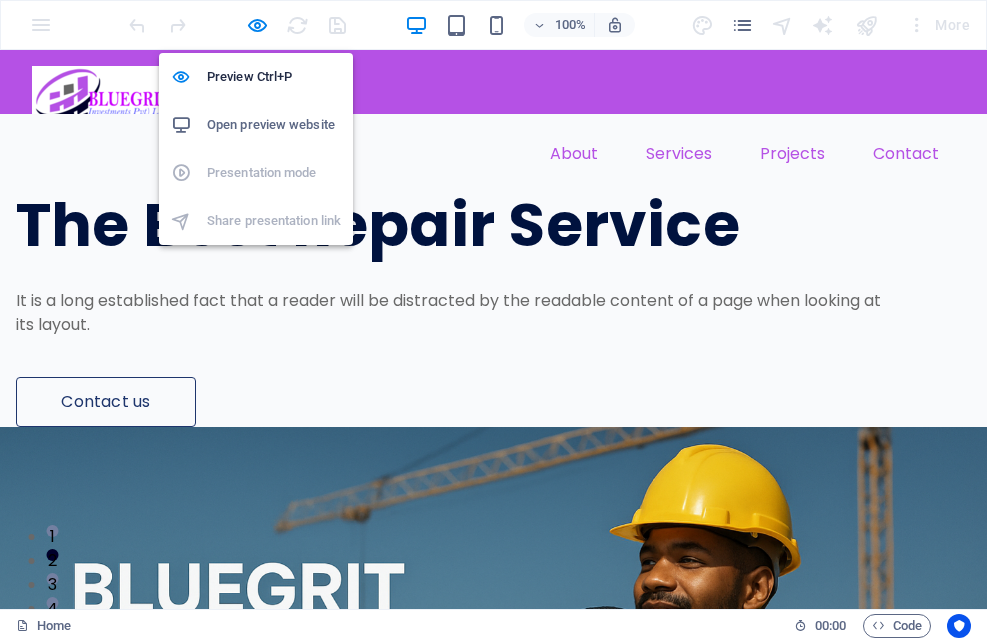 click on "Open preview website" at bounding box center (274, 125) 